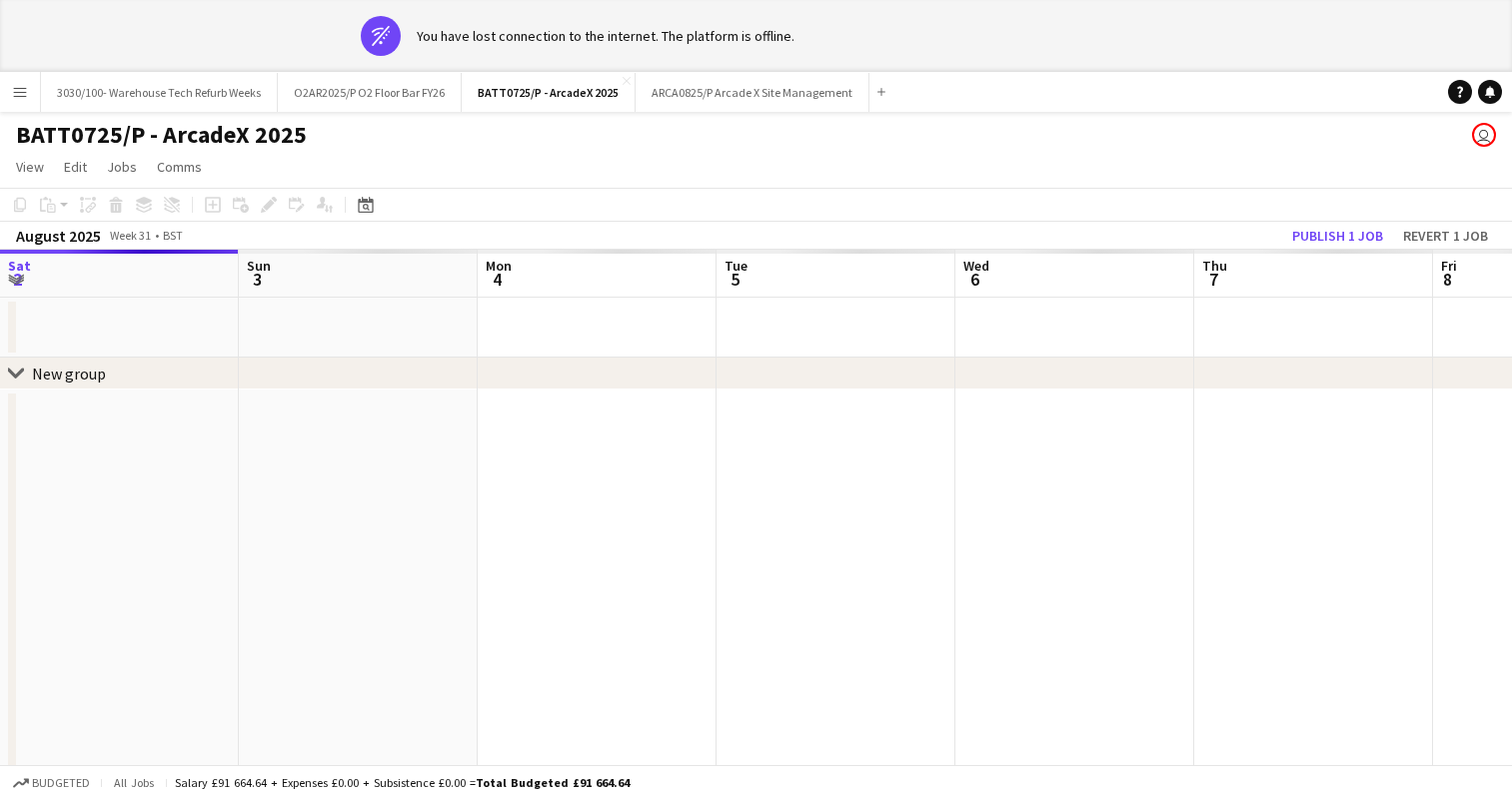 scroll, scrollTop: 0, scrollLeft: 0, axis: both 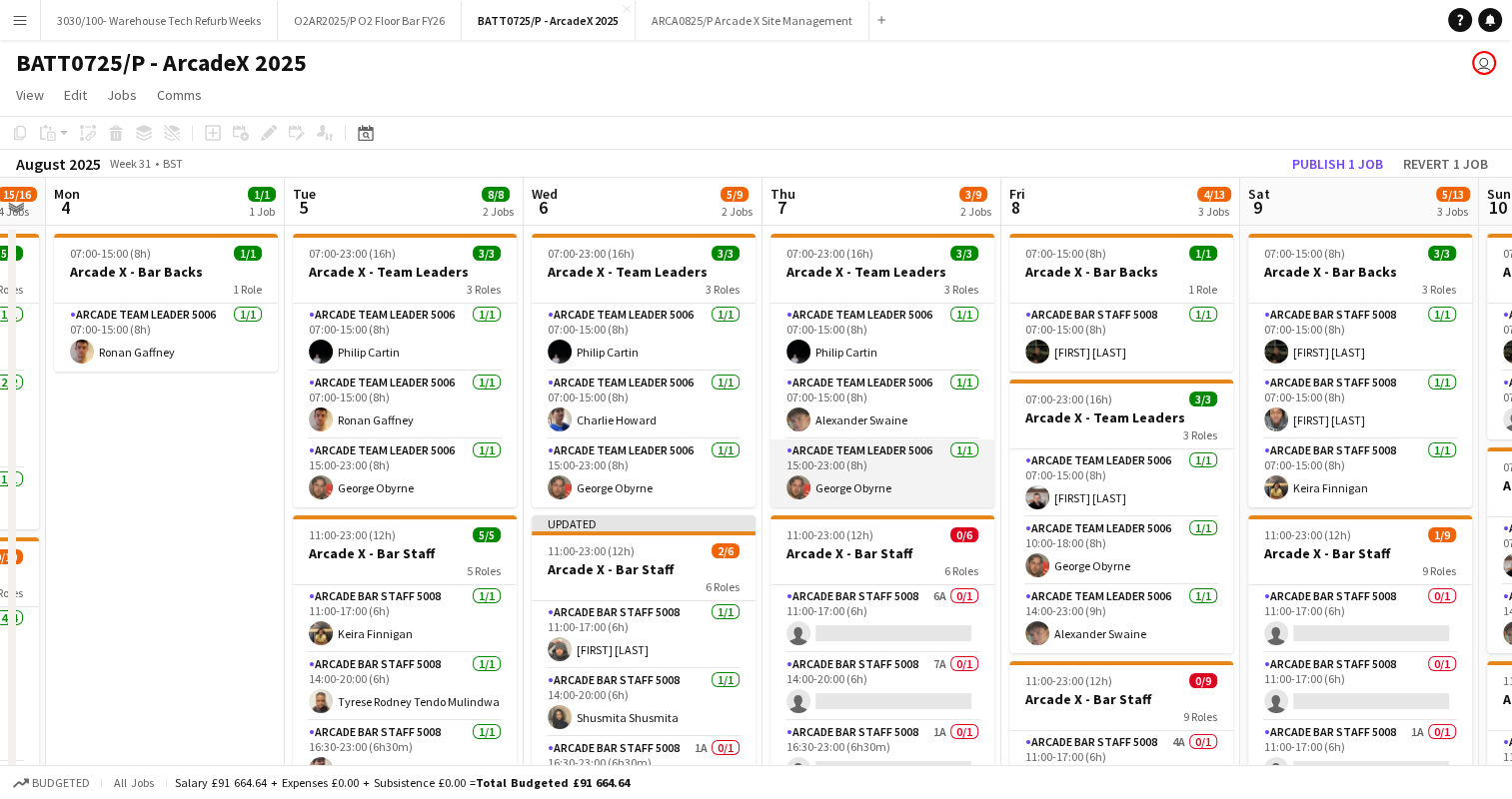 drag, startPoint x: 0, startPoint y: 0, endPoint x: 790, endPoint y: 476, distance: 922.32099 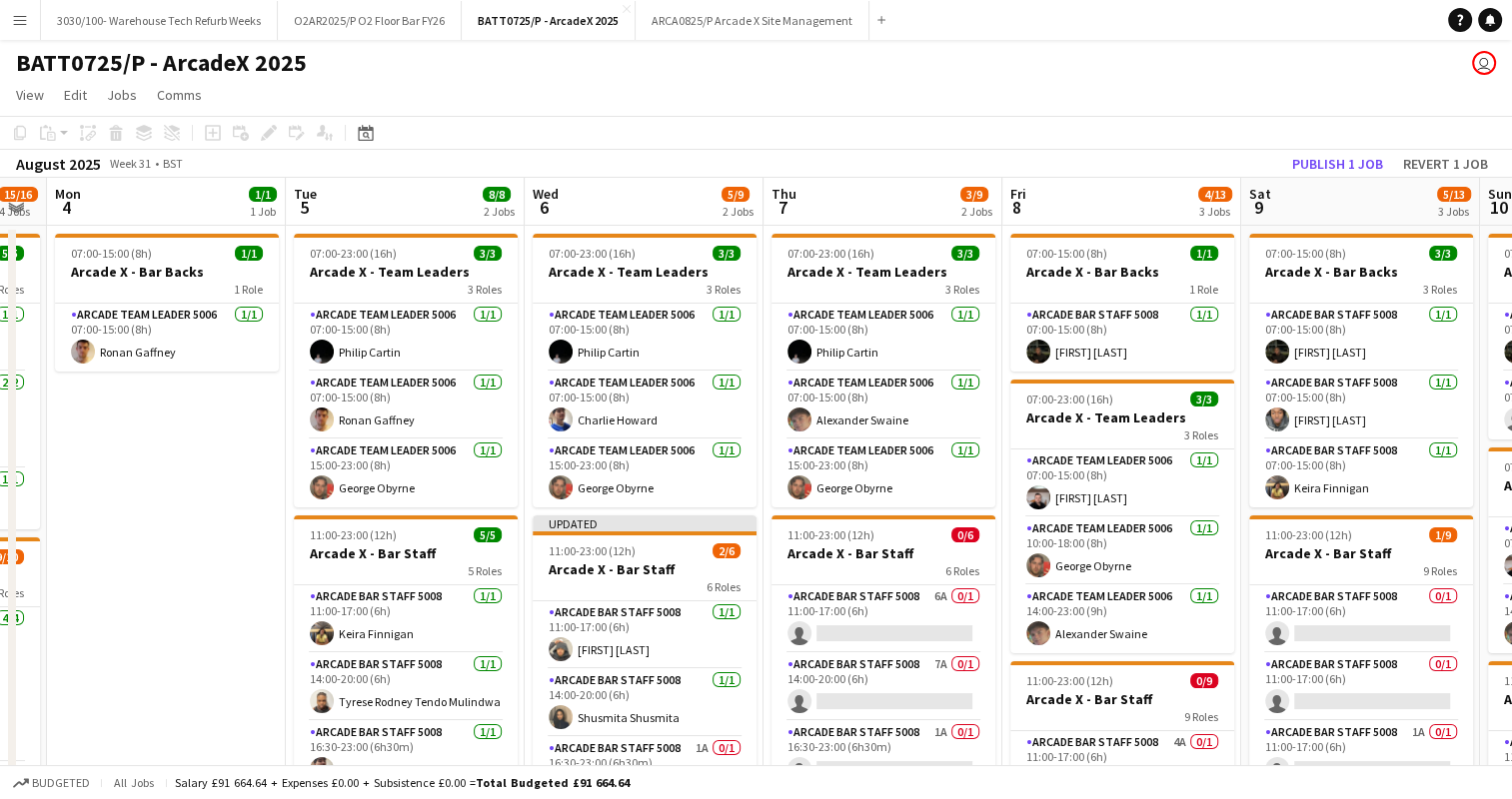 drag, startPoint x: 790, startPoint y: 476, endPoint x: 705, endPoint y: 109, distance: 376.71475 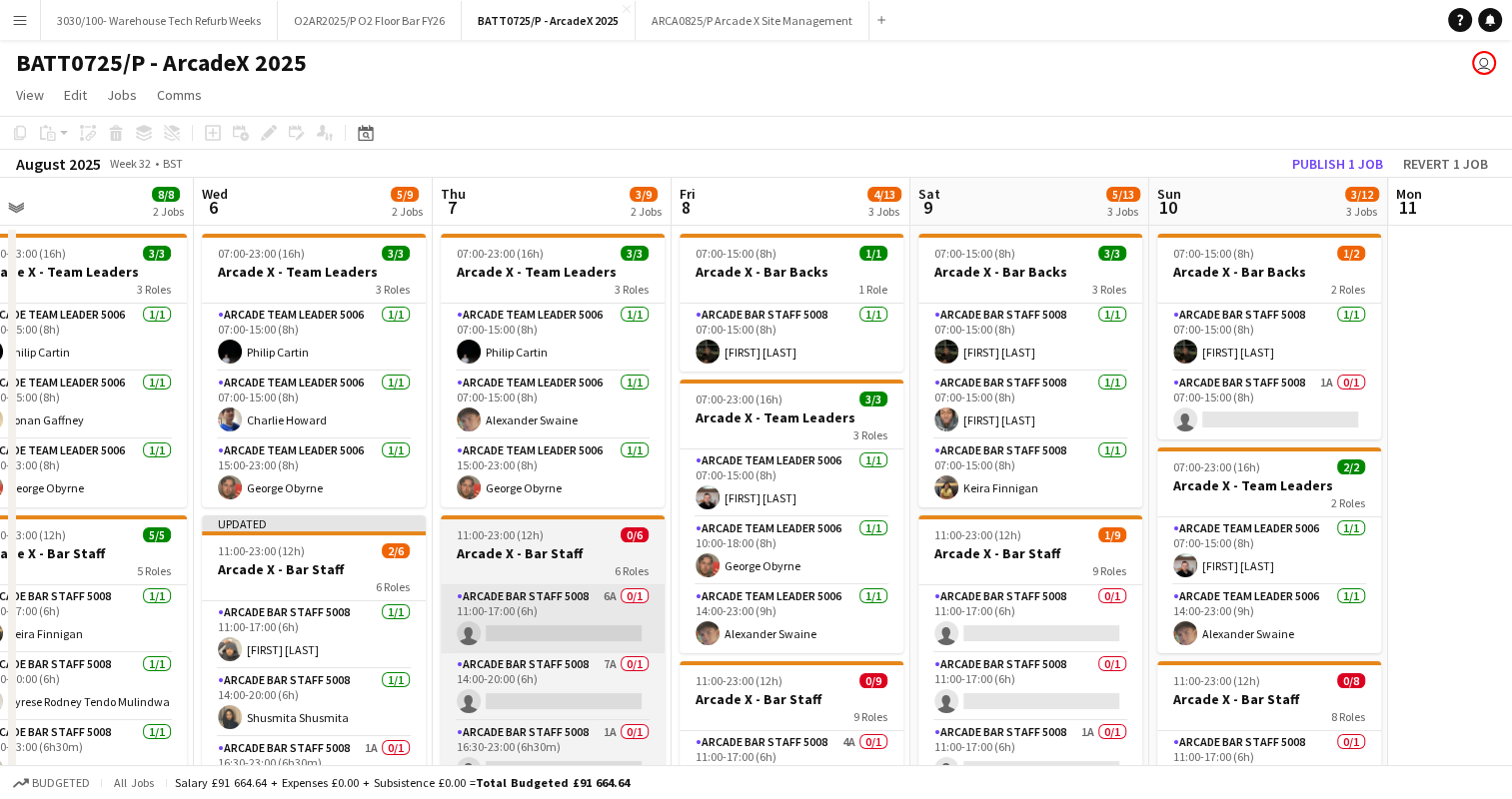 scroll, scrollTop: 0, scrollLeft: 781, axis: horizontal 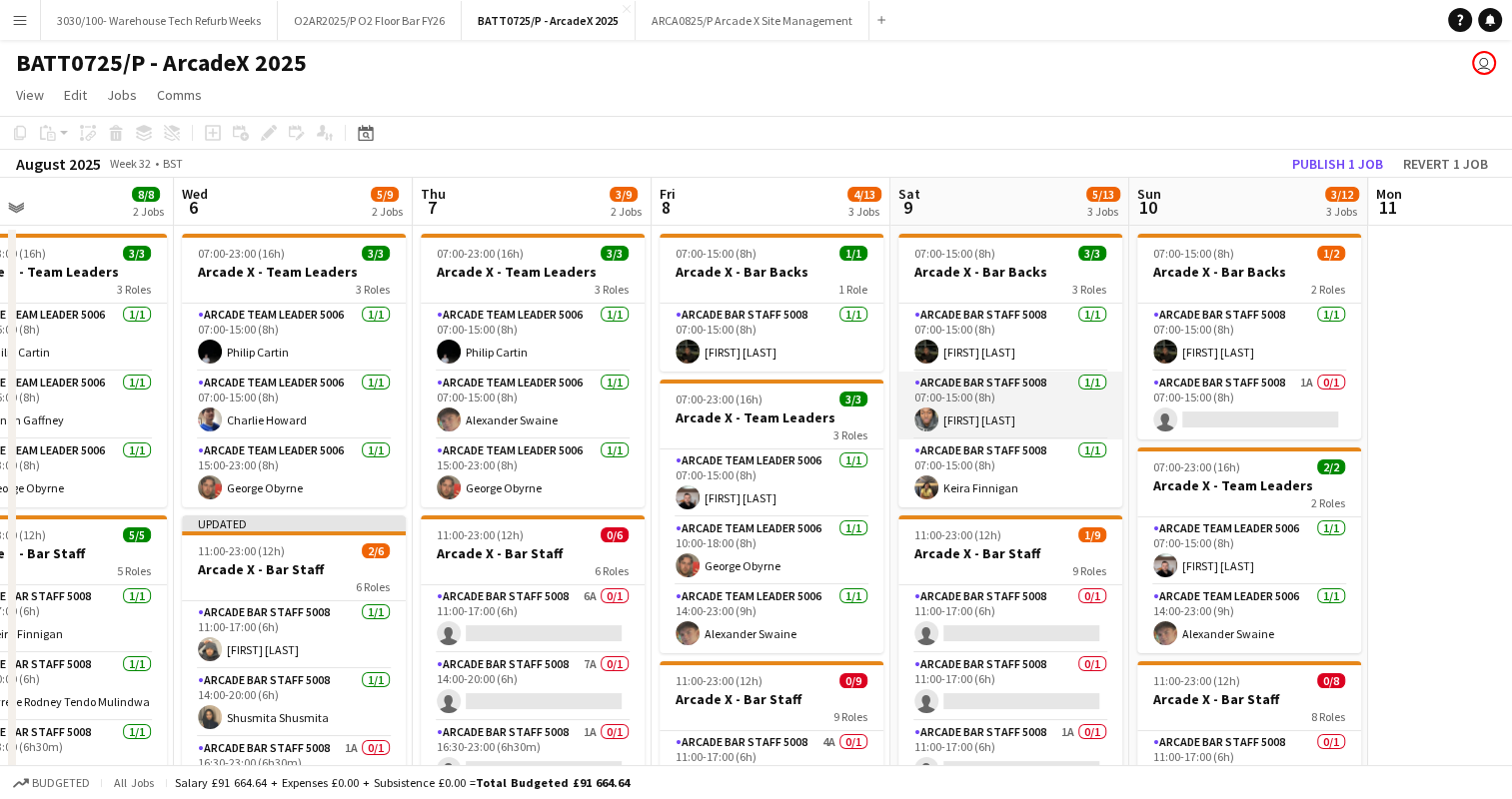 click on "Arcade Bar Staff 5008   1/1   07:00-15:00 (8h)
[FIRST] [LAST]" at bounding box center [1010, 405] 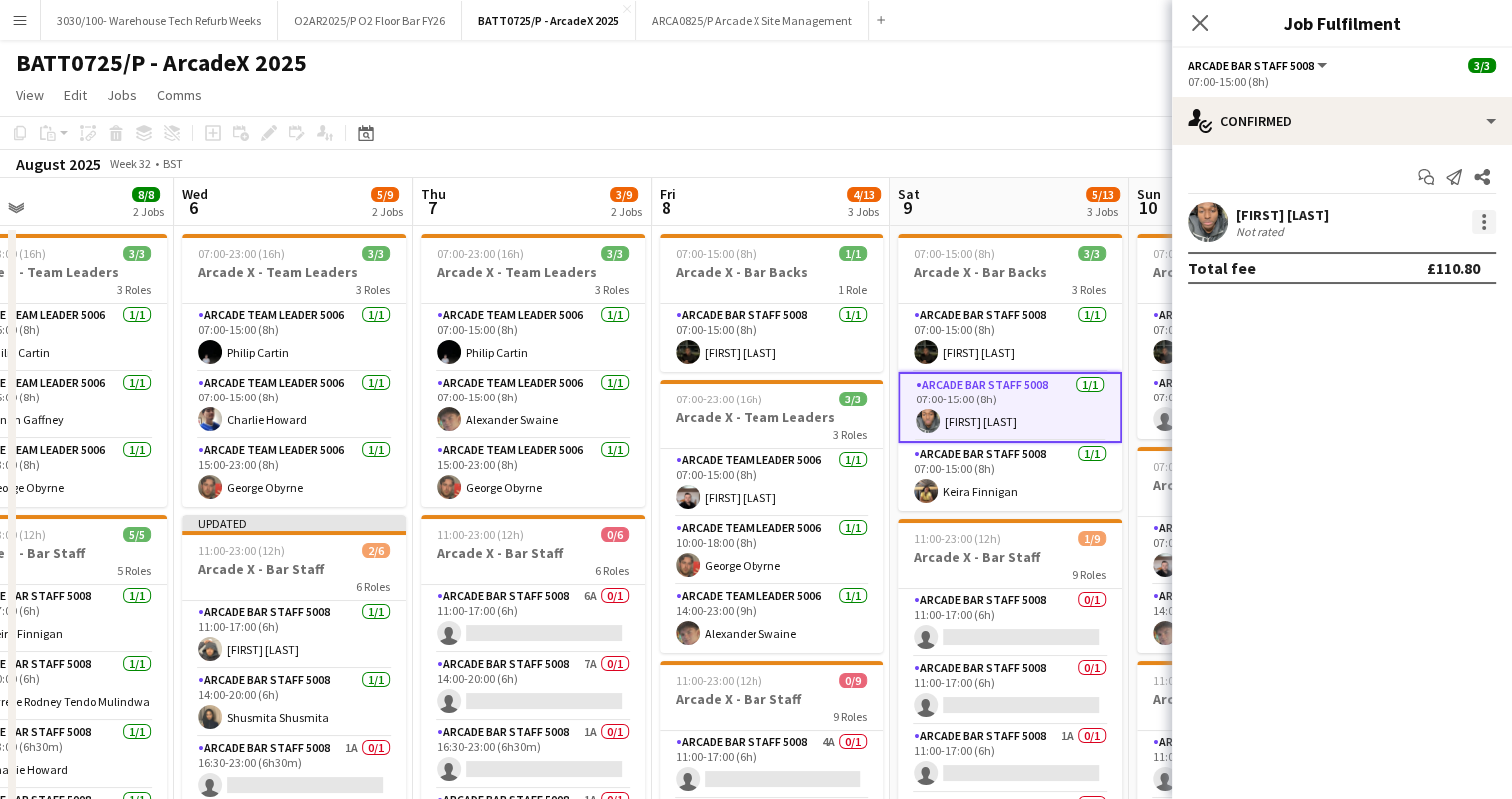 click at bounding box center (1484, 222) 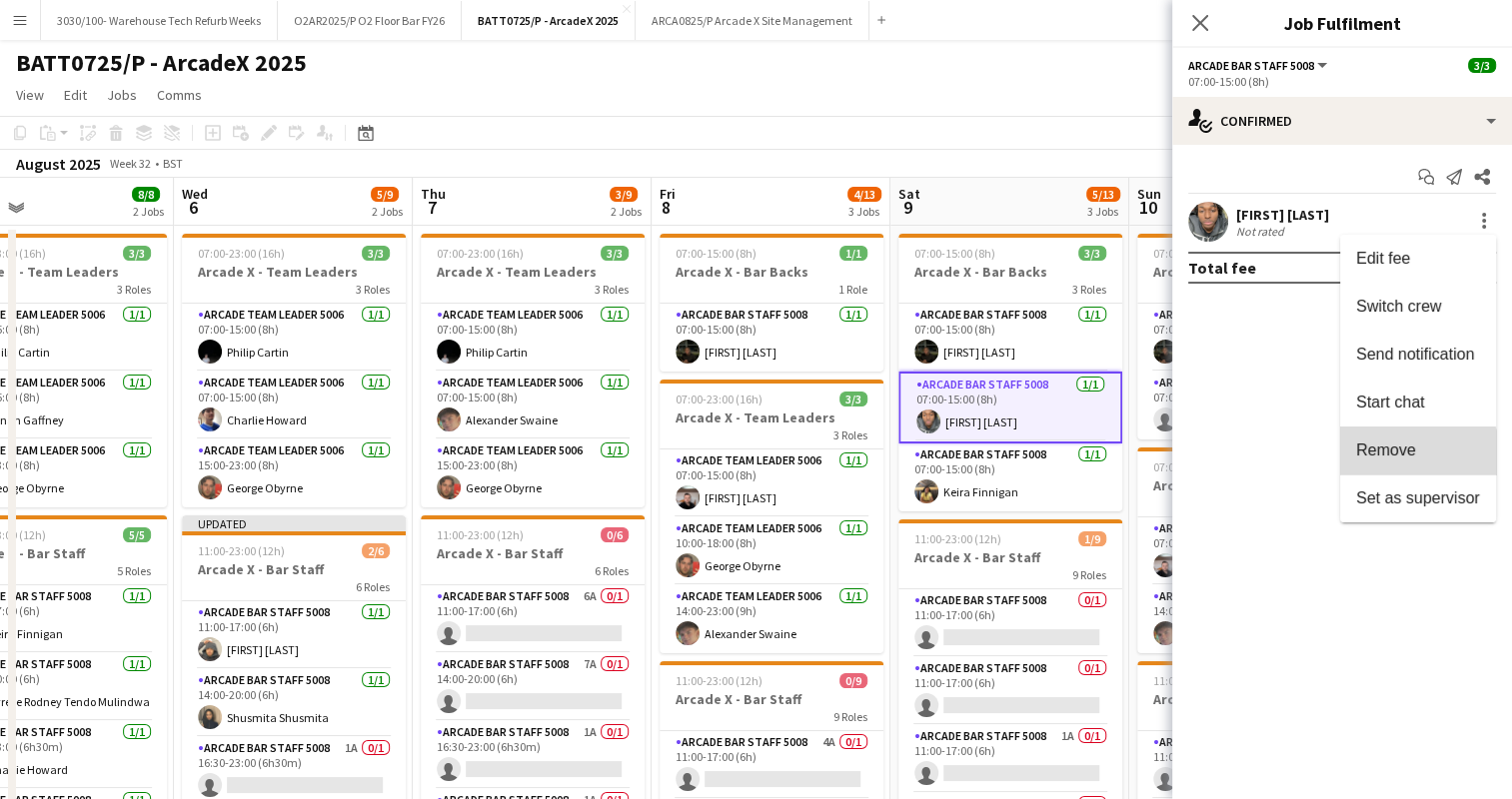 click on "Remove" at bounding box center [1418, 450] 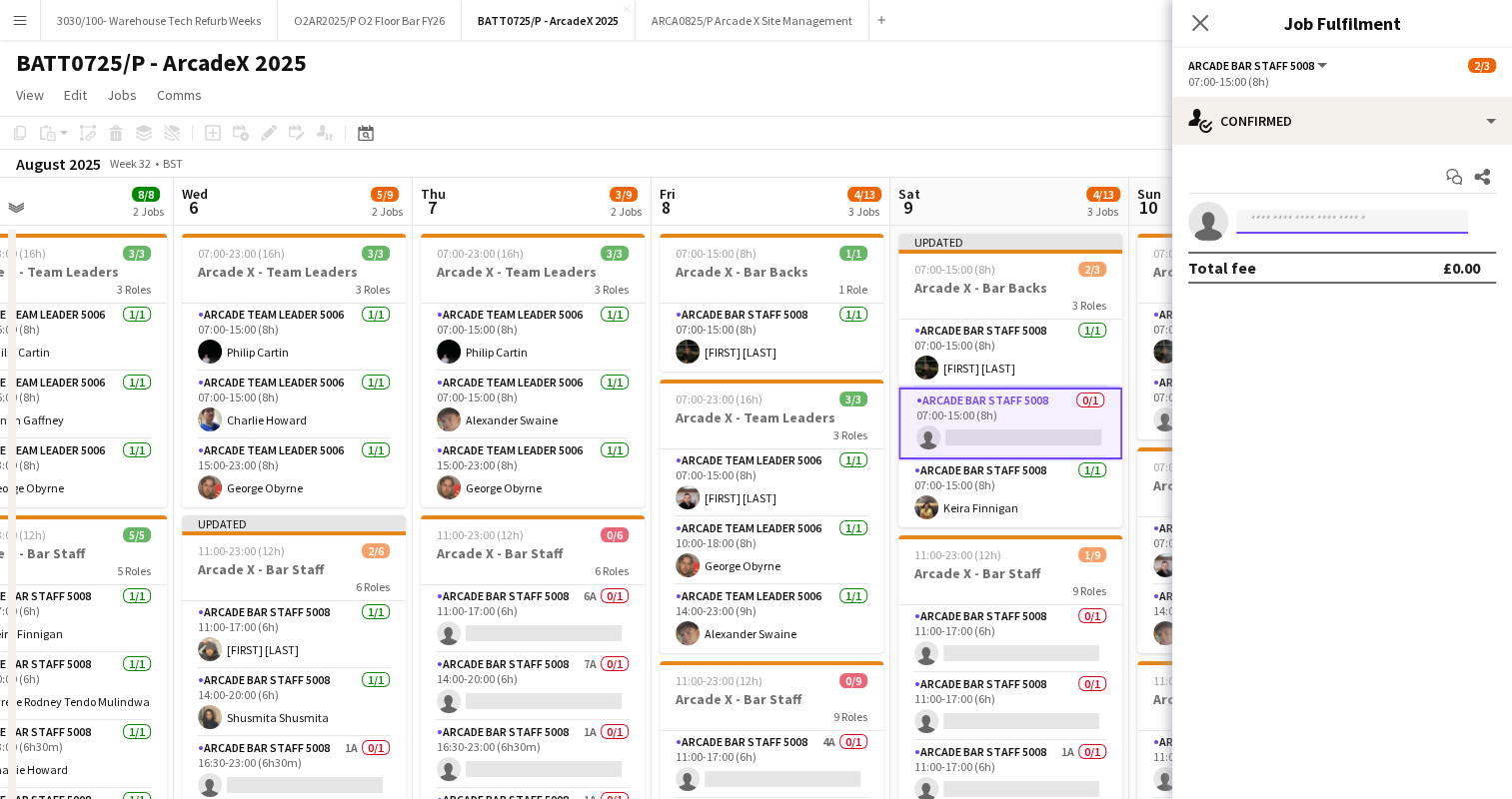 click at bounding box center [1352, 222] 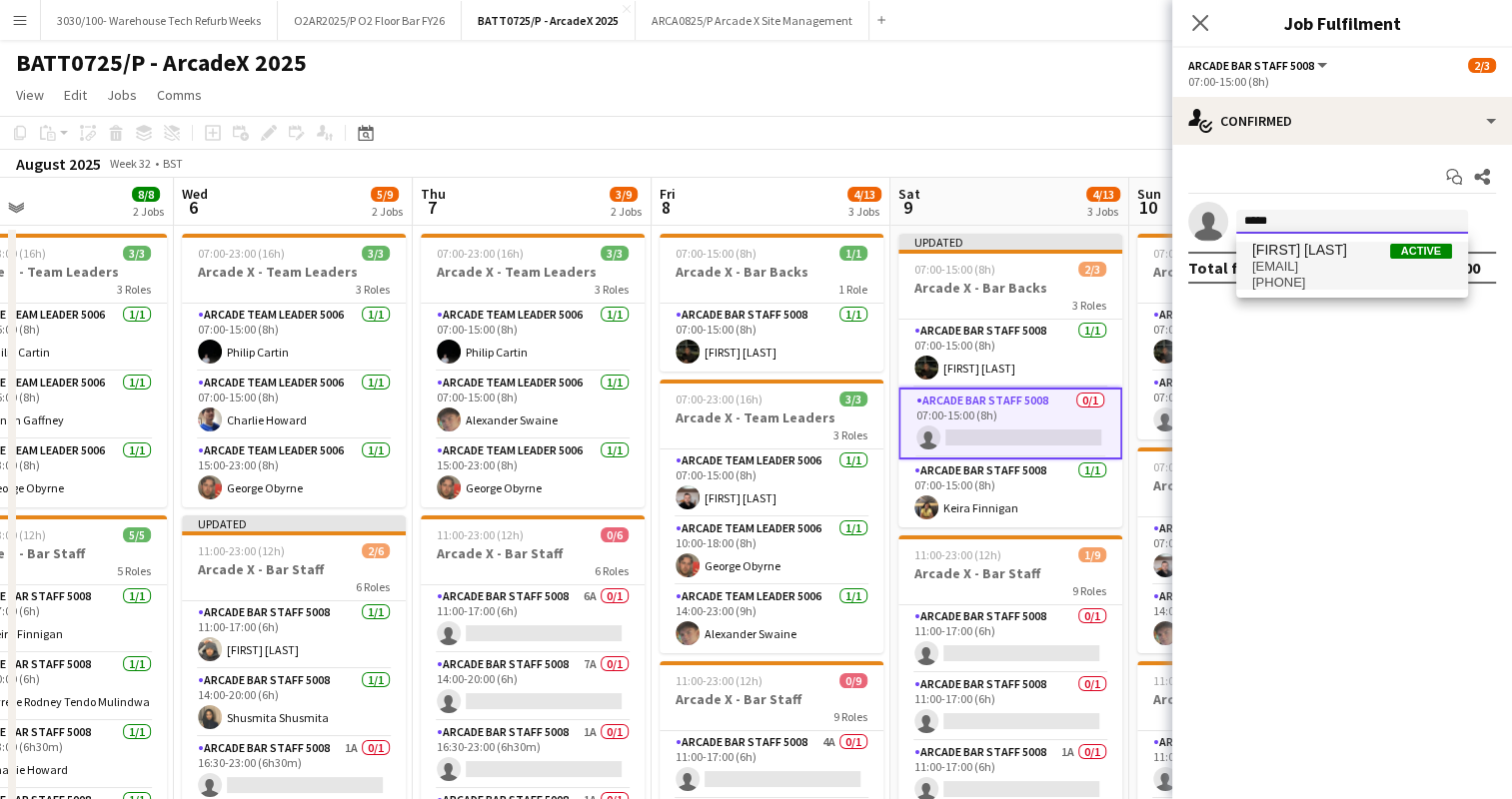 type on "*****" 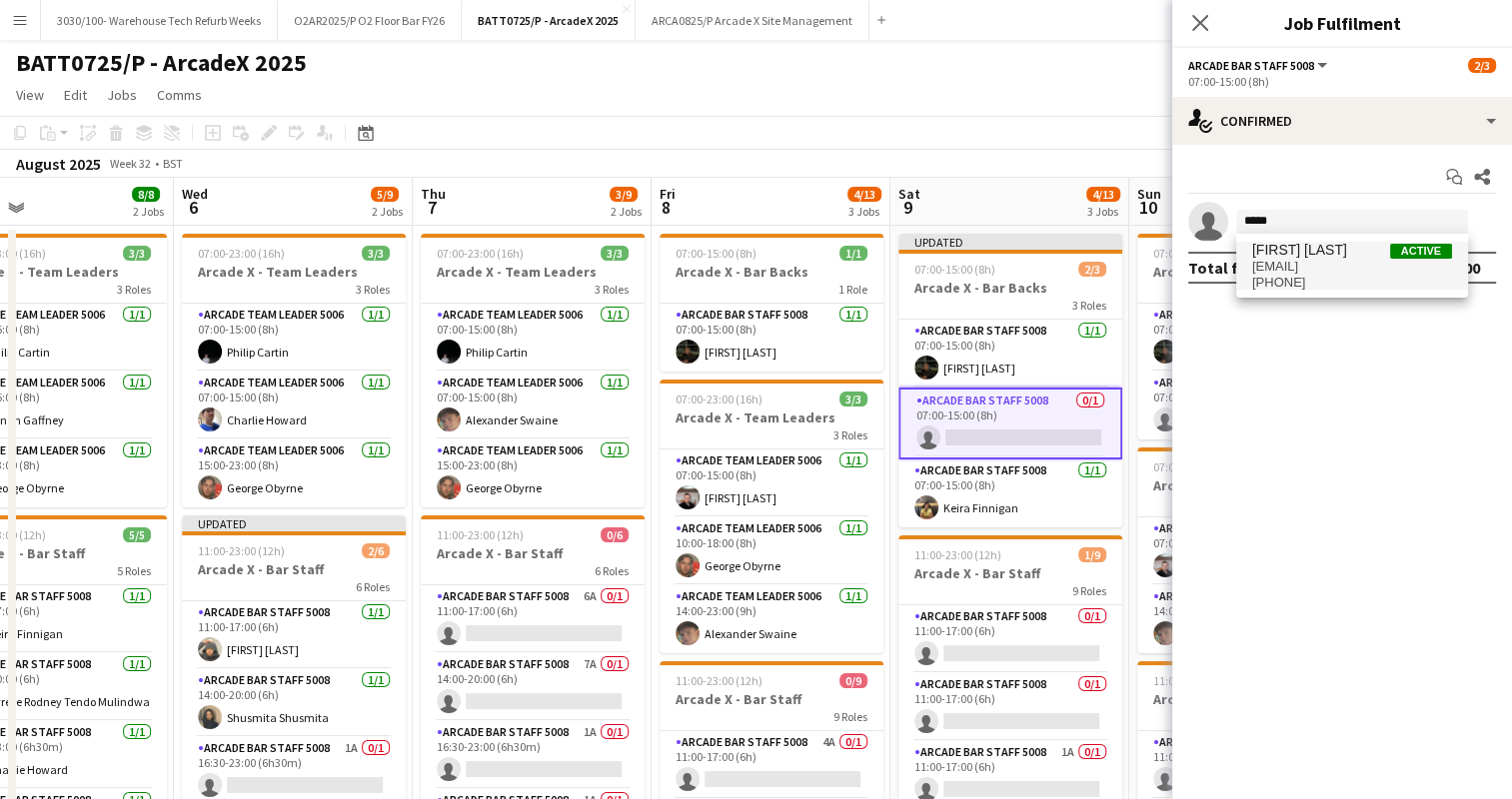 click on "[EMAIL]" at bounding box center (1352, 267) 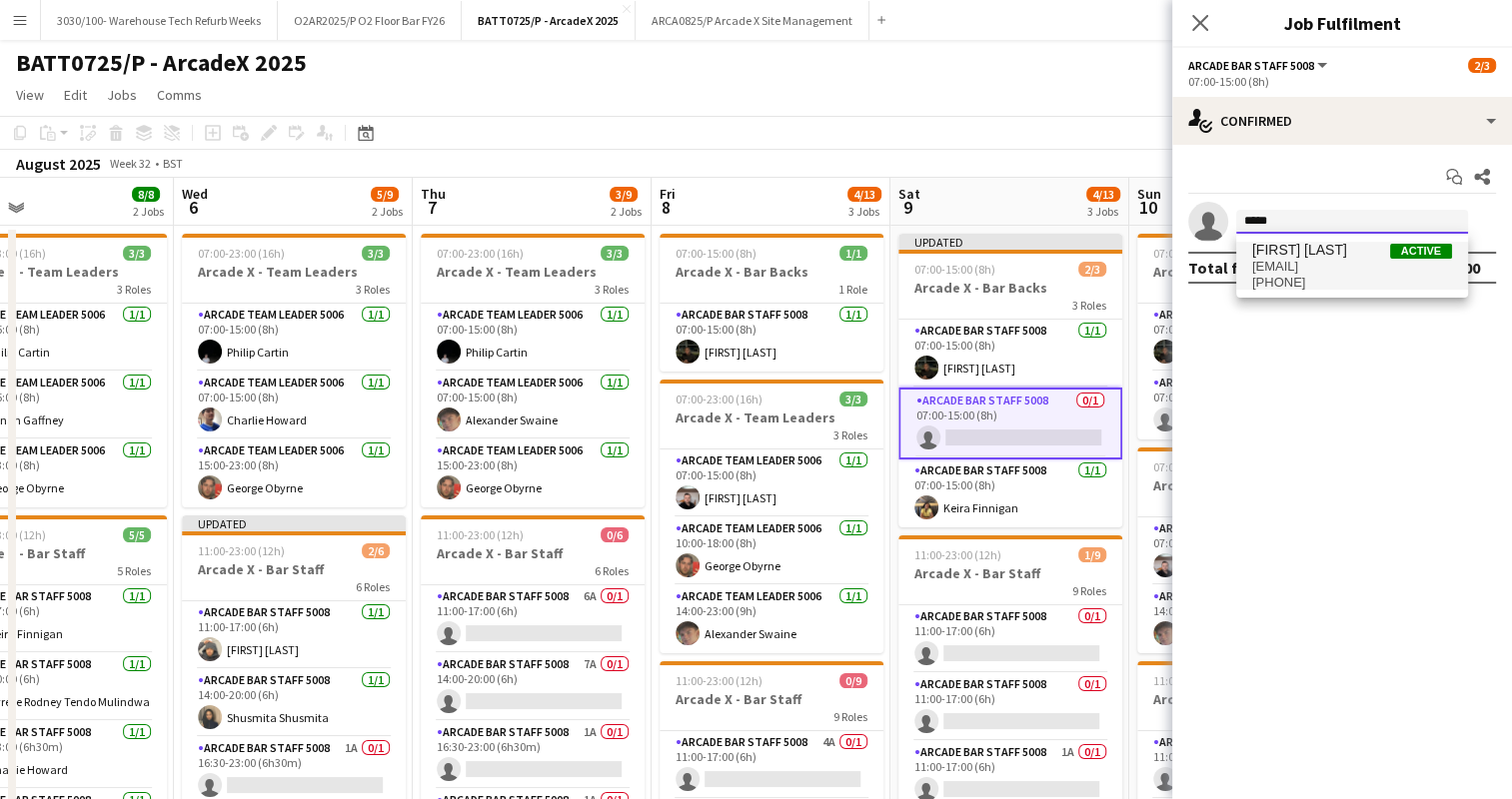 type on "*****" 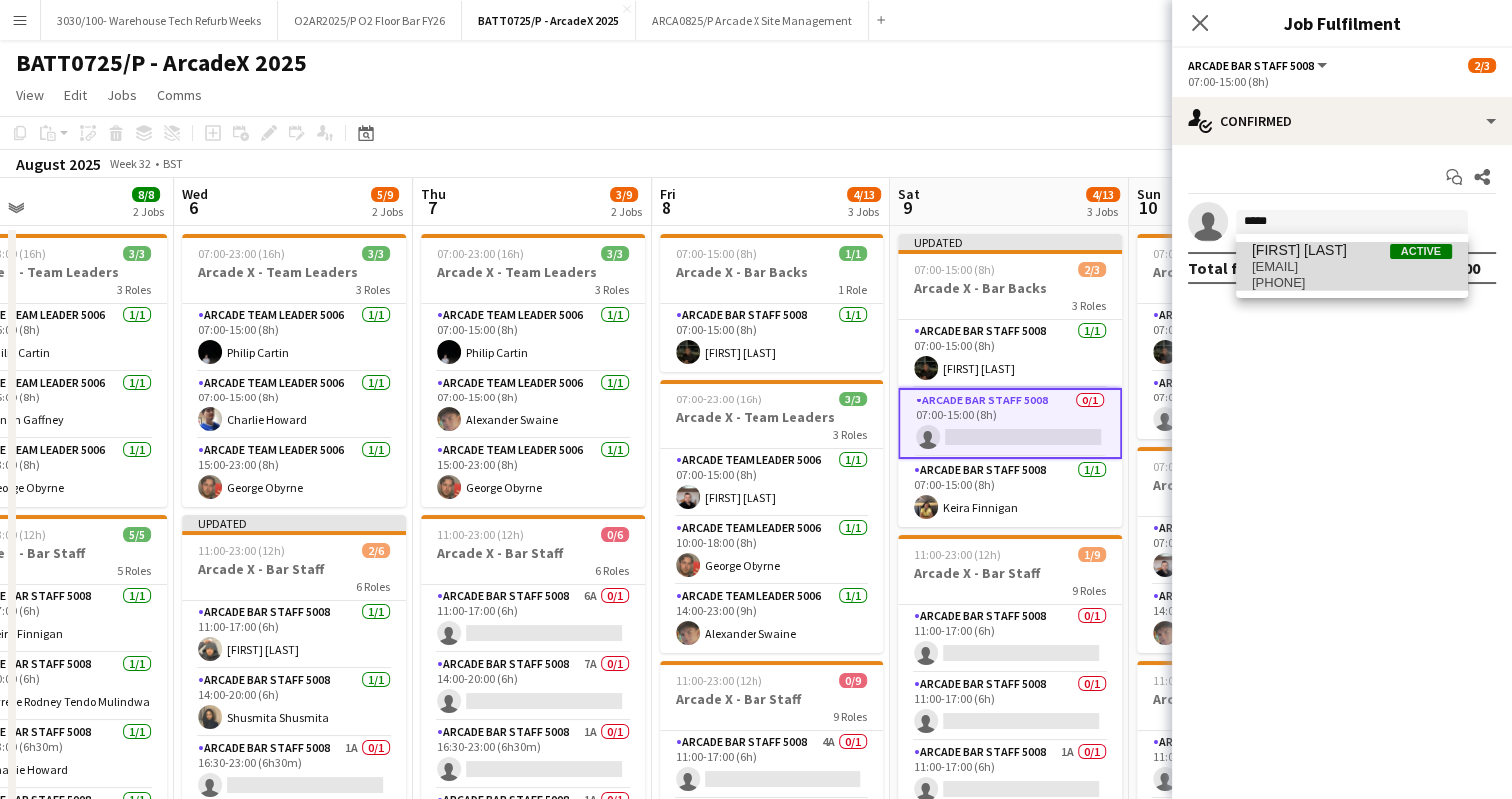 click on "[EMAIL]" at bounding box center [1352, 267] 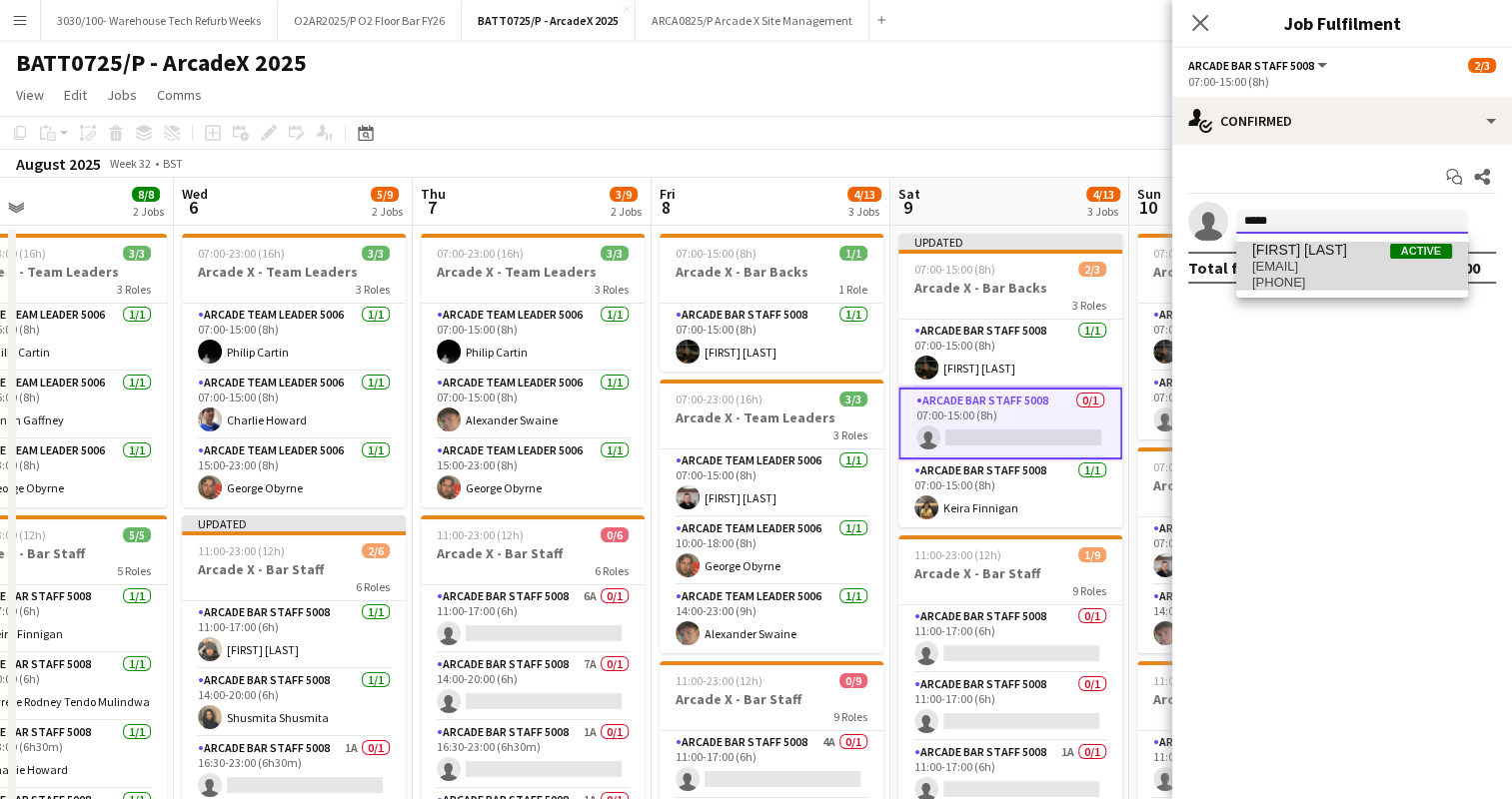 type 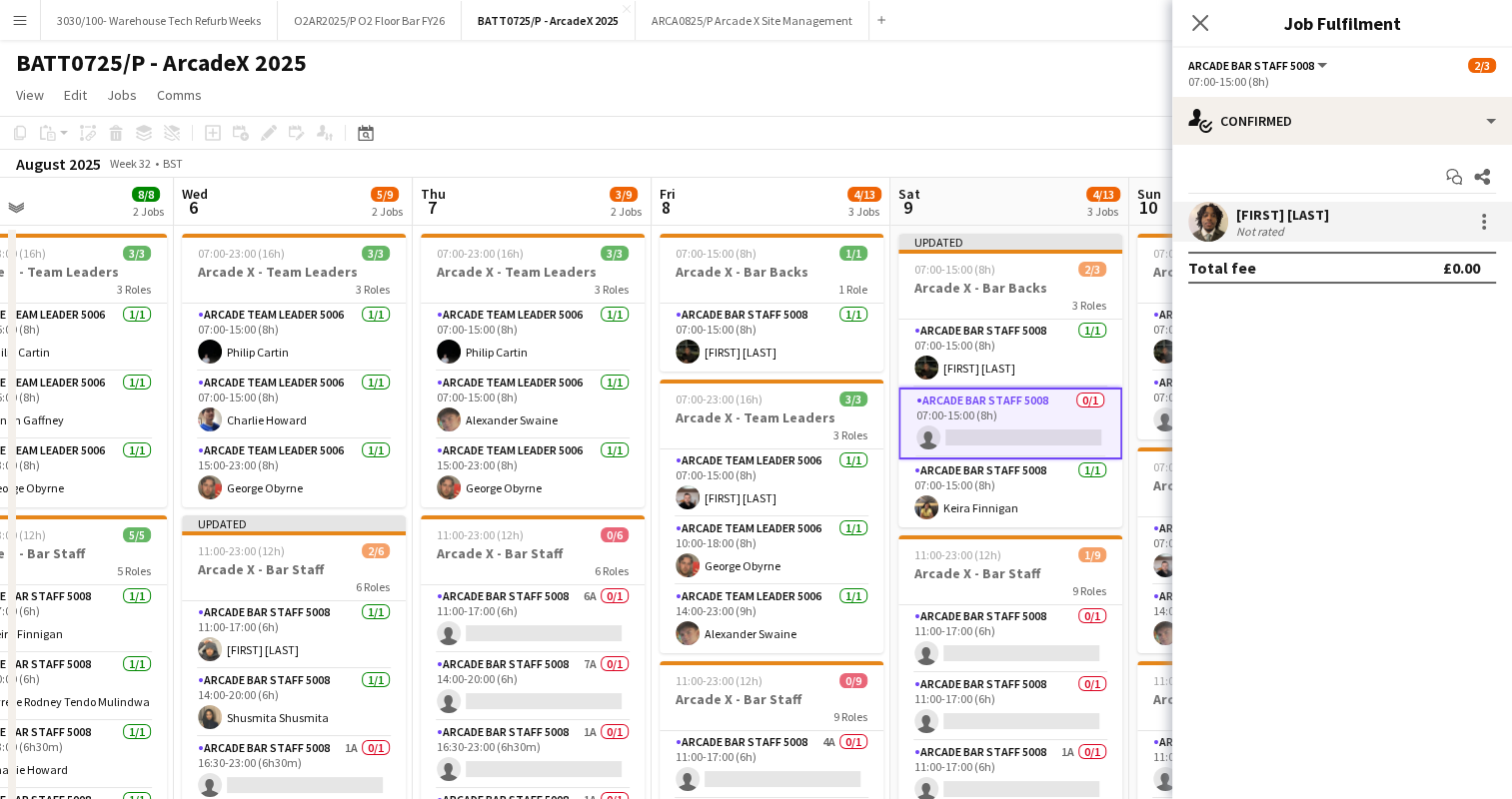 click on "August 2025   Week 32
•   BST   Publish 1 job   Revert 1 job" 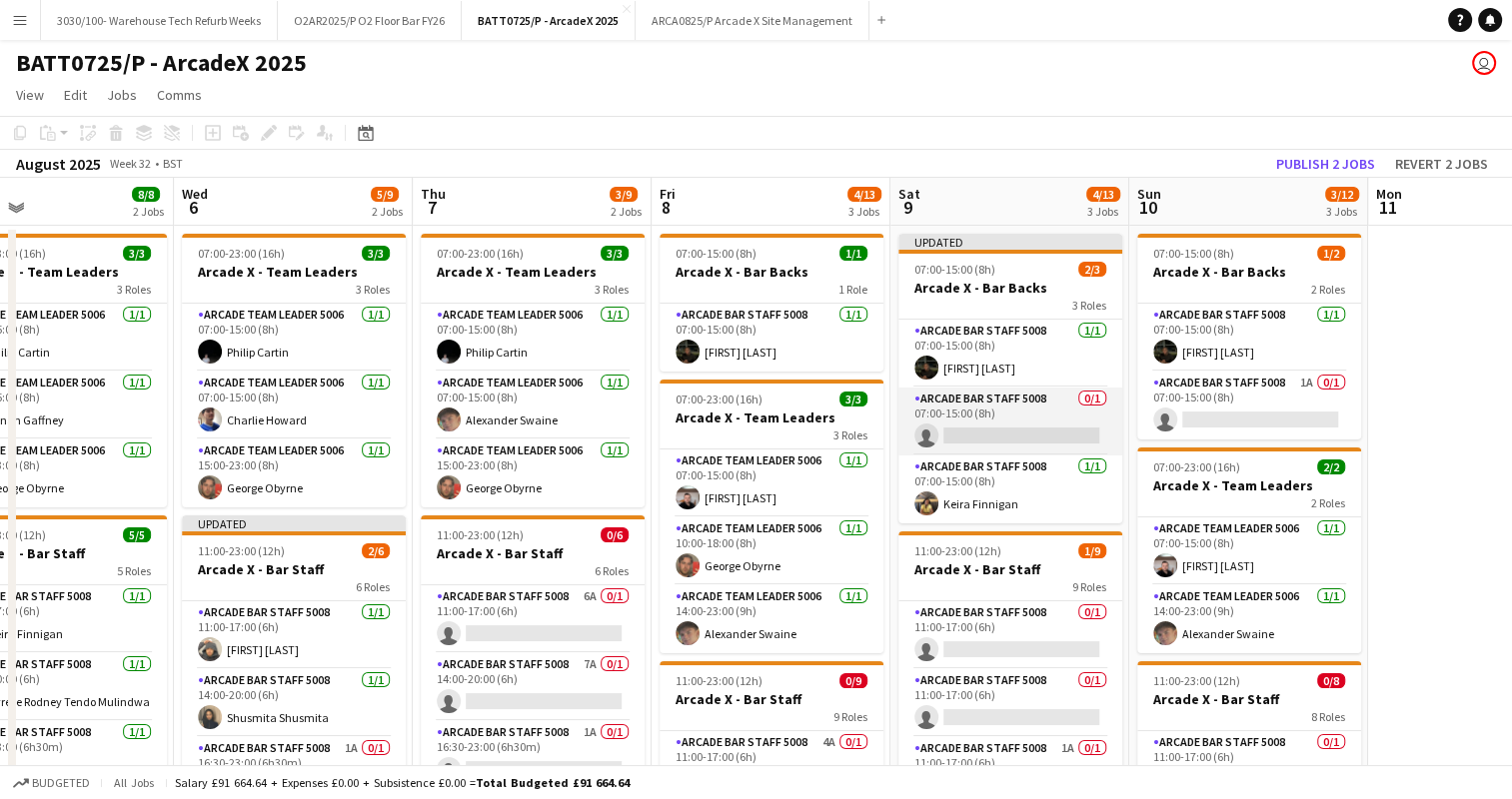 click on "Arcade Bar Staff 5008   0/1   07:00-15:00 (8h)
single-neutral-actions" at bounding box center (1010, 421) 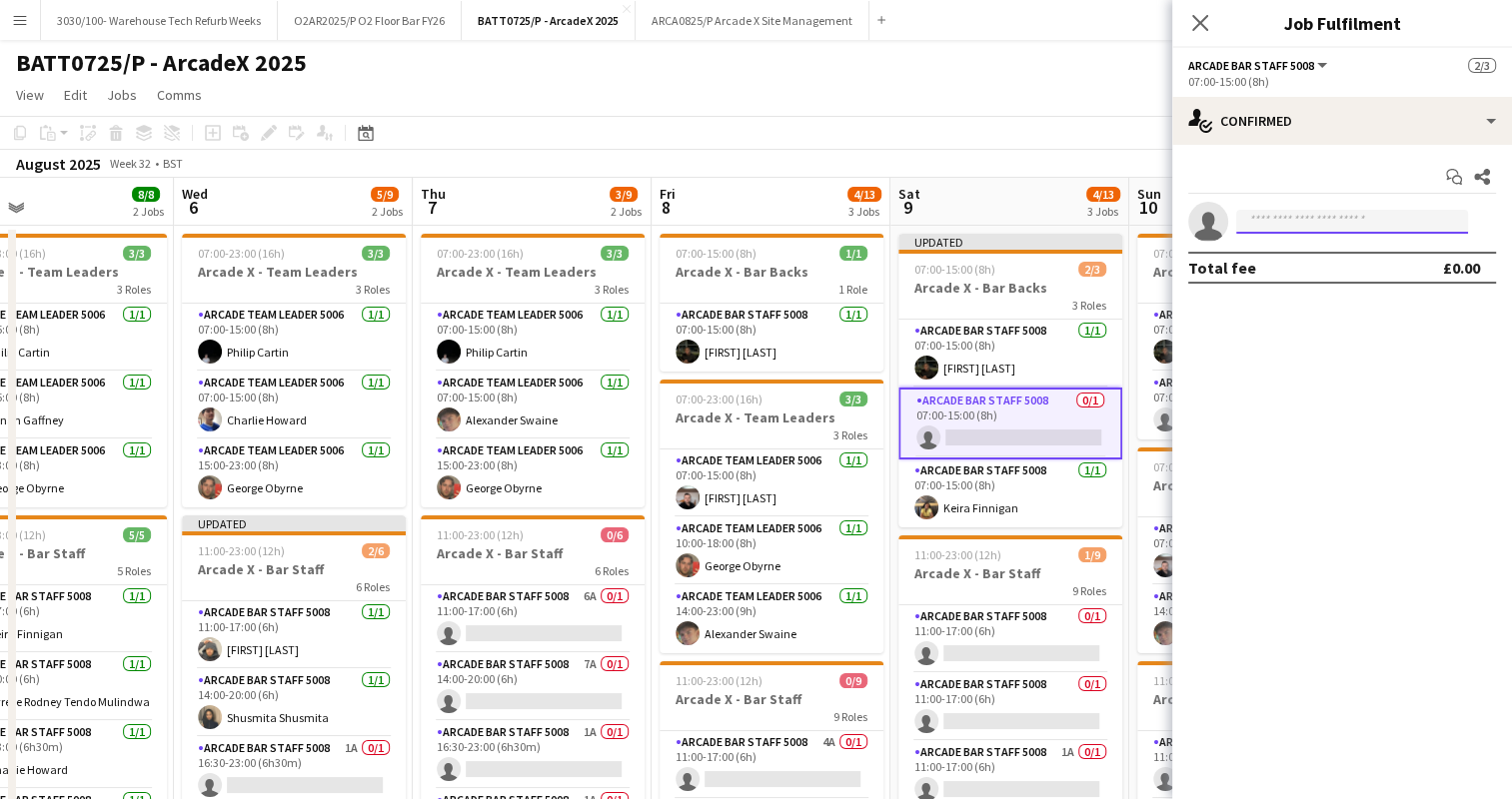 click at bounding box center [1352, 222] 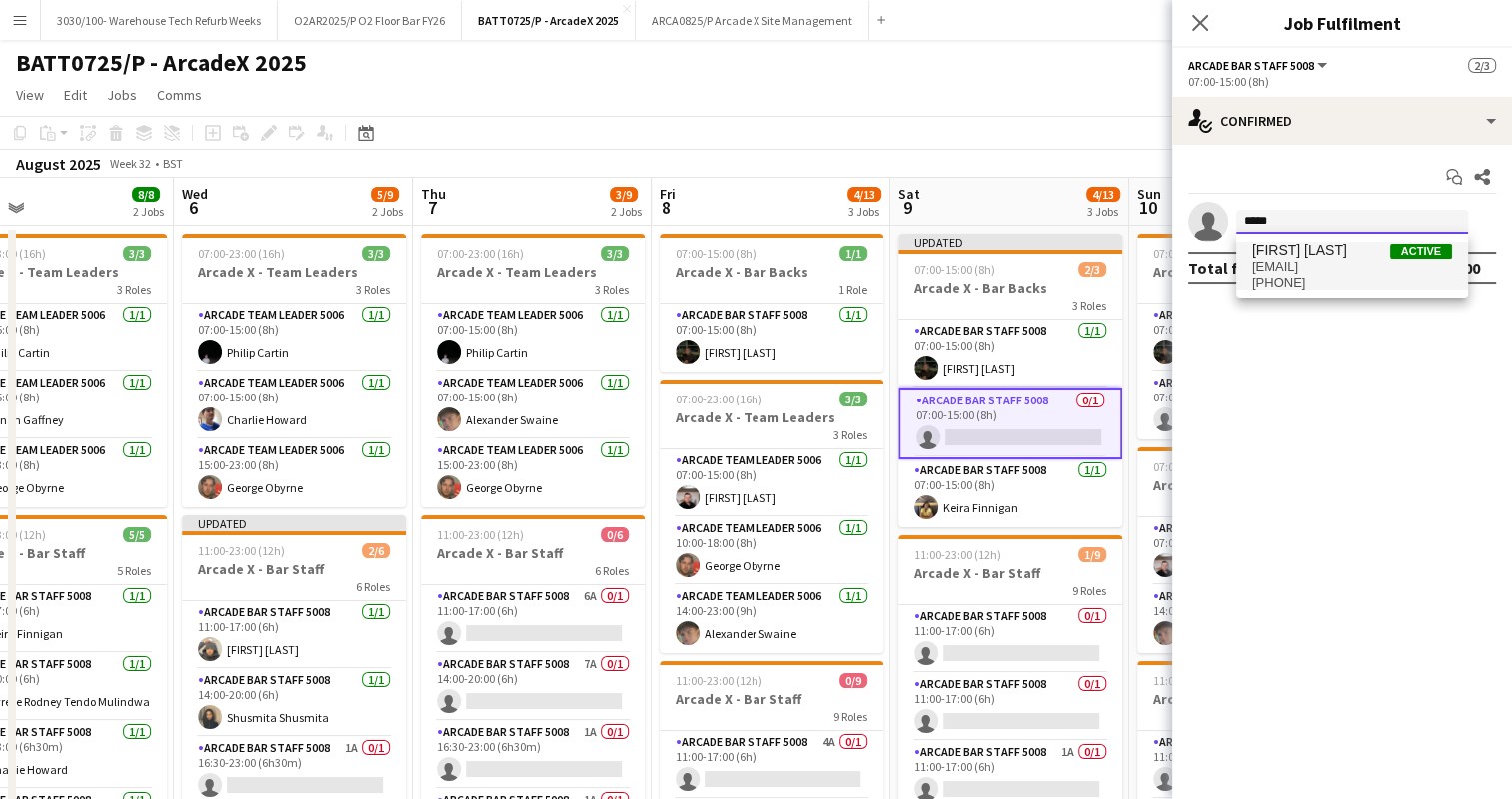 type on "*****" 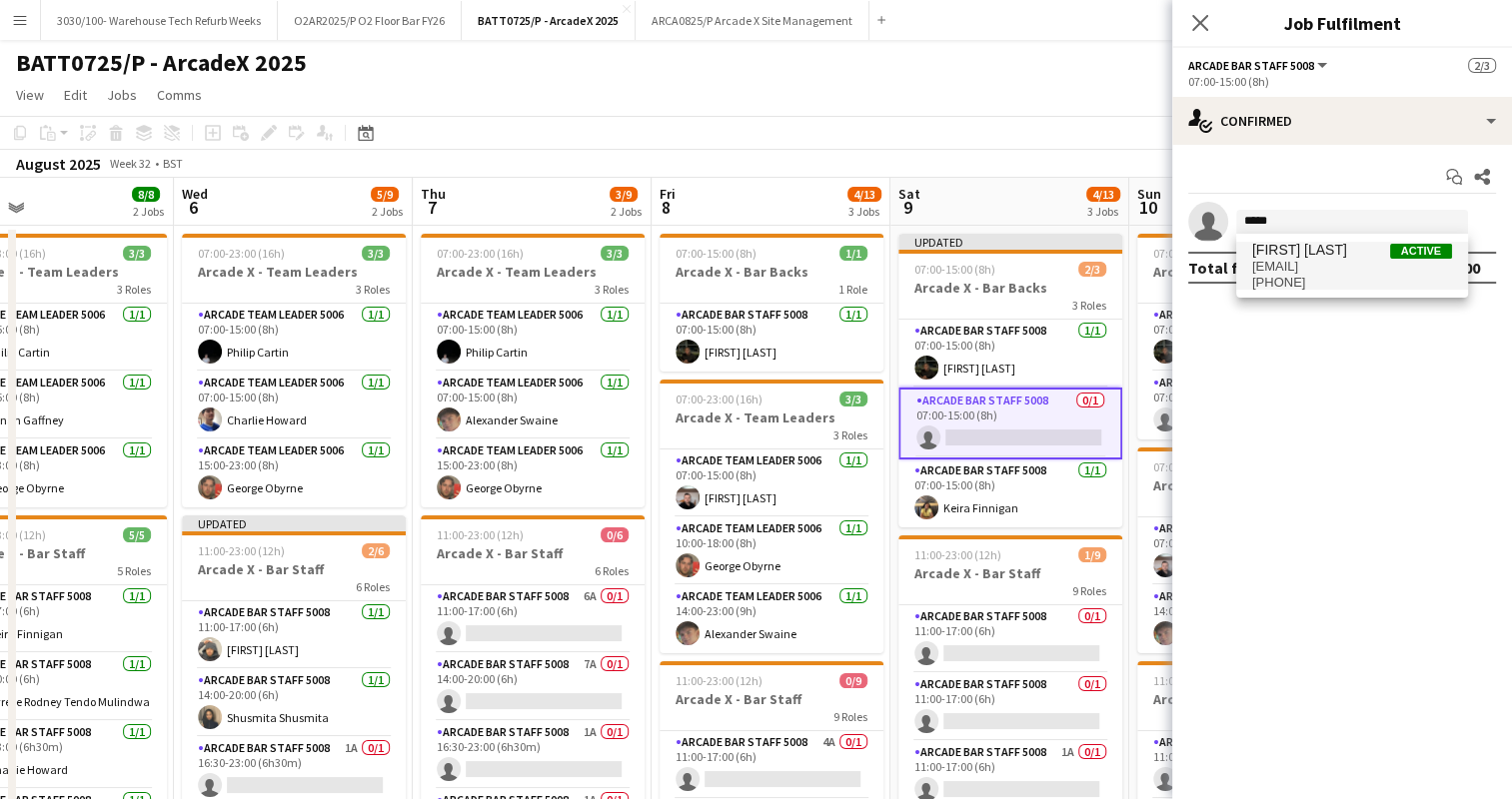 click on "[EMAIL]" at bounding box center [1352, 267] 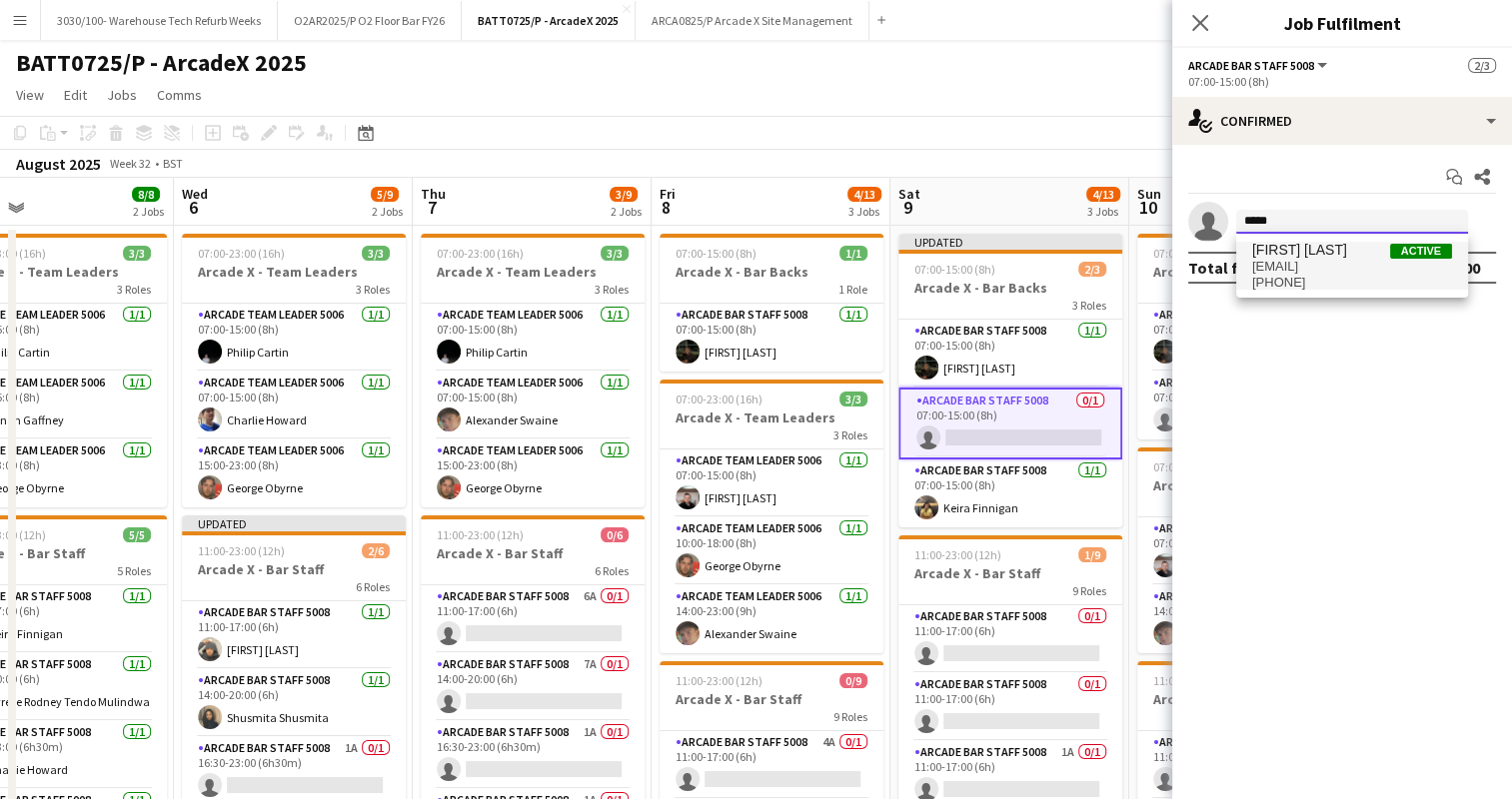 type 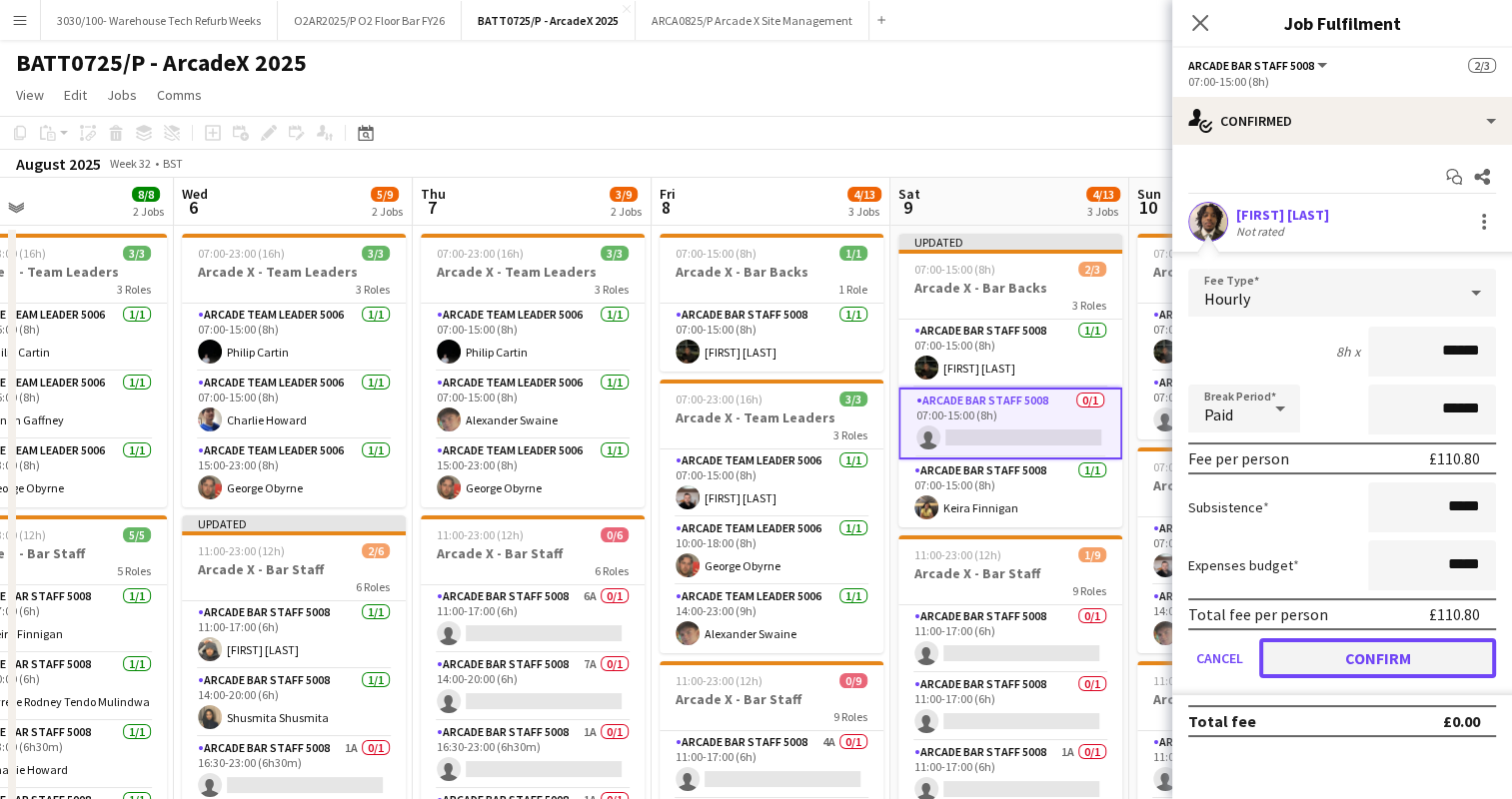click on "Confirm" at bounding box center [1377, 658] 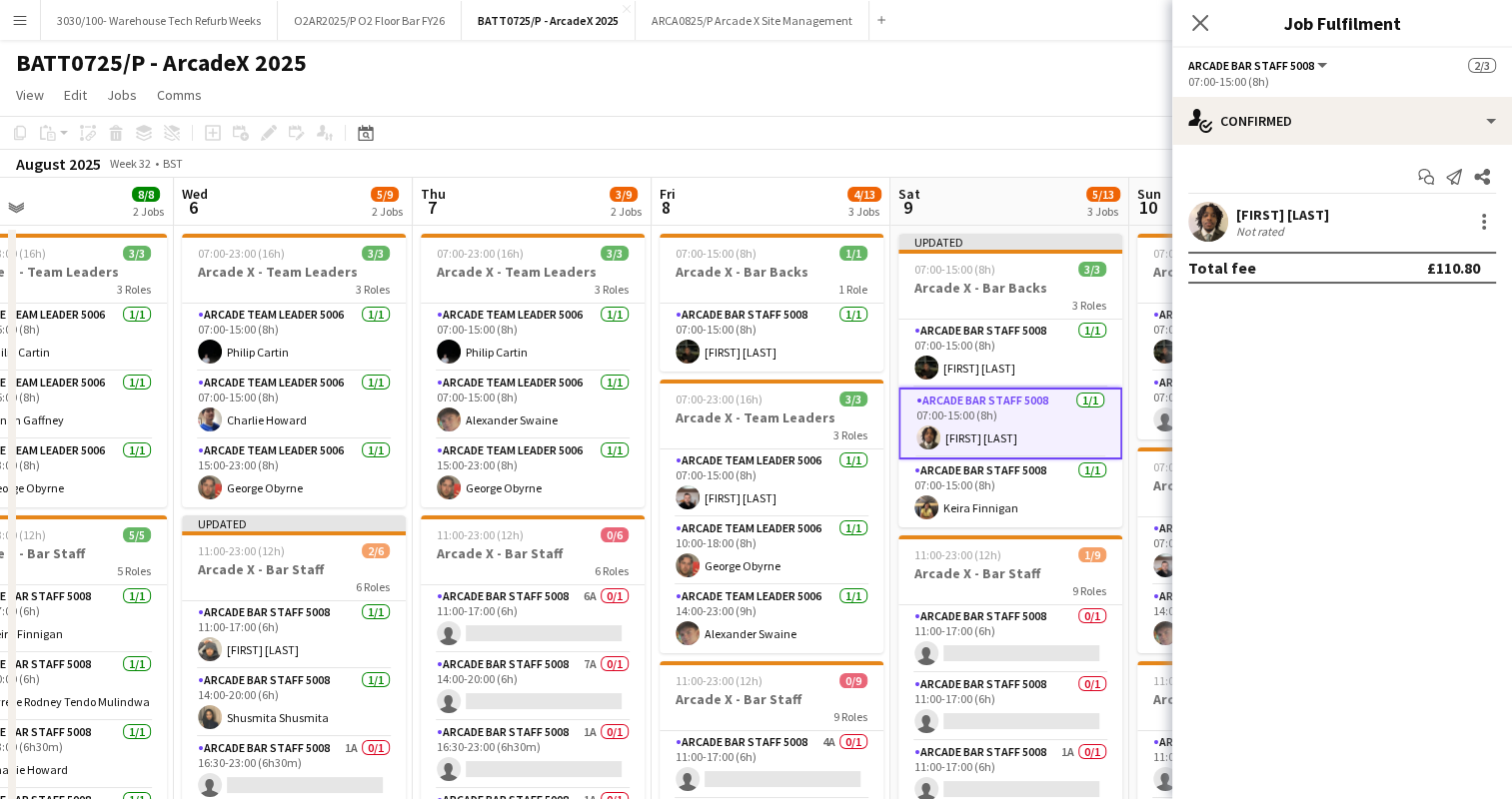 click on "August 2025   Week 32
•   BST   Publish 1 job   Revert 1 job" 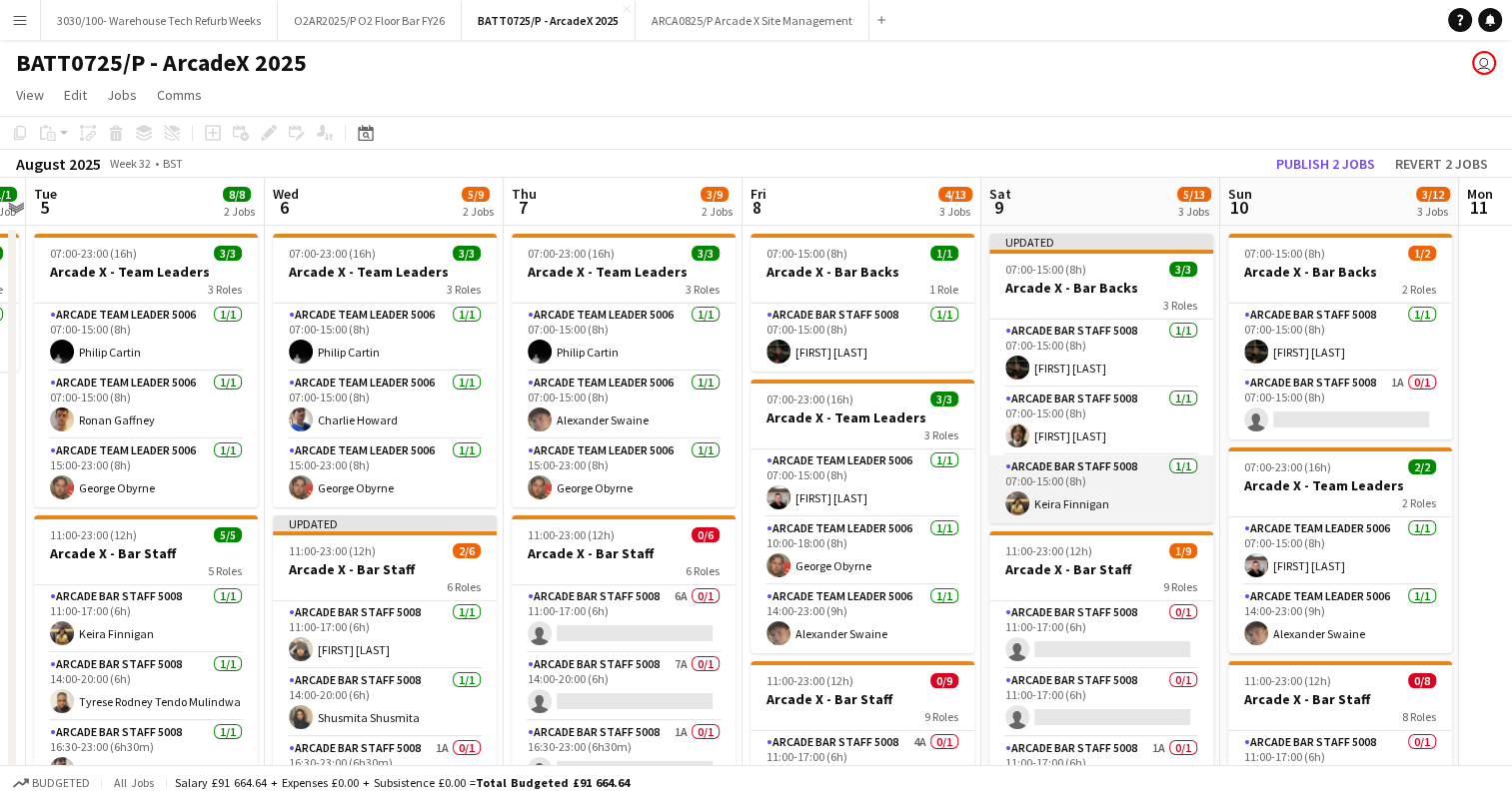 scroll, scrollTop: 0, scrollLeft: 692, axis: horizontal 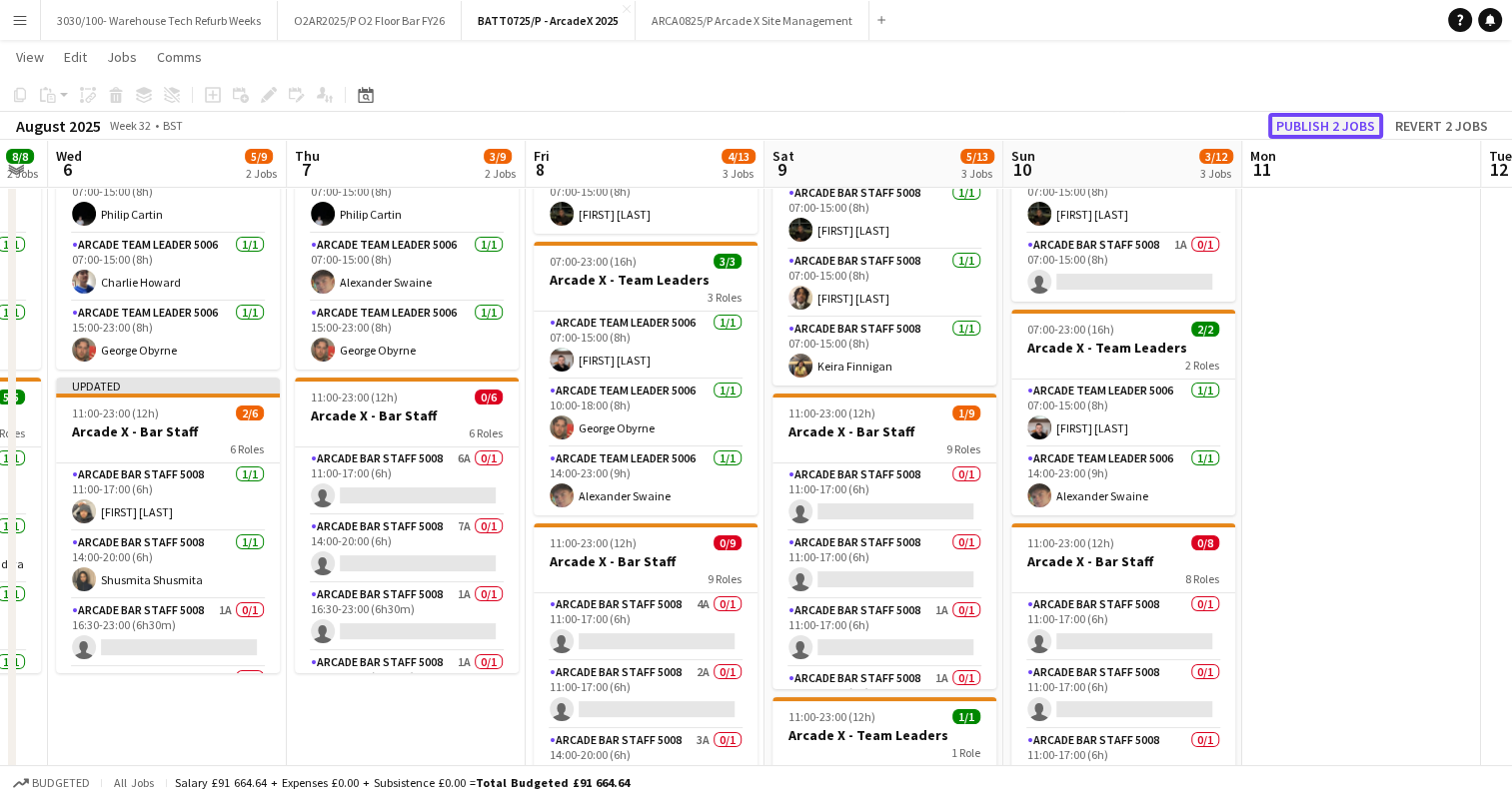 click on "Publish 2 jobs" 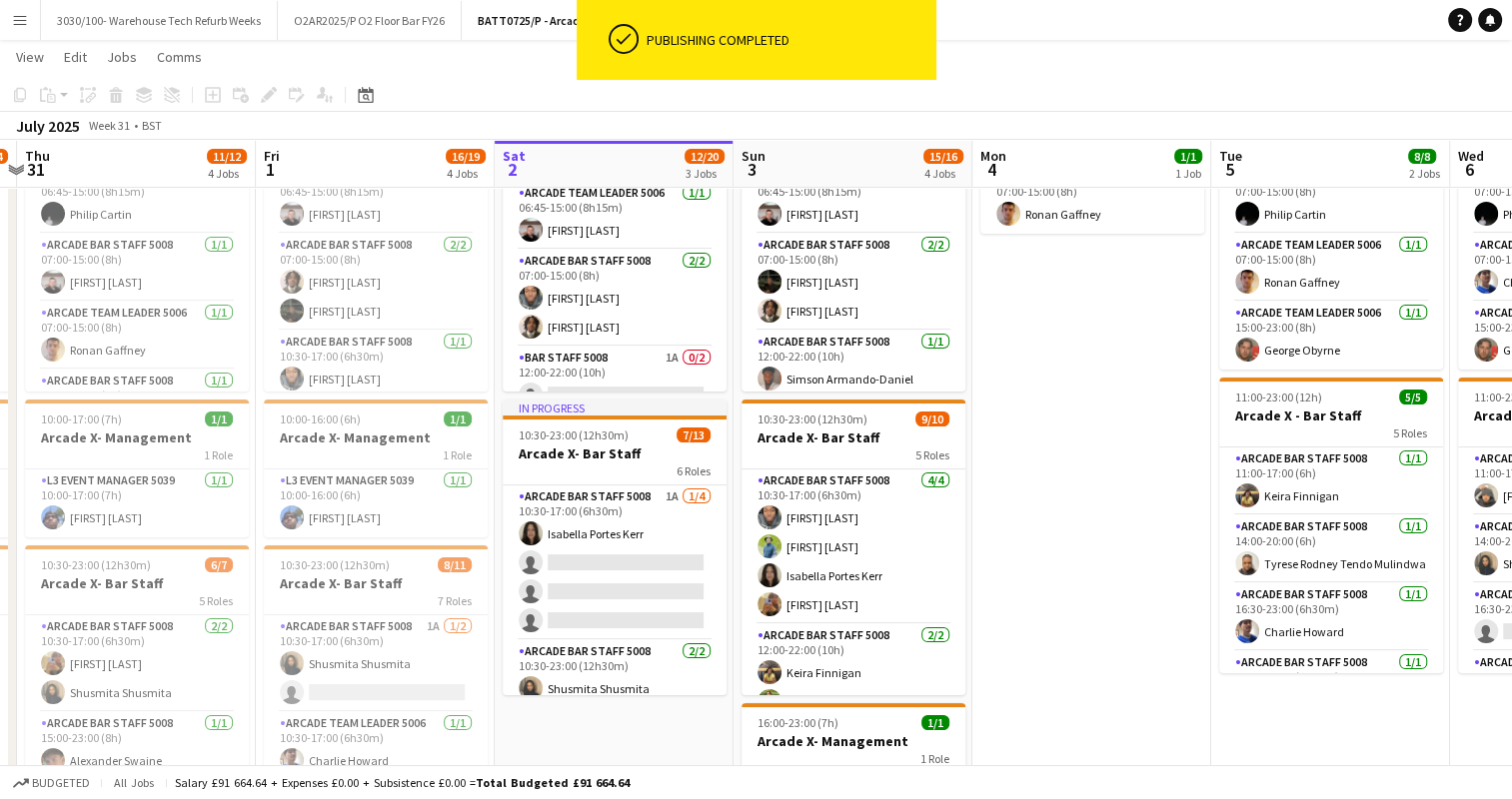 scroll, scrollTop: 0, scrollLeft: 644, axis: horizontal 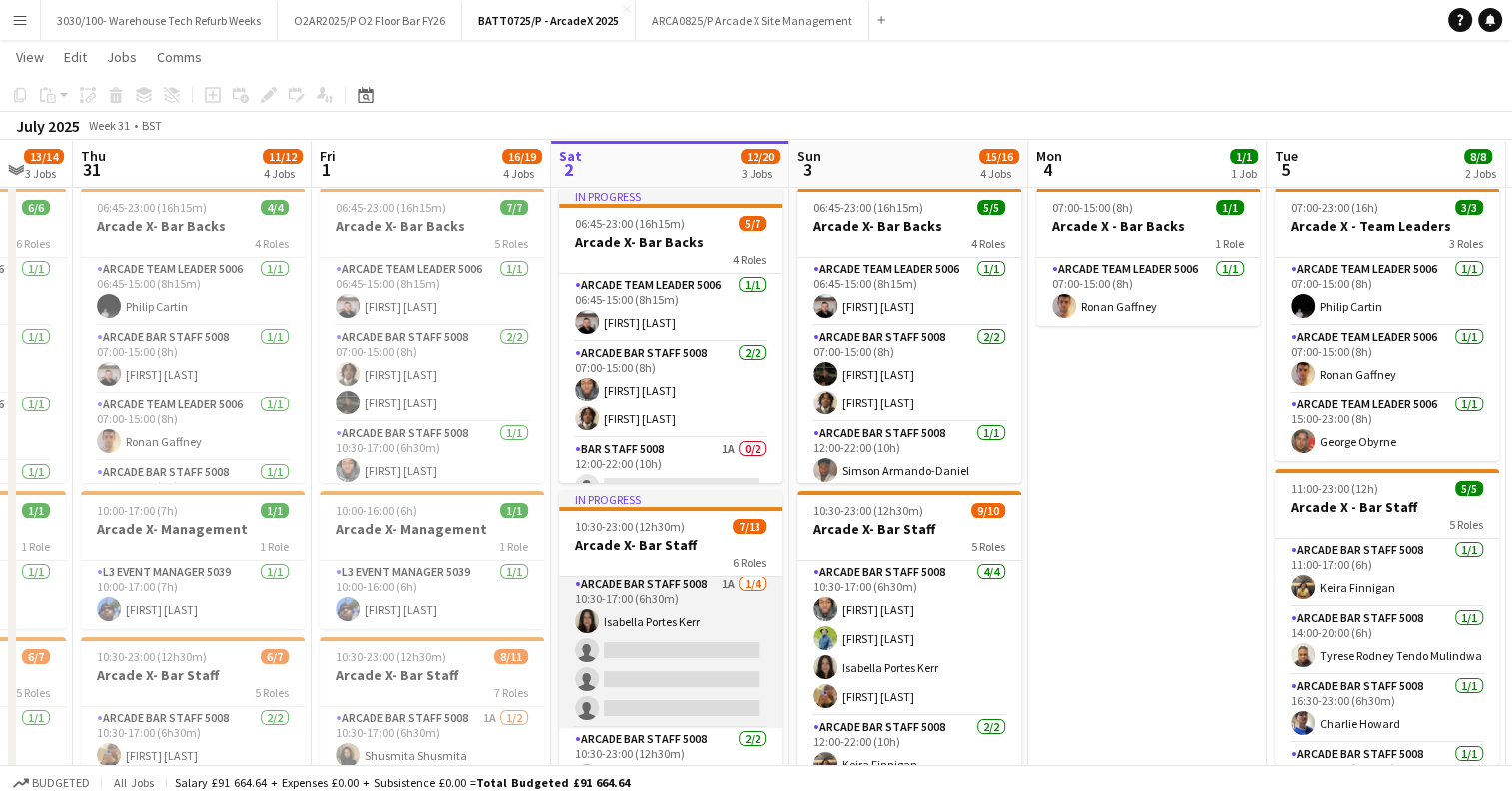 click on "Arcade Bar Staff 5008   1A   1/4   10:30-17:00 (6h30m)
[FIRST] [LAST]
single-neutral-actions
single-neutral-actions
single-neutral-actions" at bounding box center (671, 650) 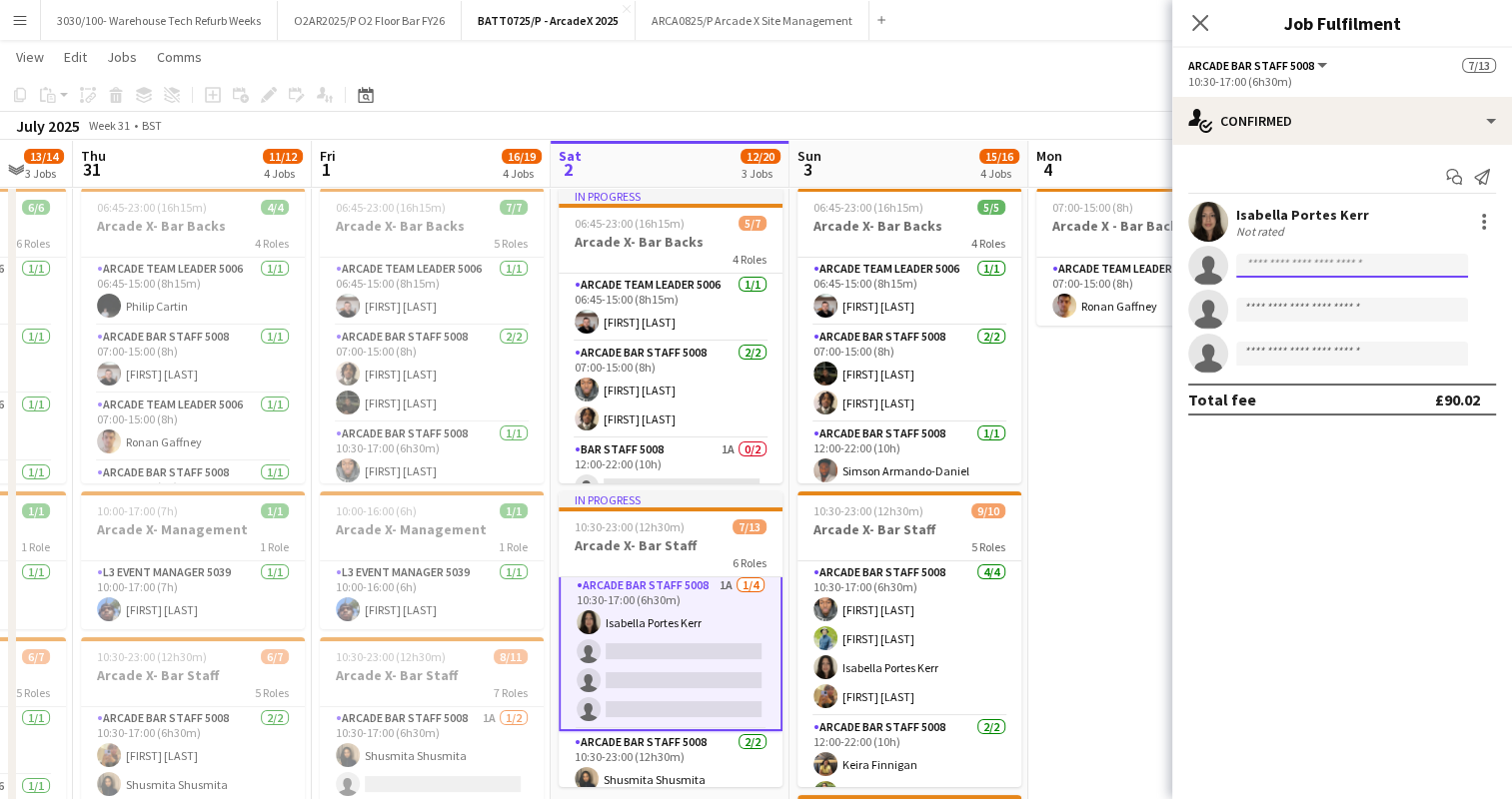 click at bounding box center [1352, 310] 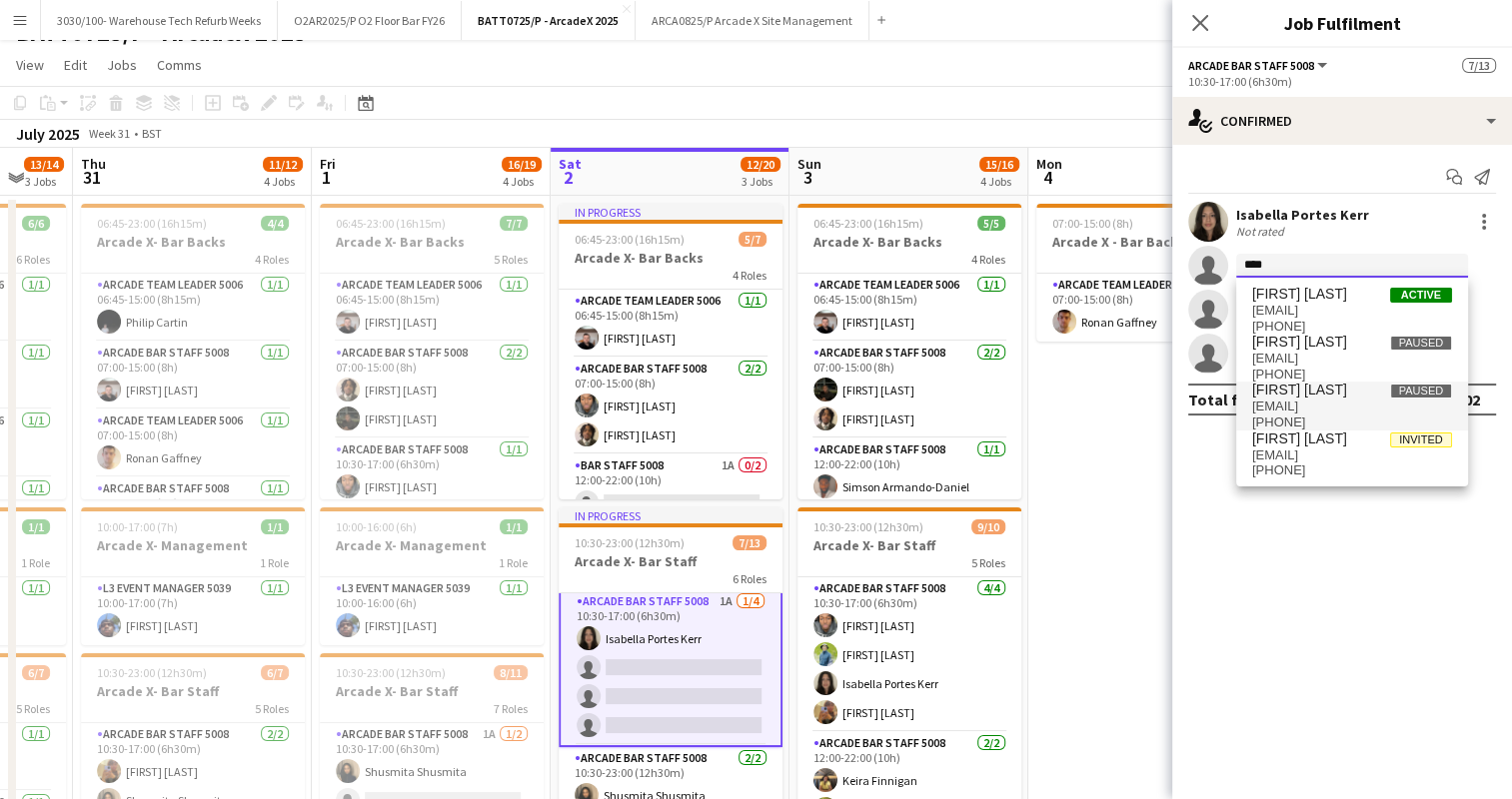 scroll, scrollTop: 32, scrollLeft: 0, axis: vertical 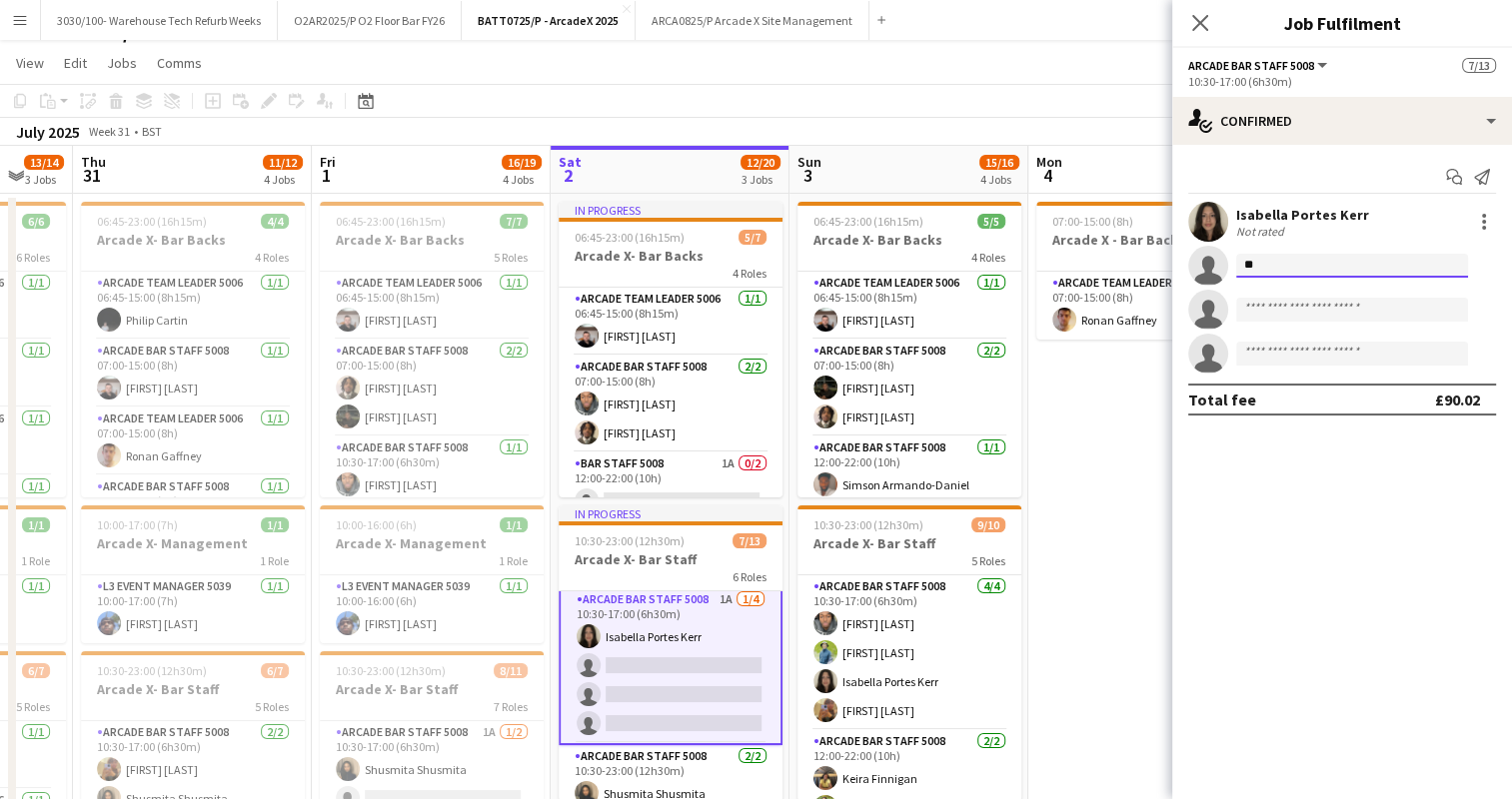 type on "*" 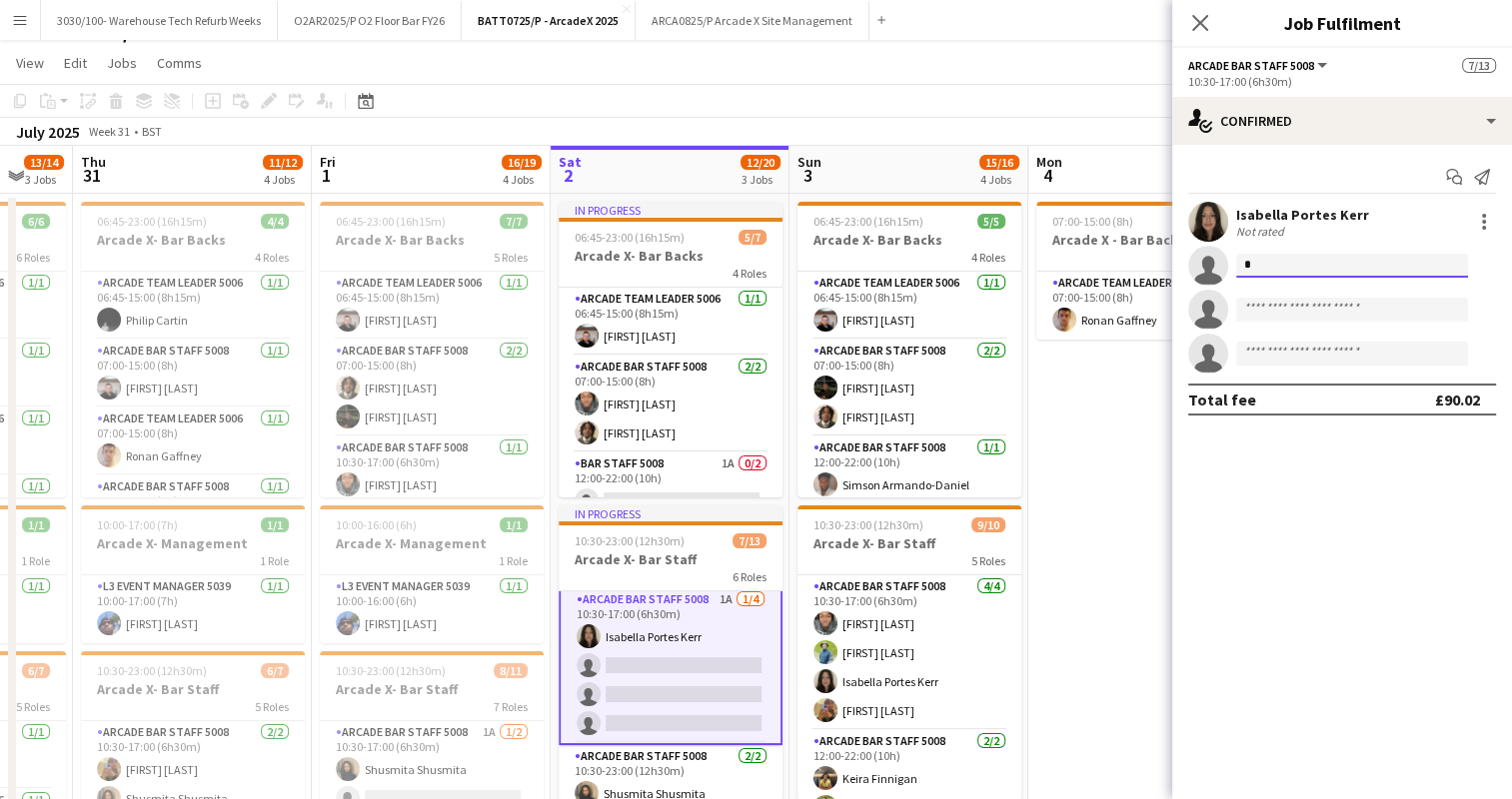 type 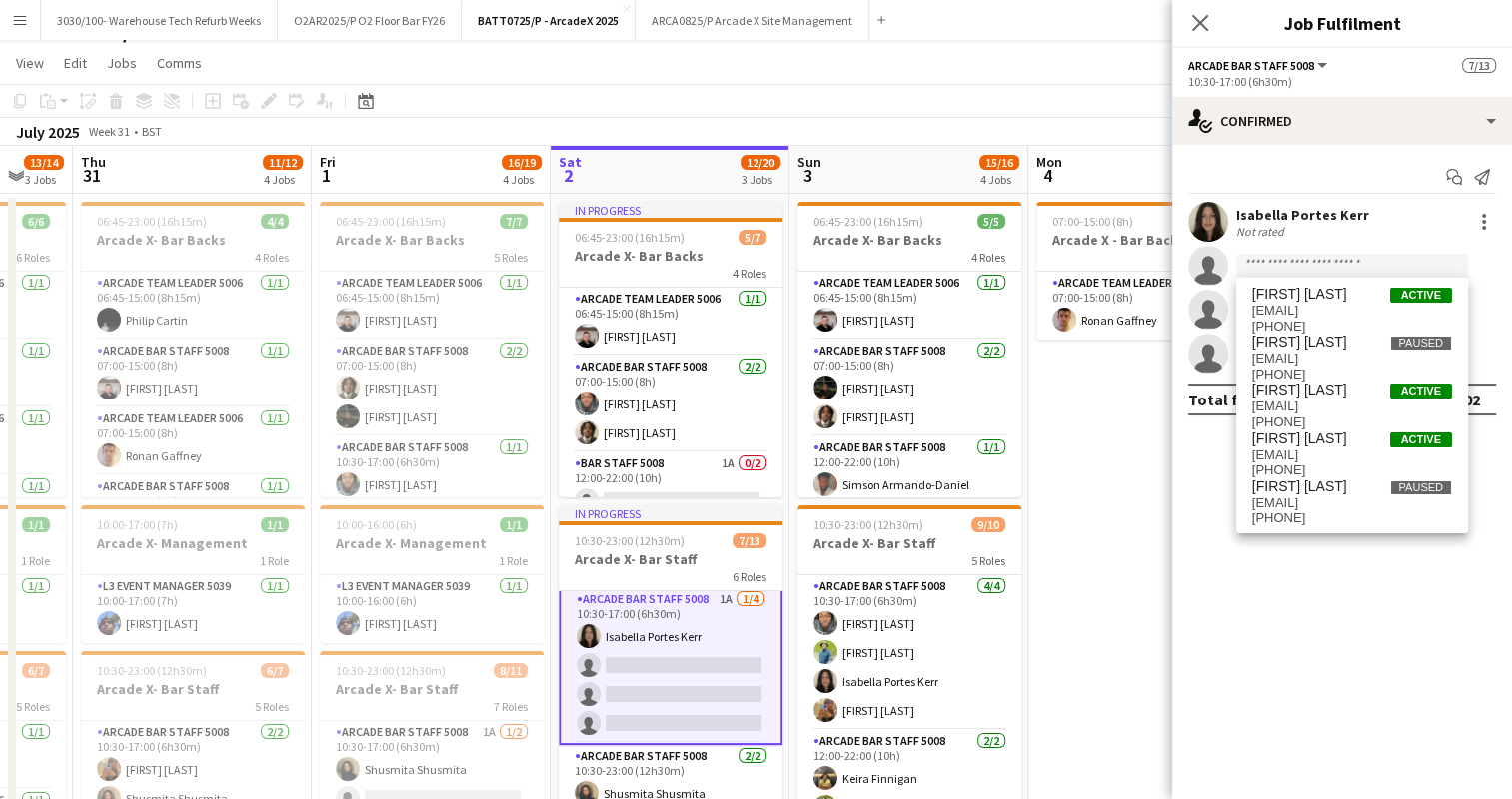 click on "check
Confirmed
Start chat
Send notification
[FIRST] [LAST]   Not rated
single-neutral-actions
single-neutral-actions
single-neutral-actions
Total fee   £90.02" 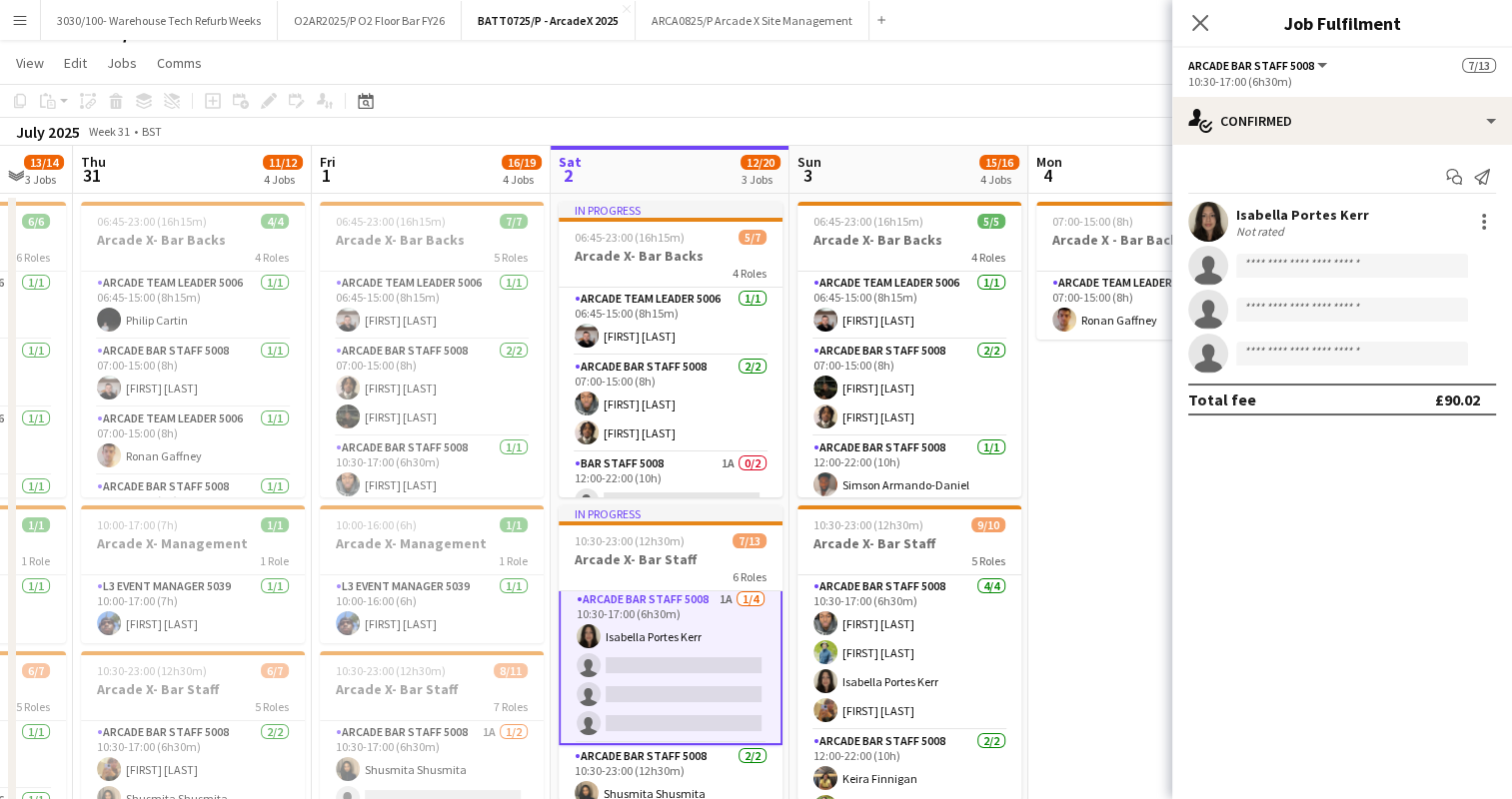 click on "07:00-15:00 (8h)    1/1   Arcade X - Bar Backs   1 Role   Arcade Team Leader 5006   1/1   07:00-15:00 (8h)
[FIRST] [LAST]" at bounding box center (1147, 591) 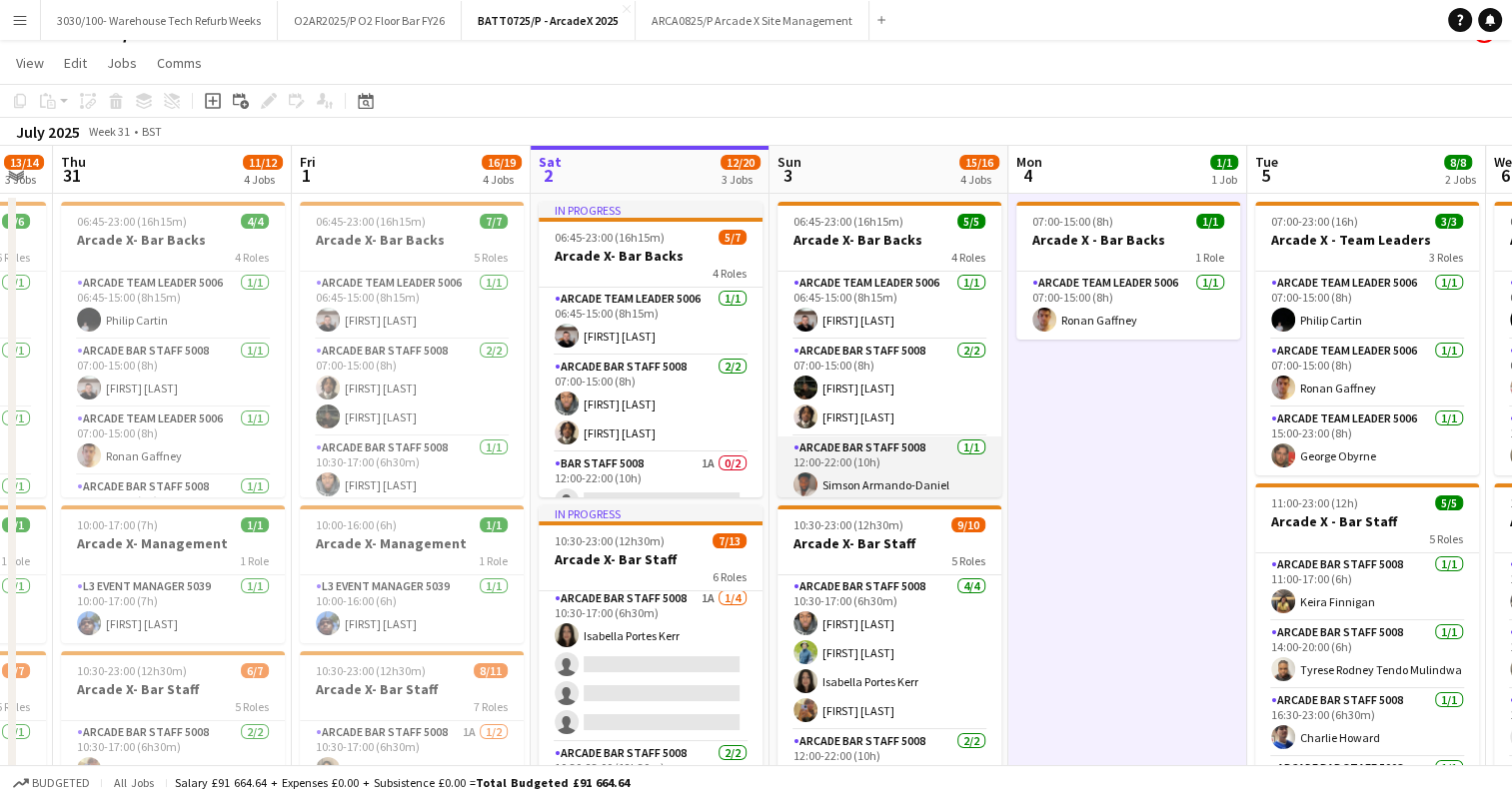 scroll, scrollTop: 0, scrollLeft: 664, axis: horizontal 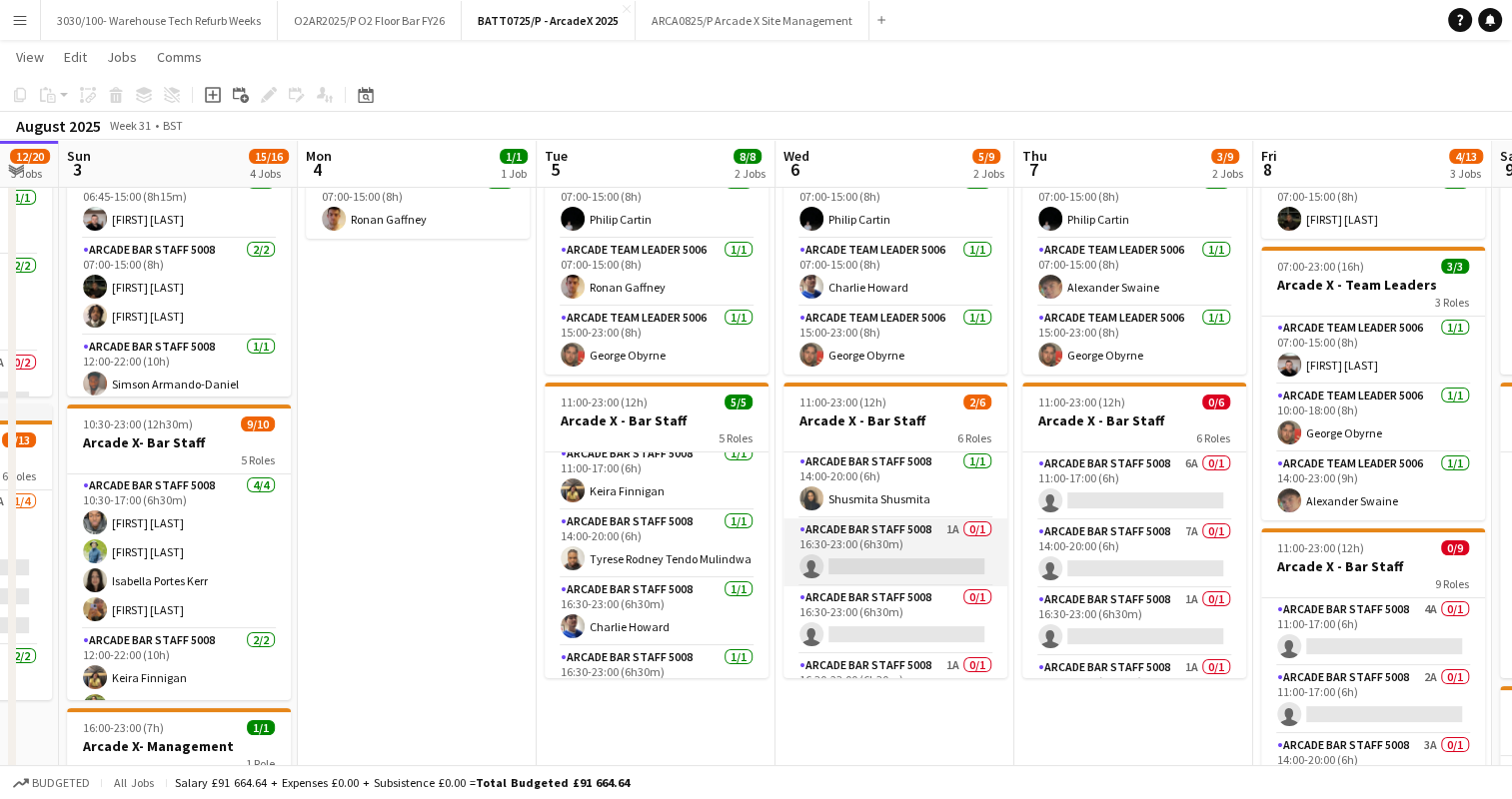 click on "Arcade Bar Staff 5008   2A   0/1   16:30-23:00 (6h30m)
single-neutral-actions" at bounding box center [895, 552] 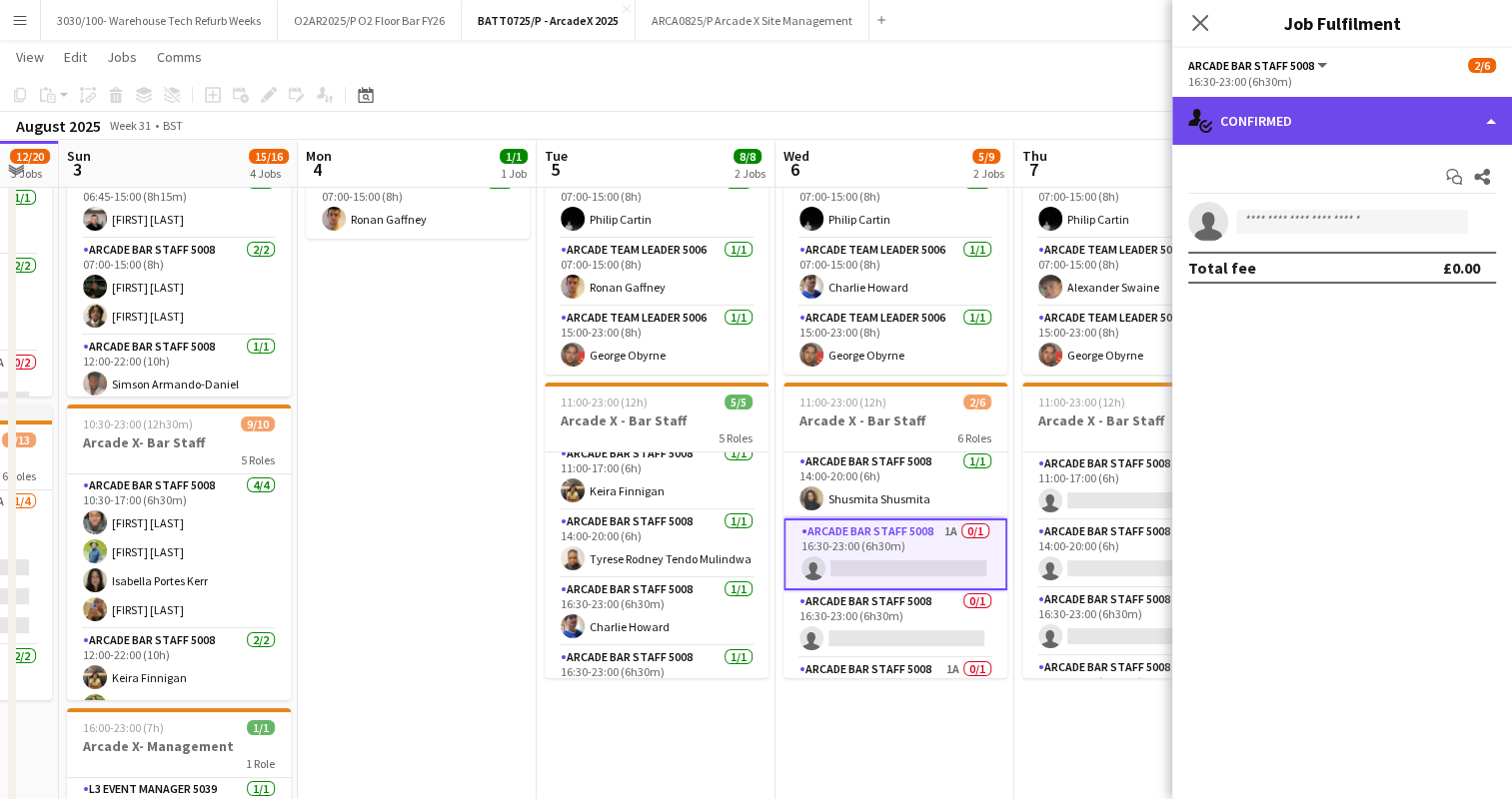 click on "single-neutral-actions-check-2
Confirmed" 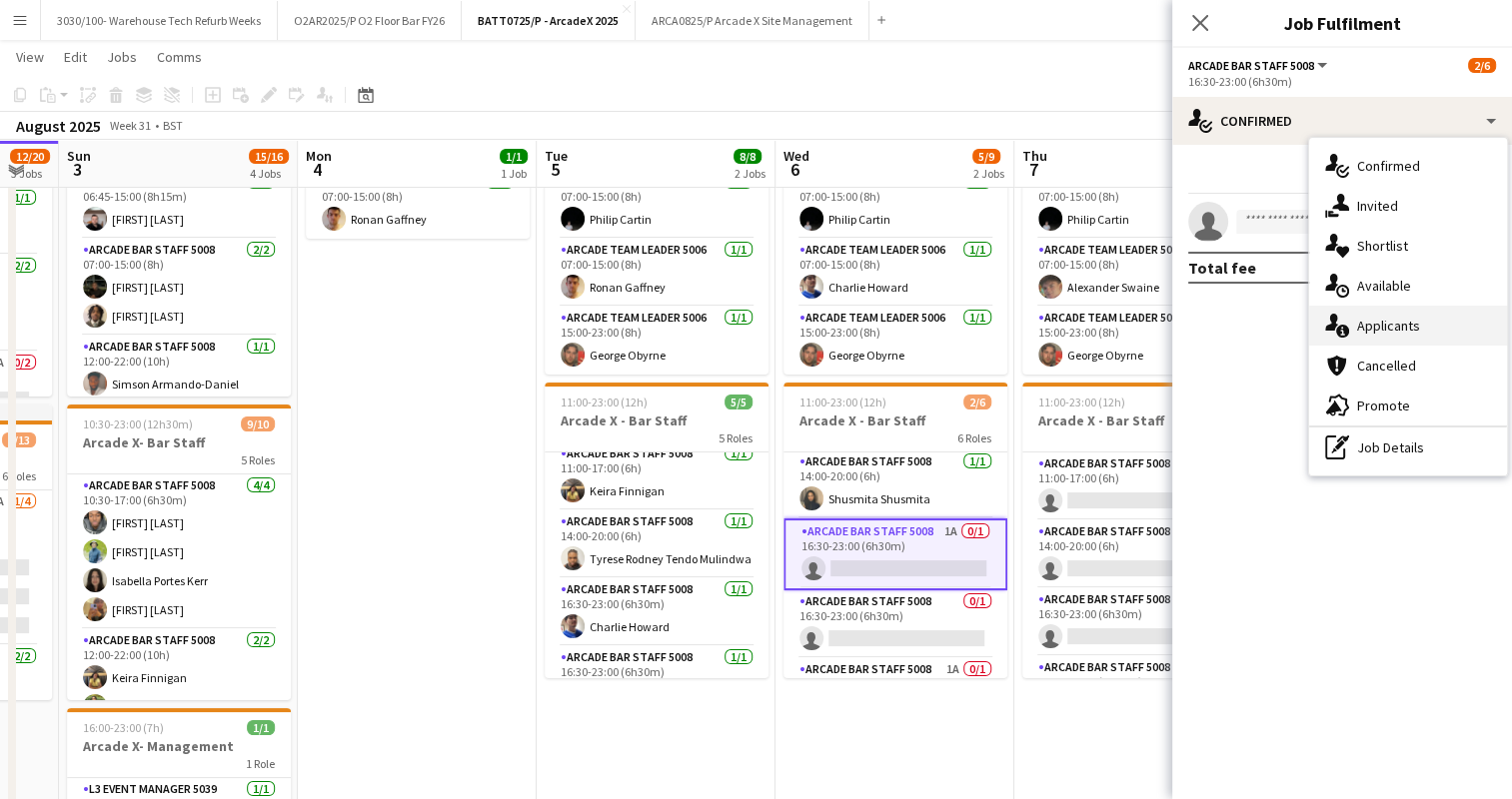 click on "single-neutral-actions-information
Applicants" at bounding box center (1408, 326) 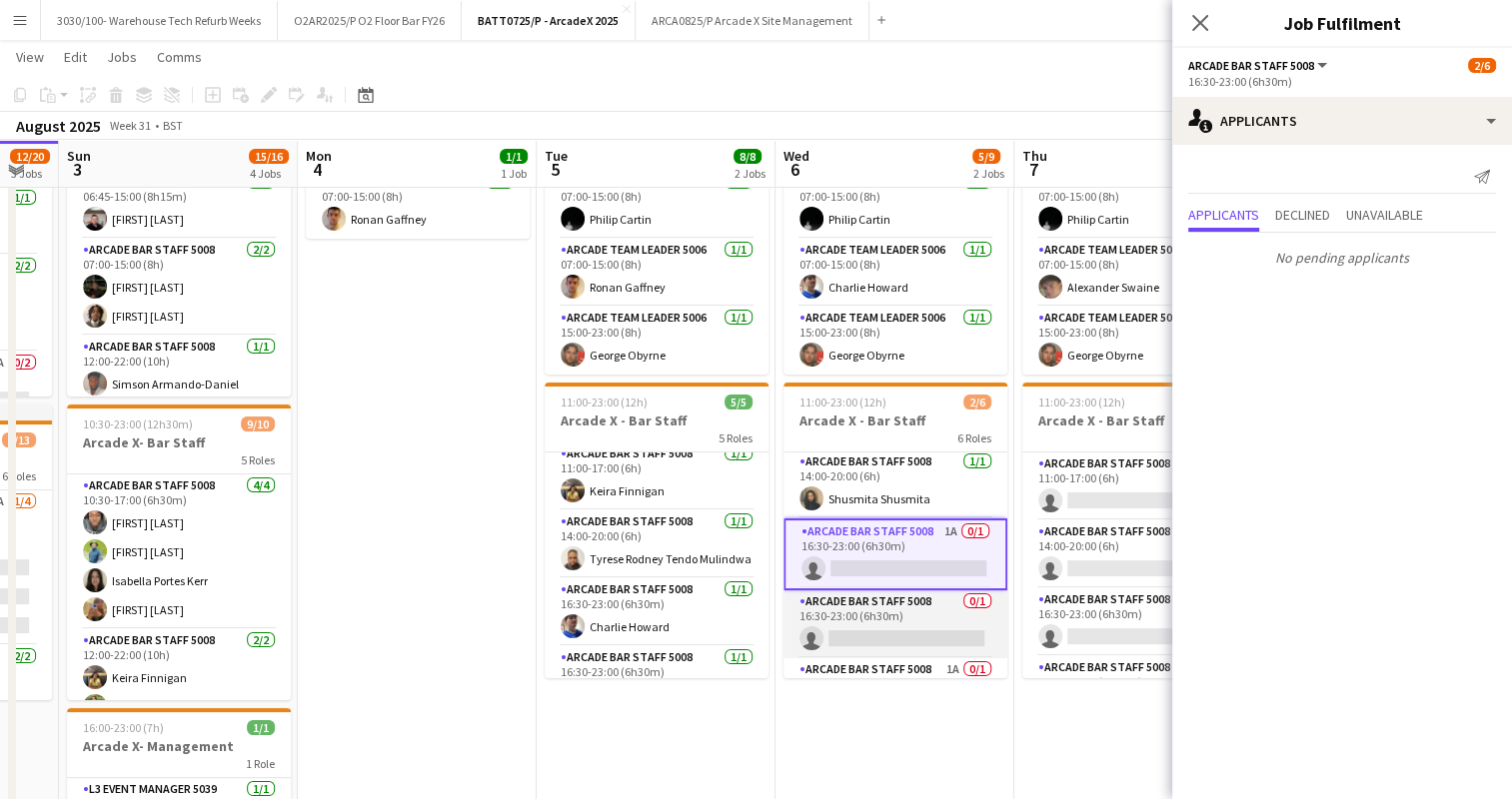 click on "Arcade Bar Staff 5008   0/1   16:30-23:00 (6h30m)
single-neutral-actions" at bounding box center (895, 624) 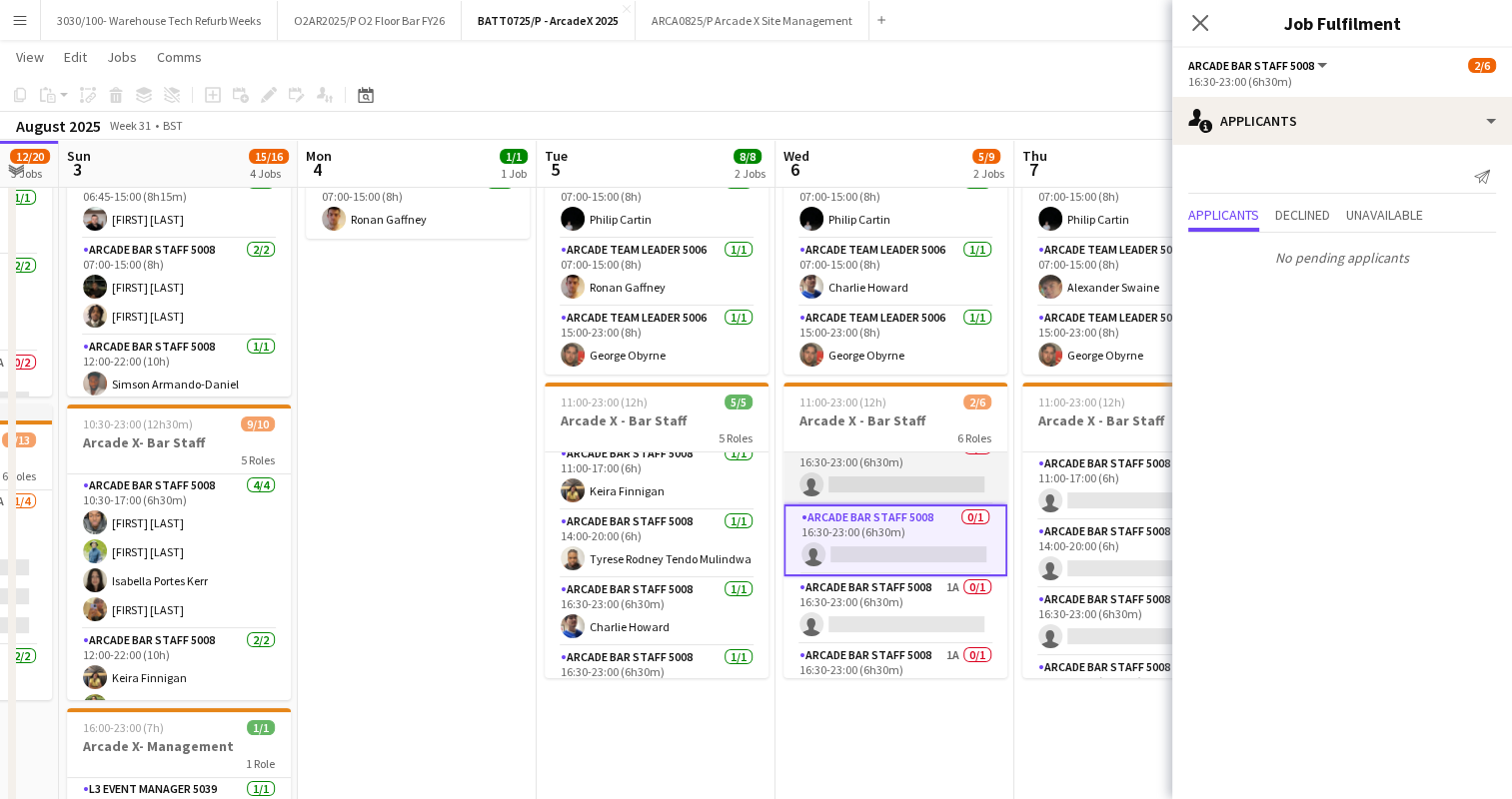 scroll, scrollTop: 184, scrollLeft: 0, axis: vertical 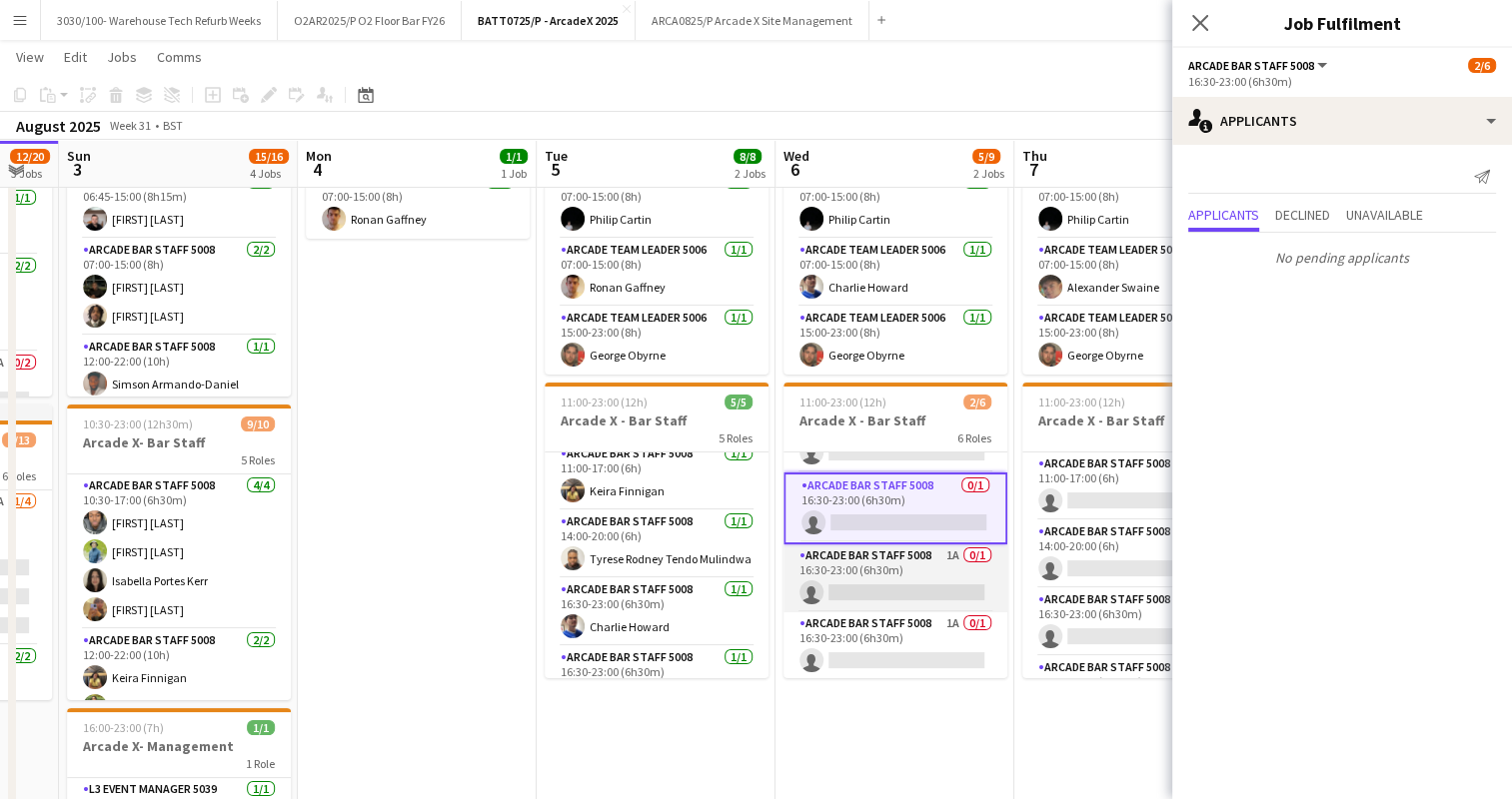 click on "Arcade Bar Staff 5008   2A   0/1   16:30-23:00 (6h30m)
single-neutral-actions" at bounding box center [895, 578] 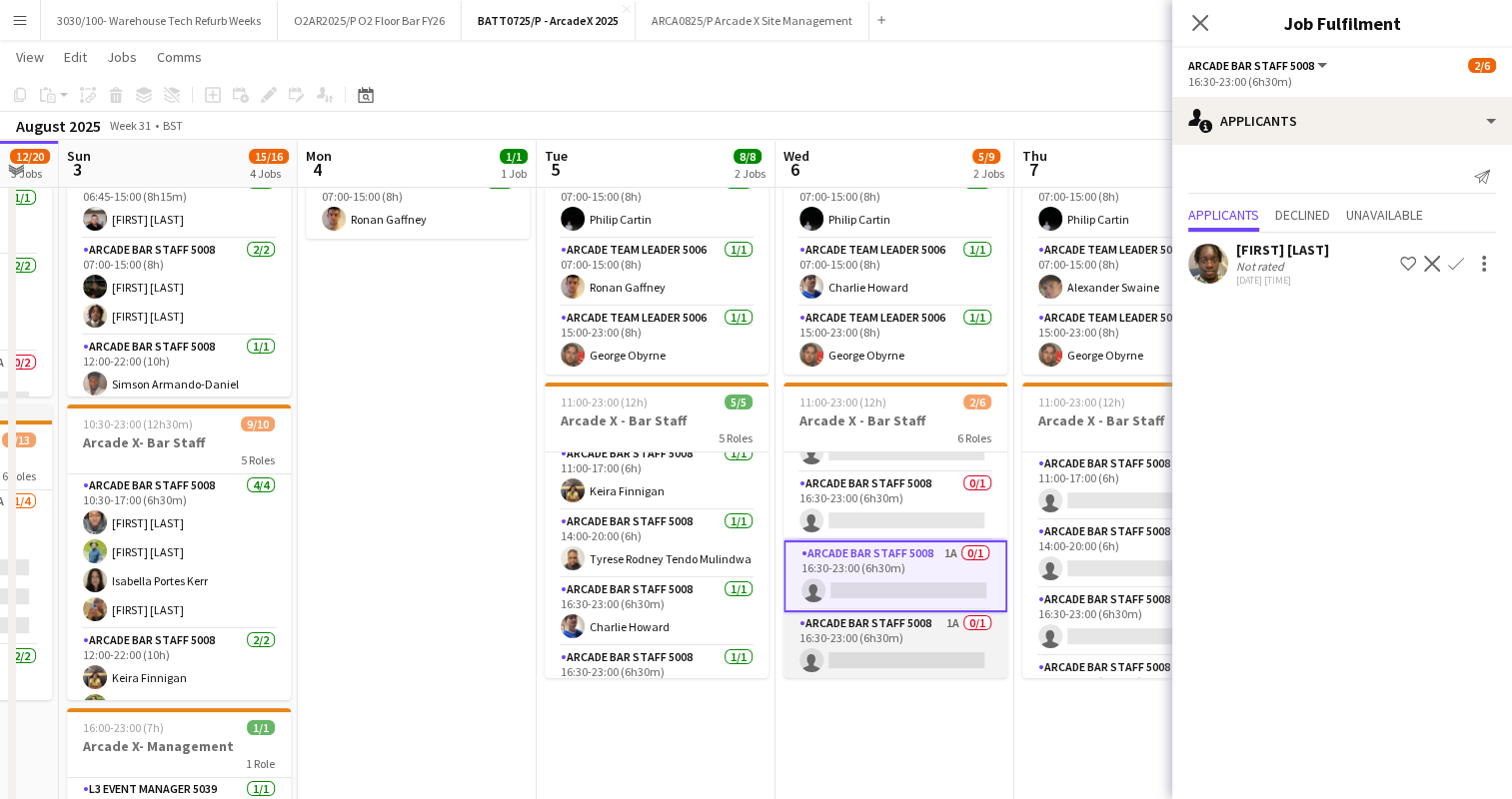 click on "Arcade Bar Staff 5008   2A   0/1   16:30-23:00 (6h30m)
single-neutral-actions" at bounding box center [895, 646] 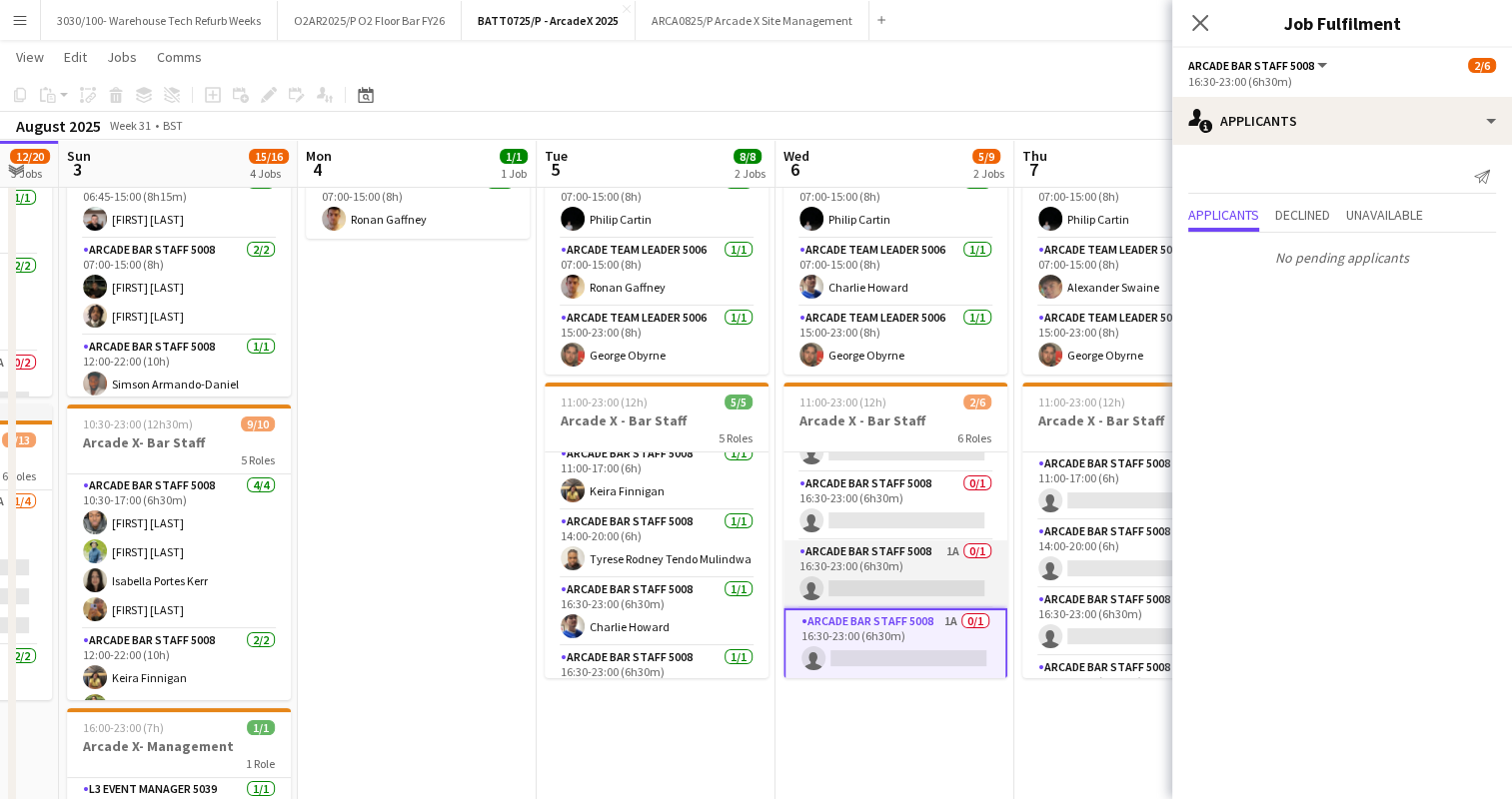 click on "Arcade Bar Staff 5008   2A   0/1   16:30-23:00 (6h30m)
single-neutral-actions" at bounding box center (895, 574) 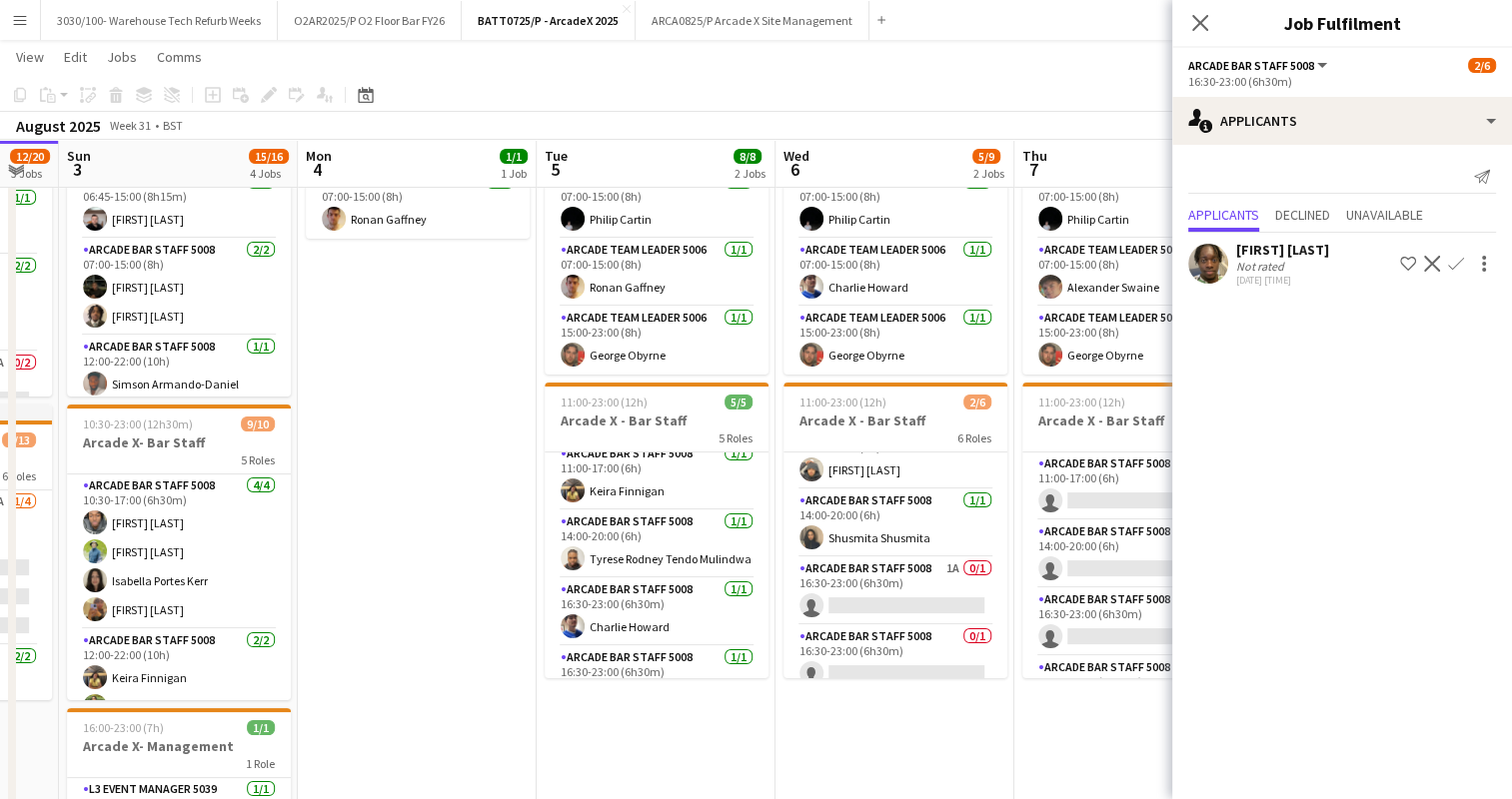 scroll, scrollTop: 0, scrollLeft: 0, axis: both 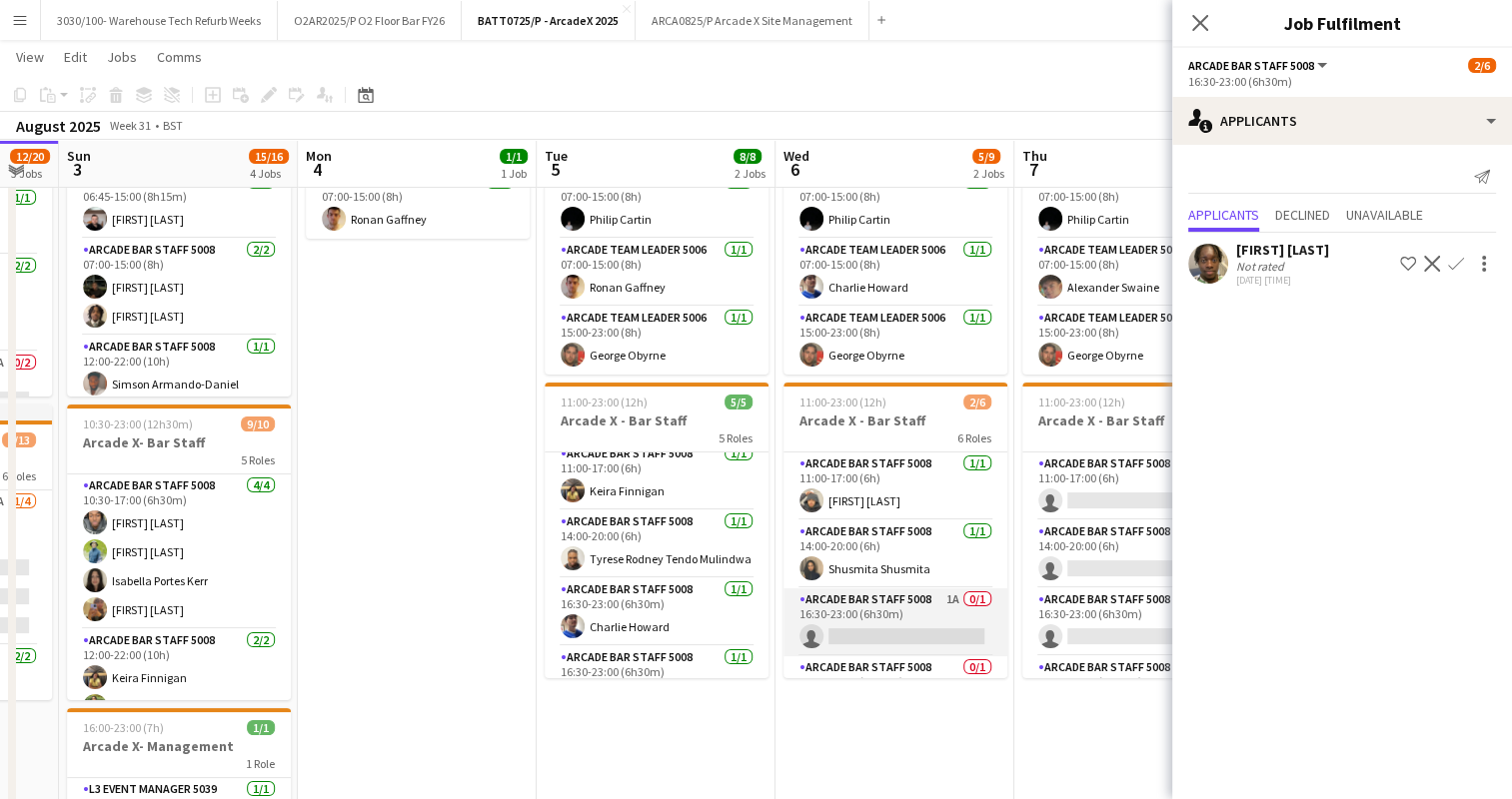 click on "Arcade Bar Staff 5008   2A   0/1   16:30-23:00 (6h30m)
single-neutral-actions" at bounding box center (895, 622) 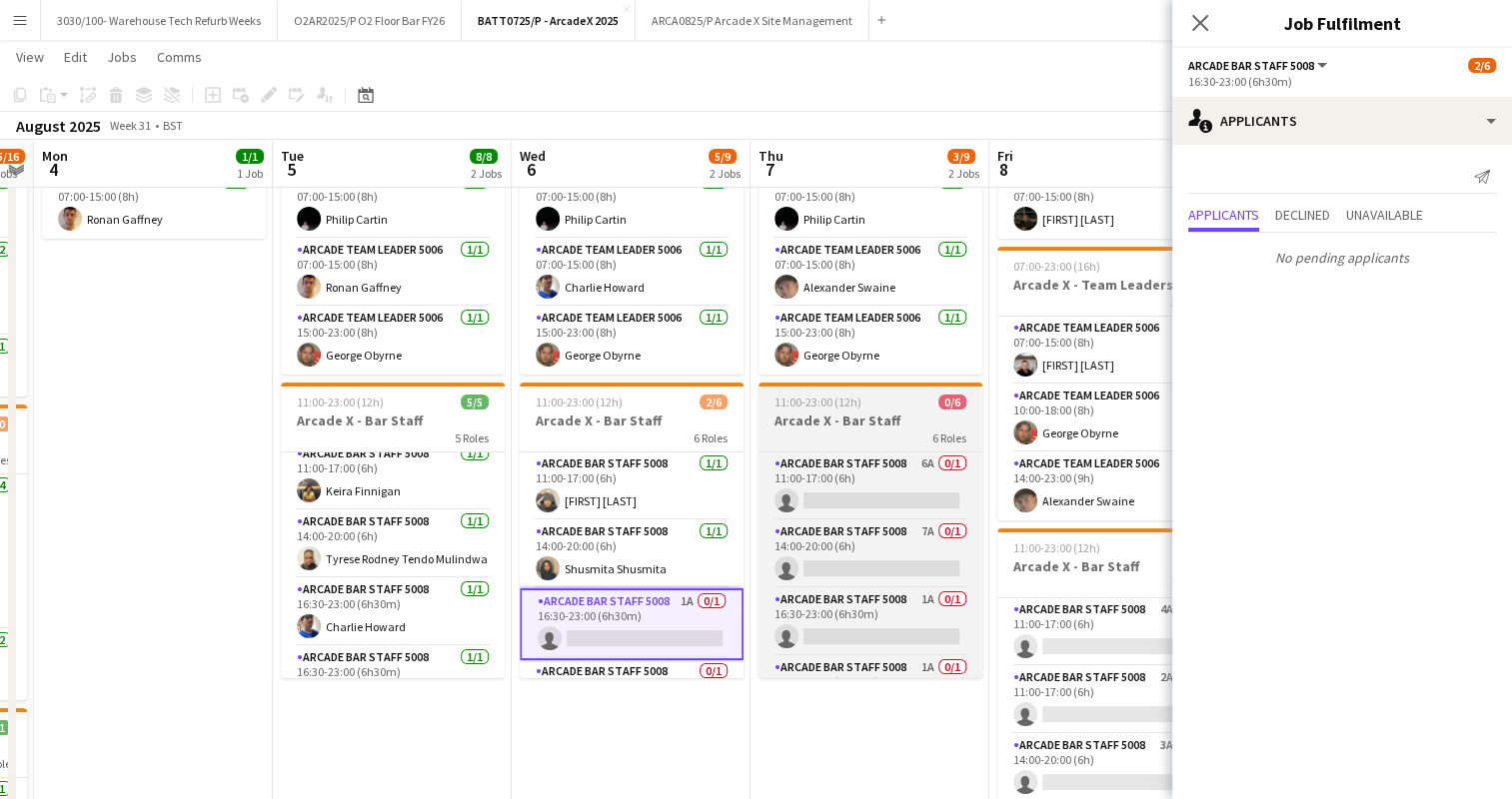 scroll, scrollTop: 0, scrollLeft: 937, axis: horizontal 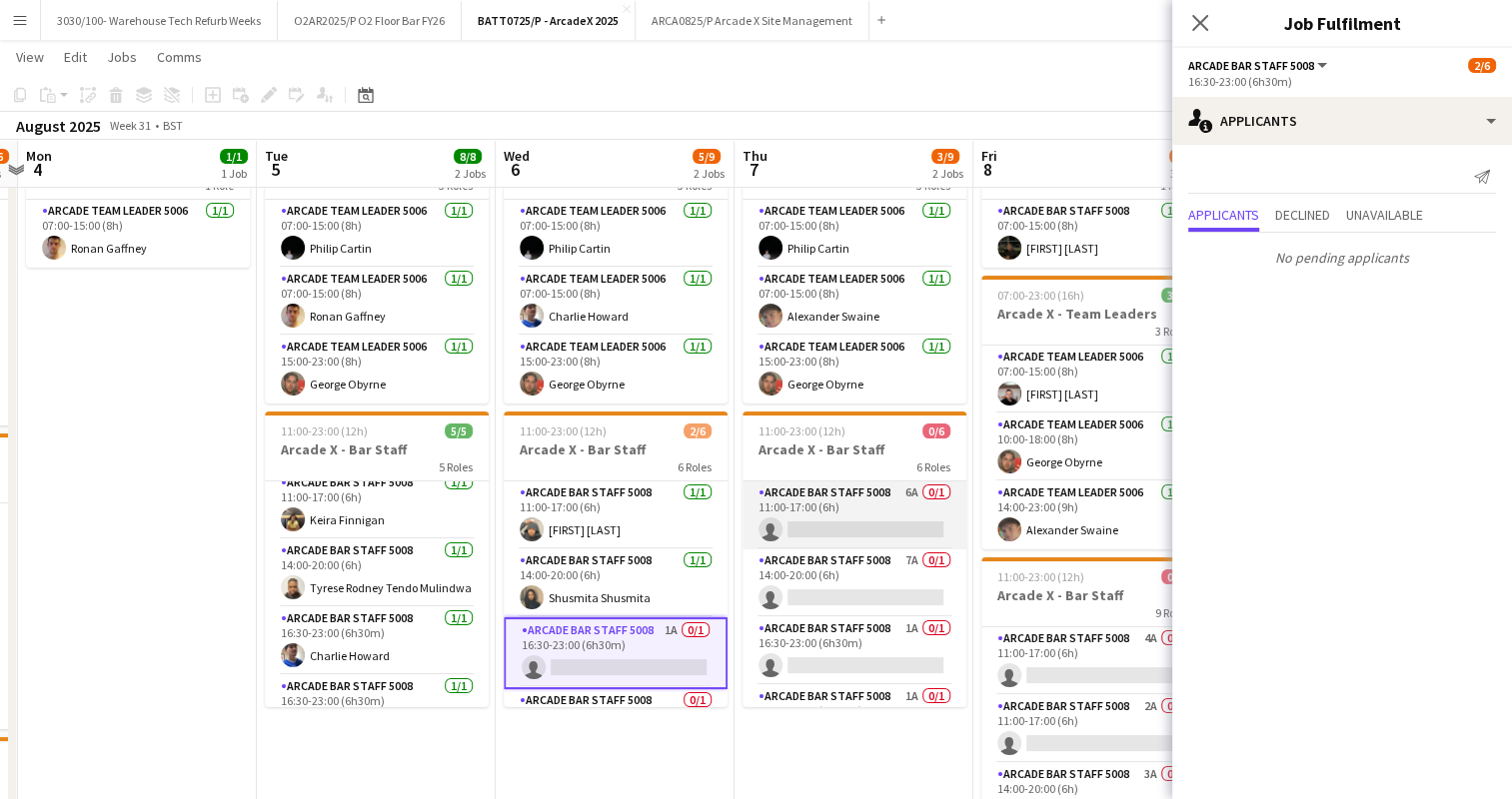 click on "Arcade Bar Staff 5008   6A   0/1   11:00-17:00 (6h)
single-neutral-actions" at bounding box center (854, 515) 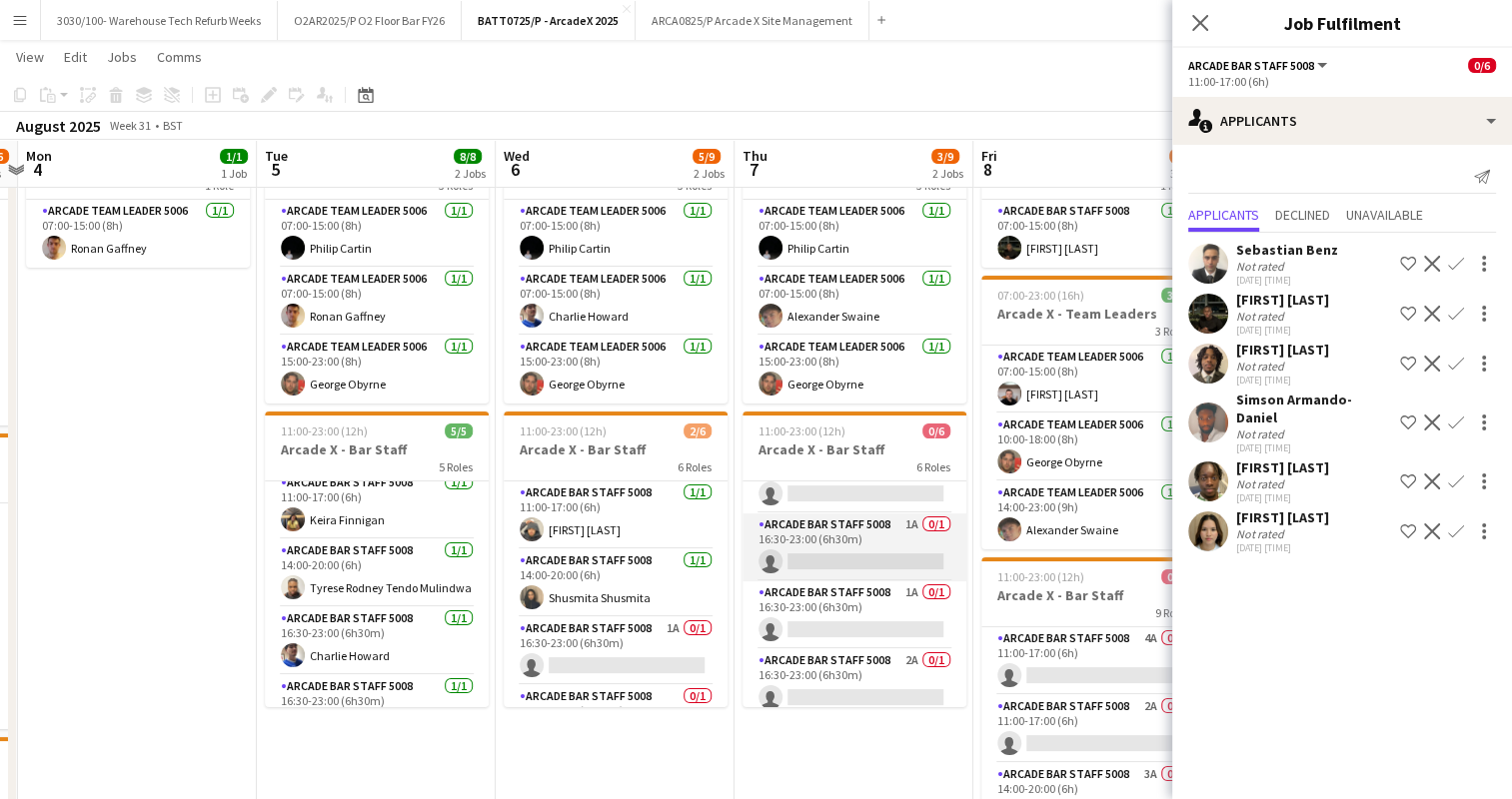 scroll, scrollTop: 124, scrollLeft: 0, axis: vertical 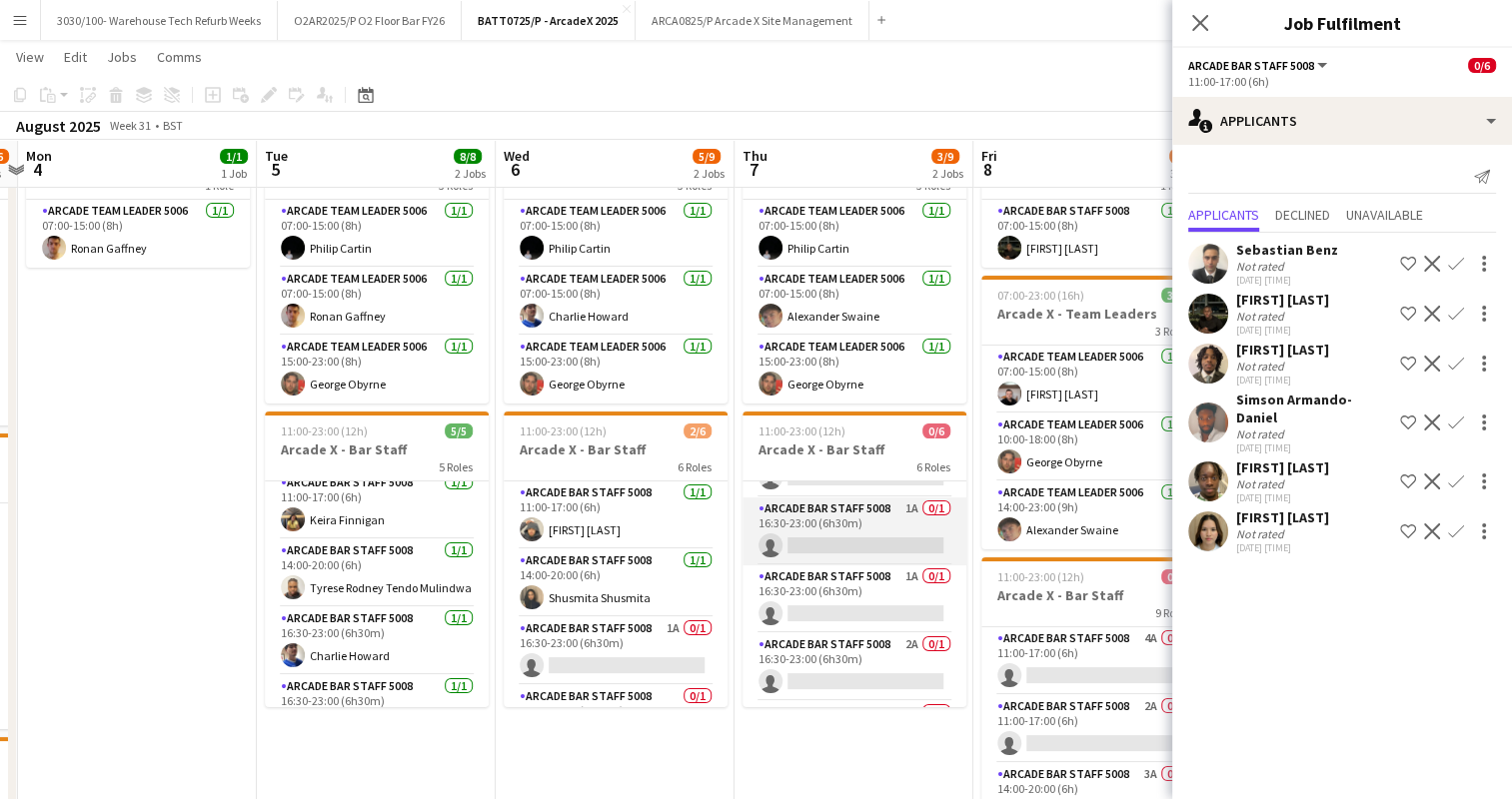 click on "Arcade Bar Staff 5008   2A   0/1   16:30-23:00 (6h30m)
single-neutral-actions" at bounding box center (854, 531) 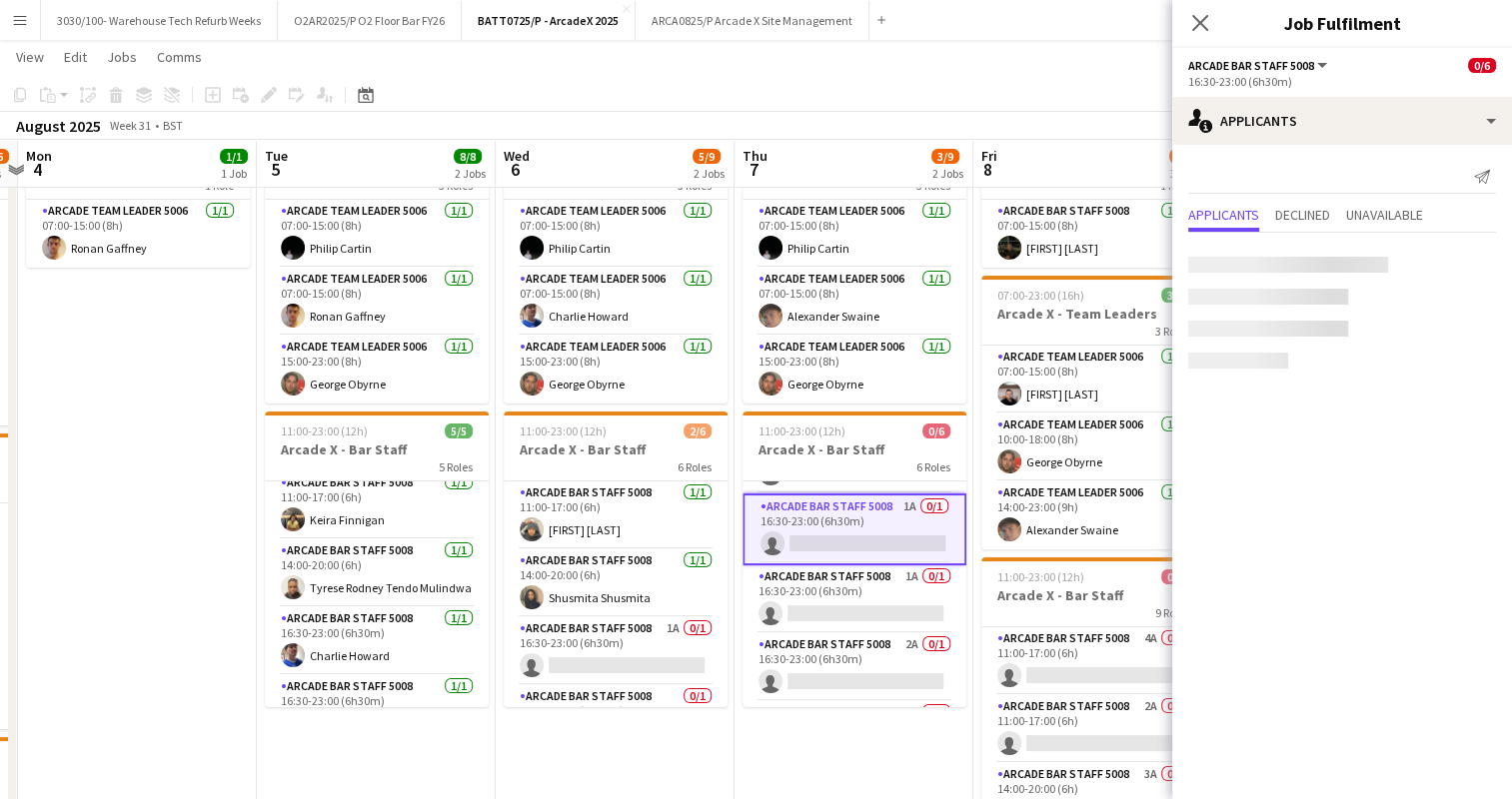 scroll, scrollTop: 120, scrollLeft: 0, axis: vertical 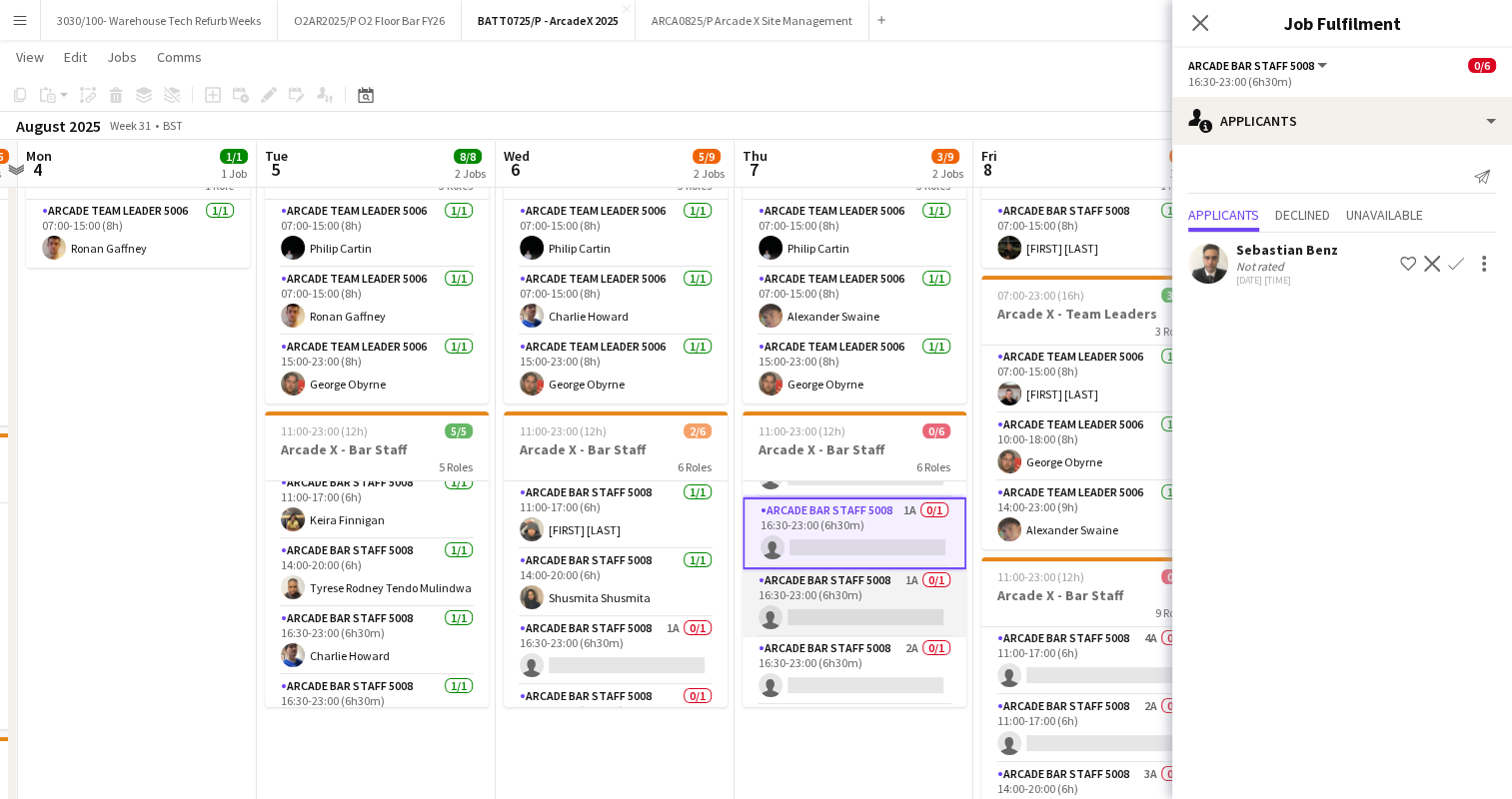 click on "Arcade Bar Staff 5008   2A   0/1   16:30-23:00 (6h30m)
single-neutral-actions" at bounding box center [854, 603] 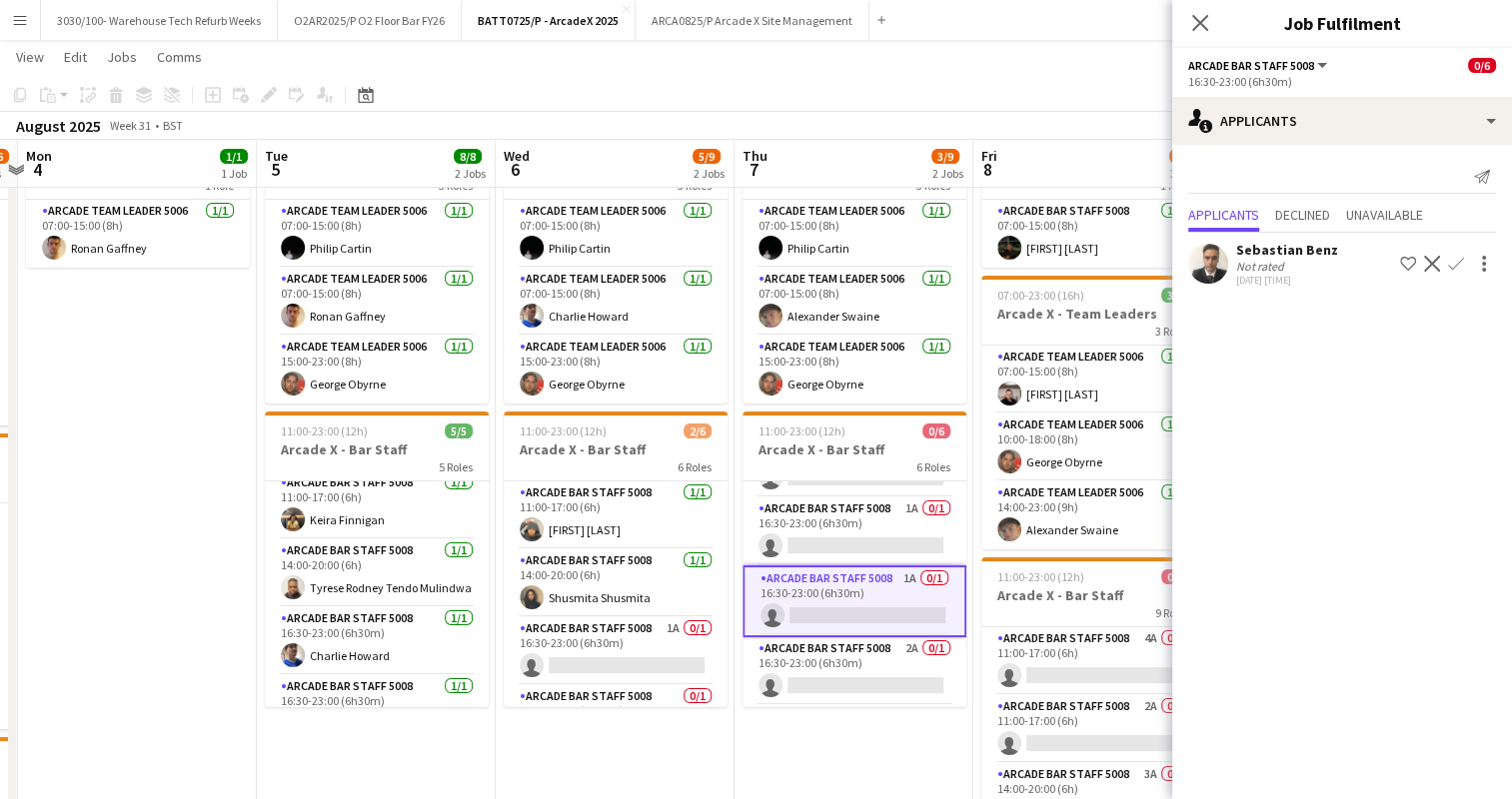 scroll, scrollTop: 184, scrollLeft: 0, axis: vertical 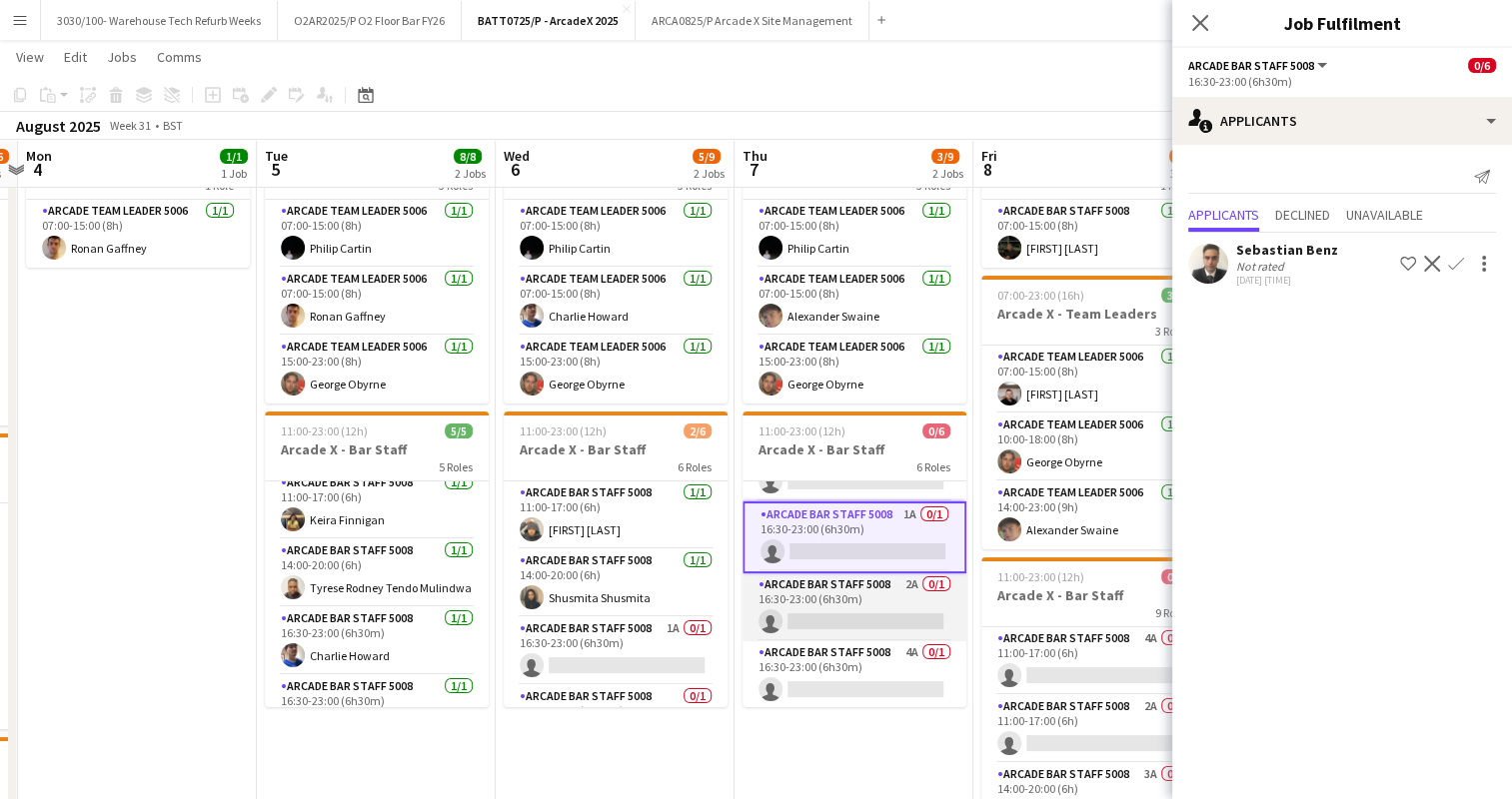 click on "Arcade Bar Staff 5008   2A   0/1   16:30-23:00 (6h30m)
single-neutral-actions" at bounding box center (854, 607) 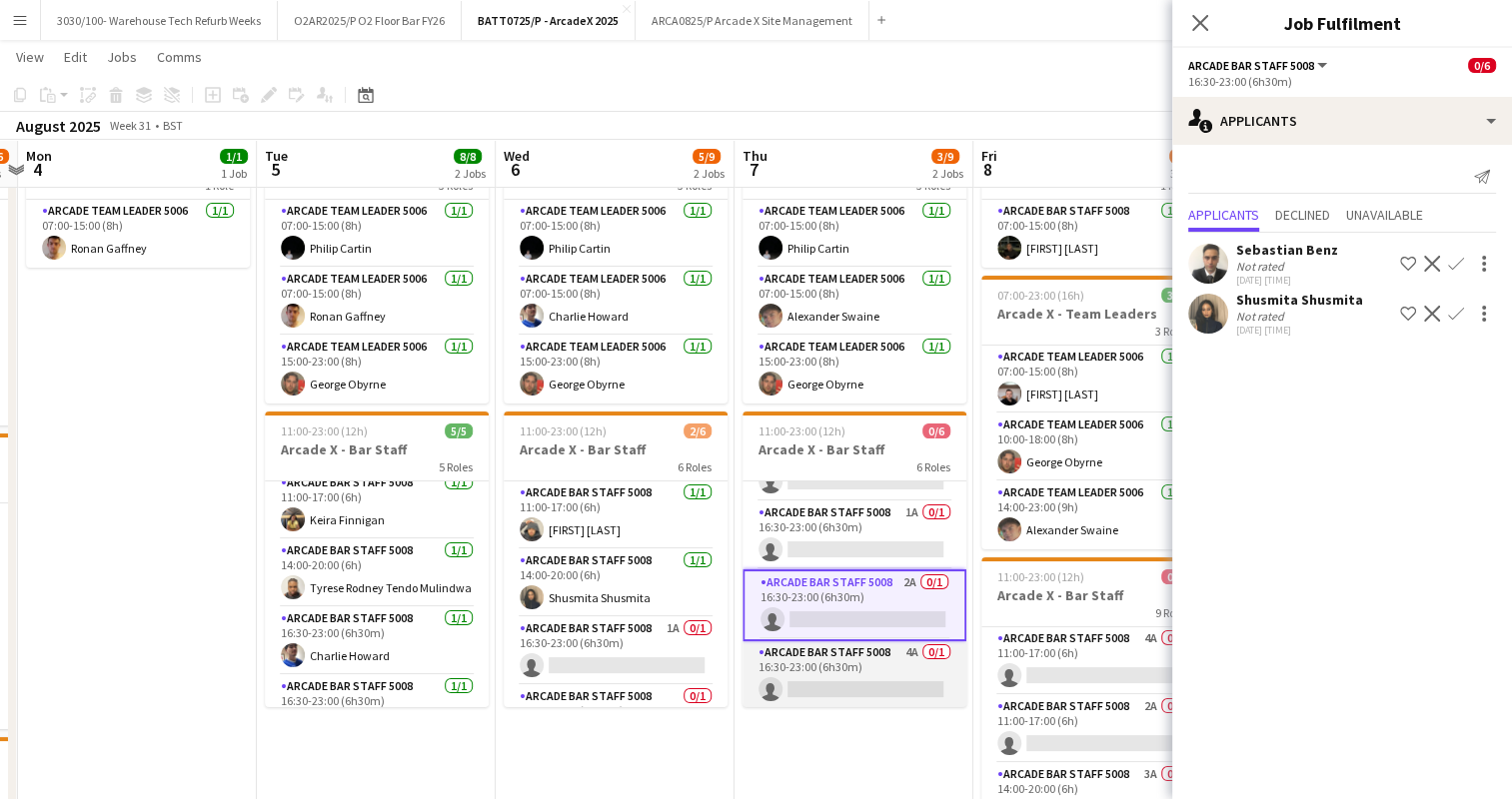 click on "Arcade Bar Staff 5008   4A   0/1   16:30-23:00 (6h30m)
single-neutral-actions" at bounding box center [854, 675] 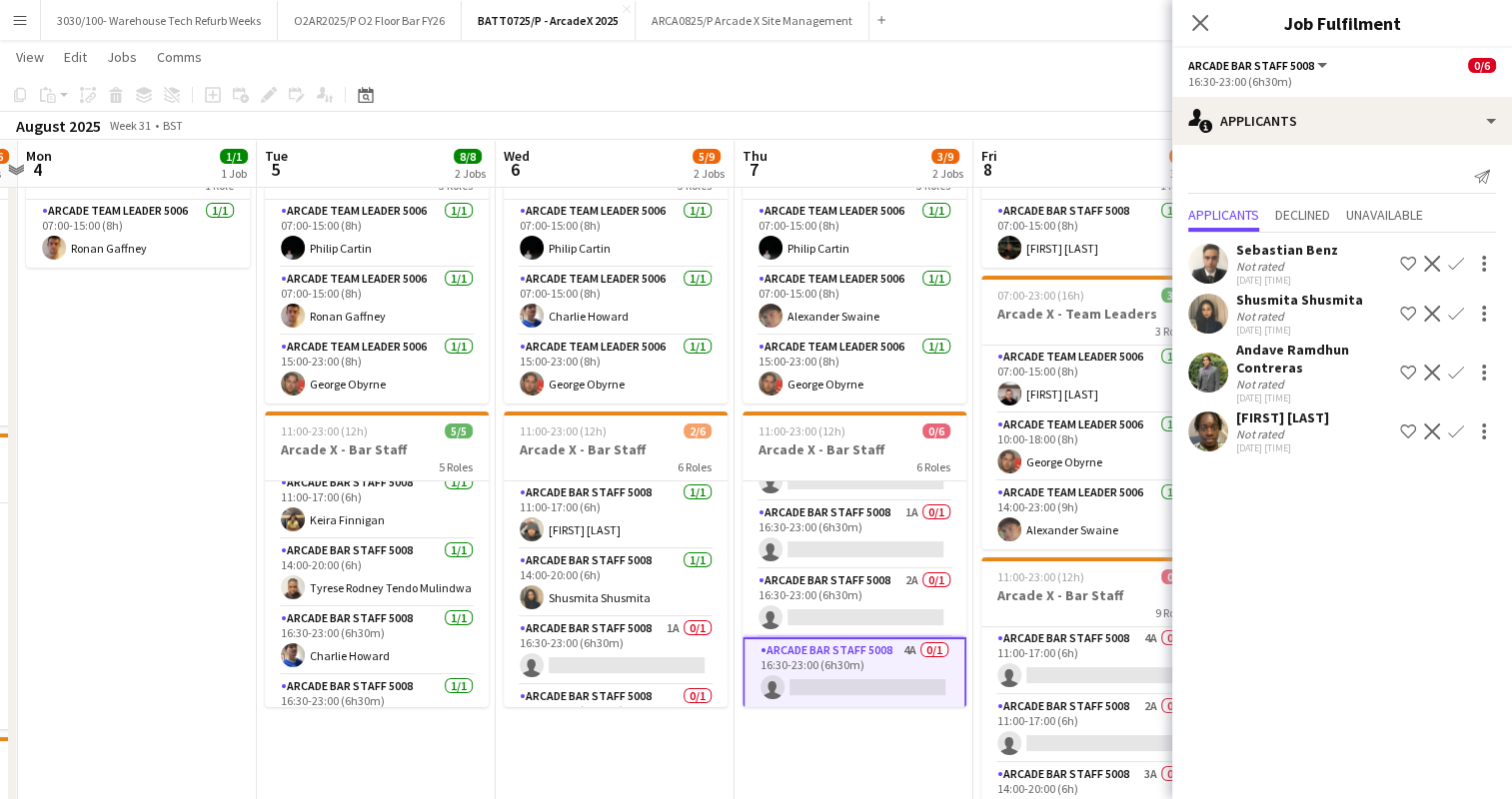 click on "Confirm" at bounding box center (1456, 431) 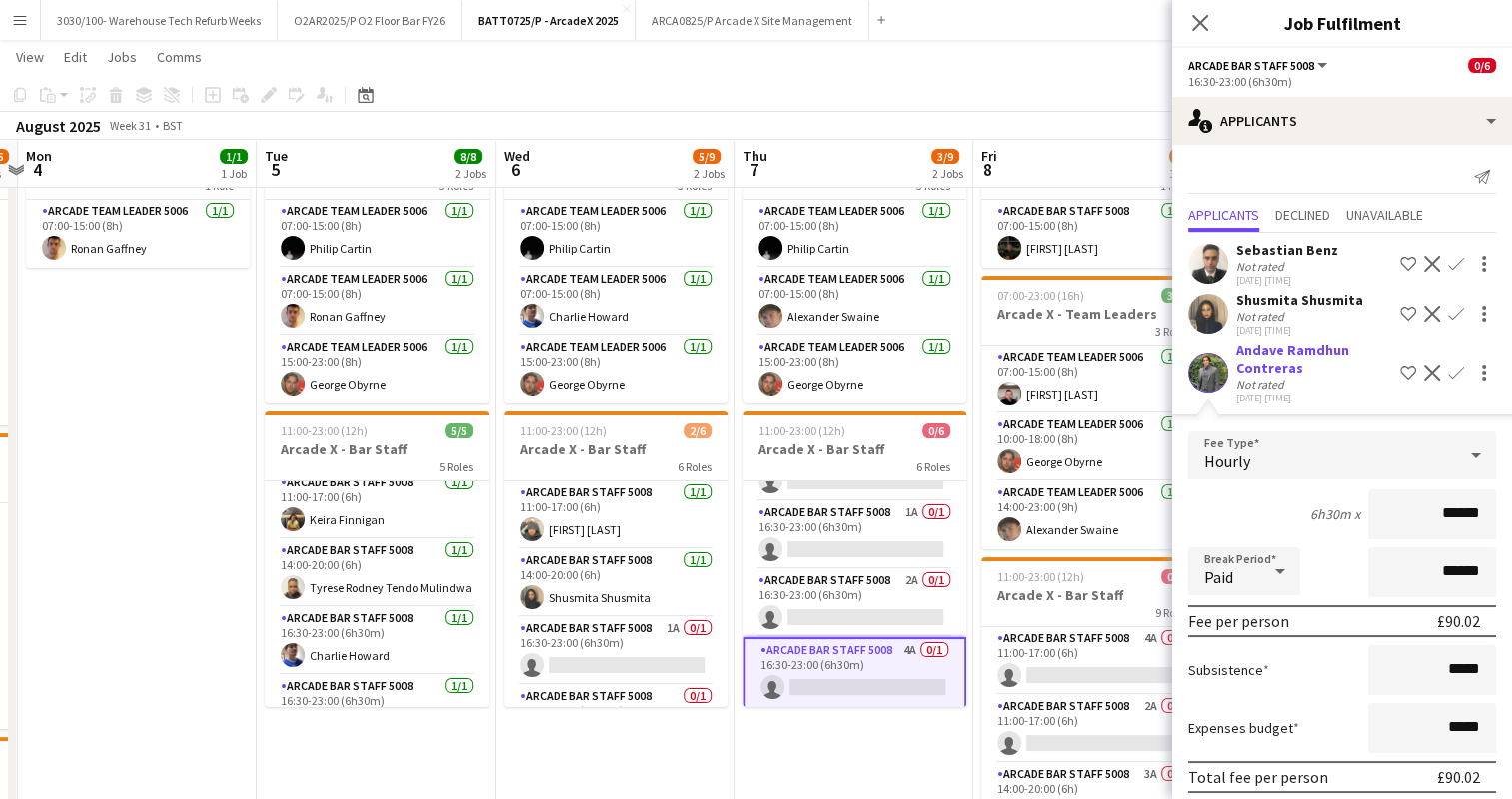 scroll, scrollTop: 126, scrollLeft: 0, axis: vertical 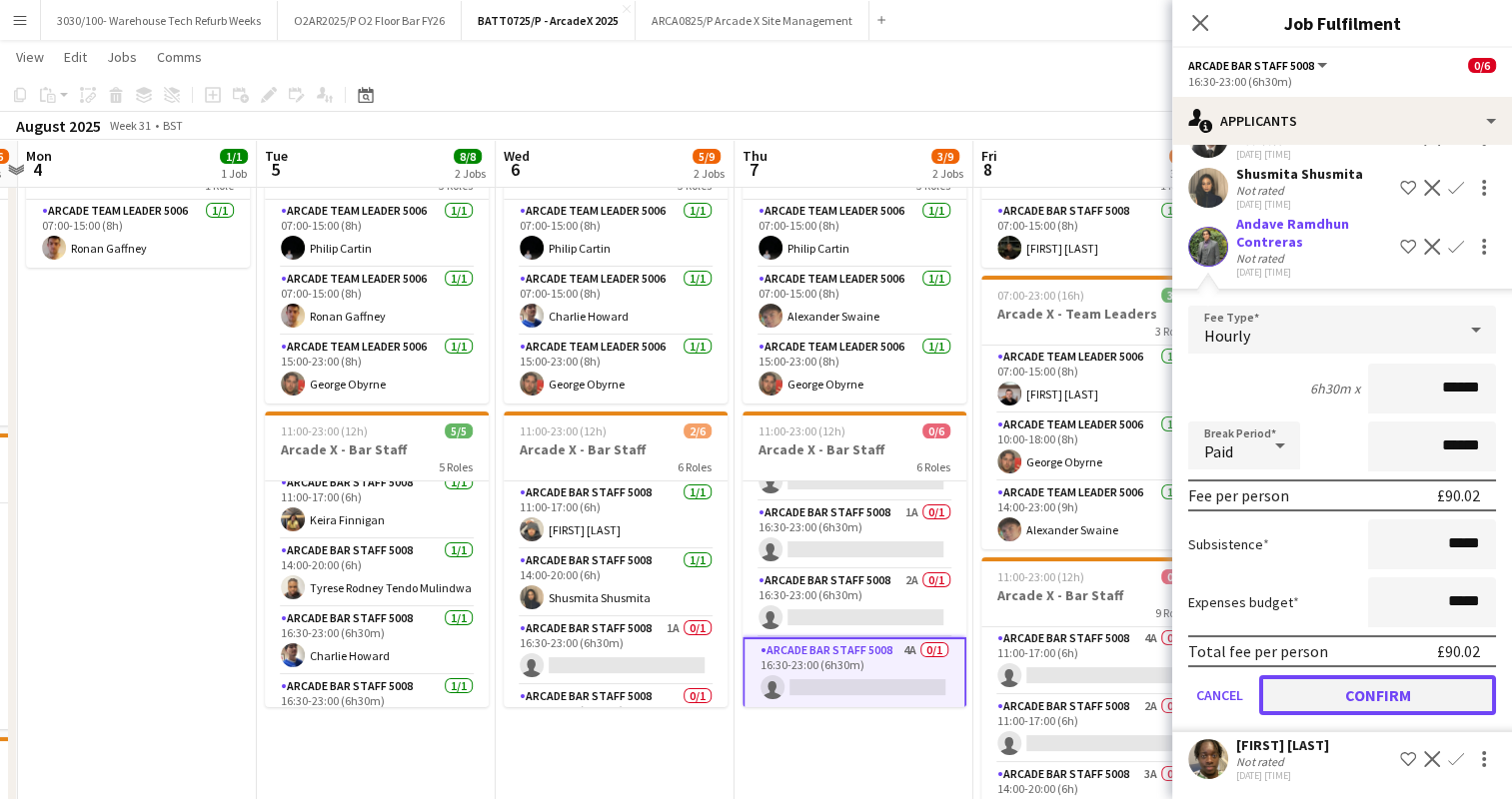 click on "Confirm" 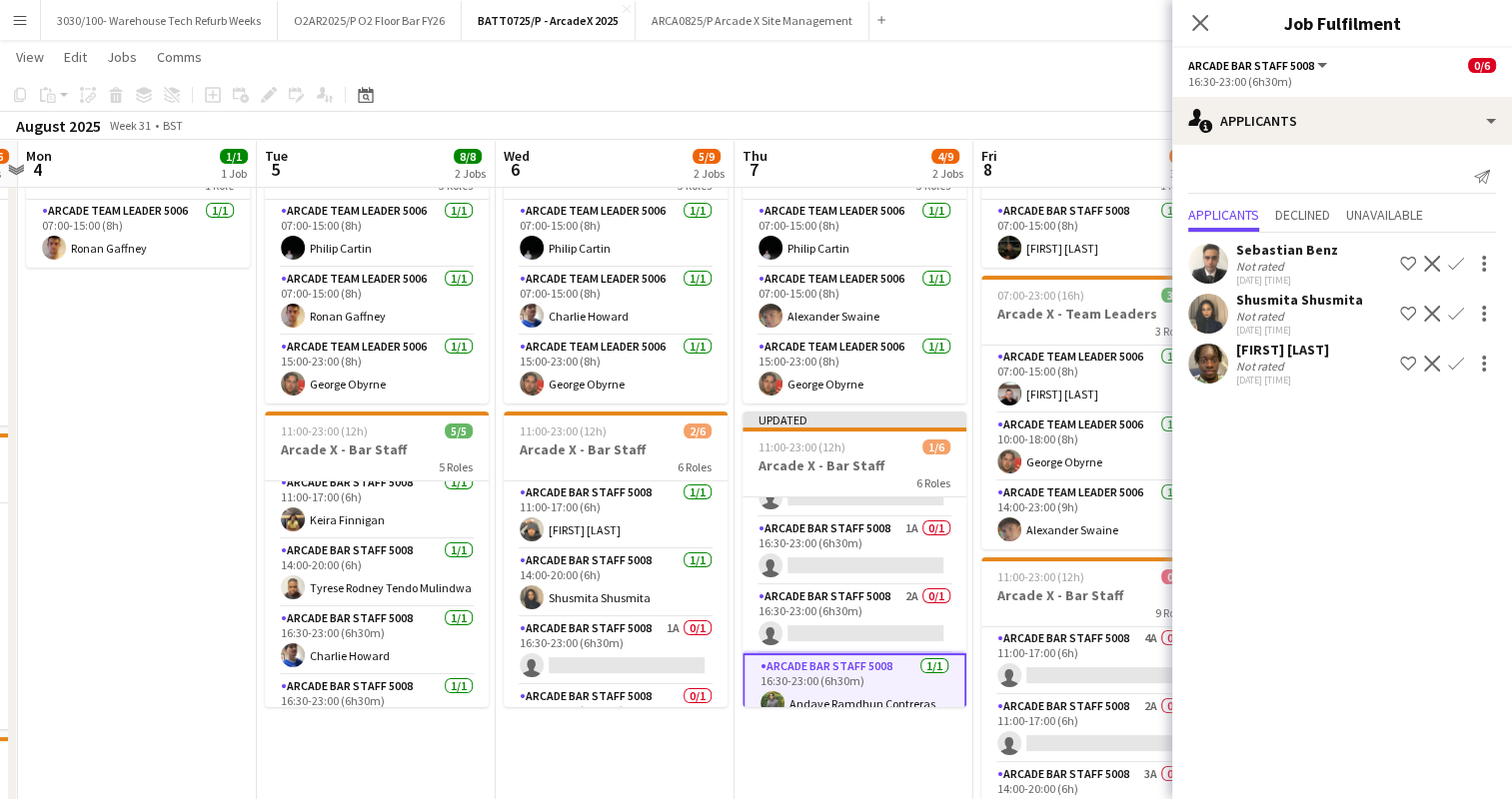 scroll, scrollTop: 0, scrollLeft: 0, axis: both 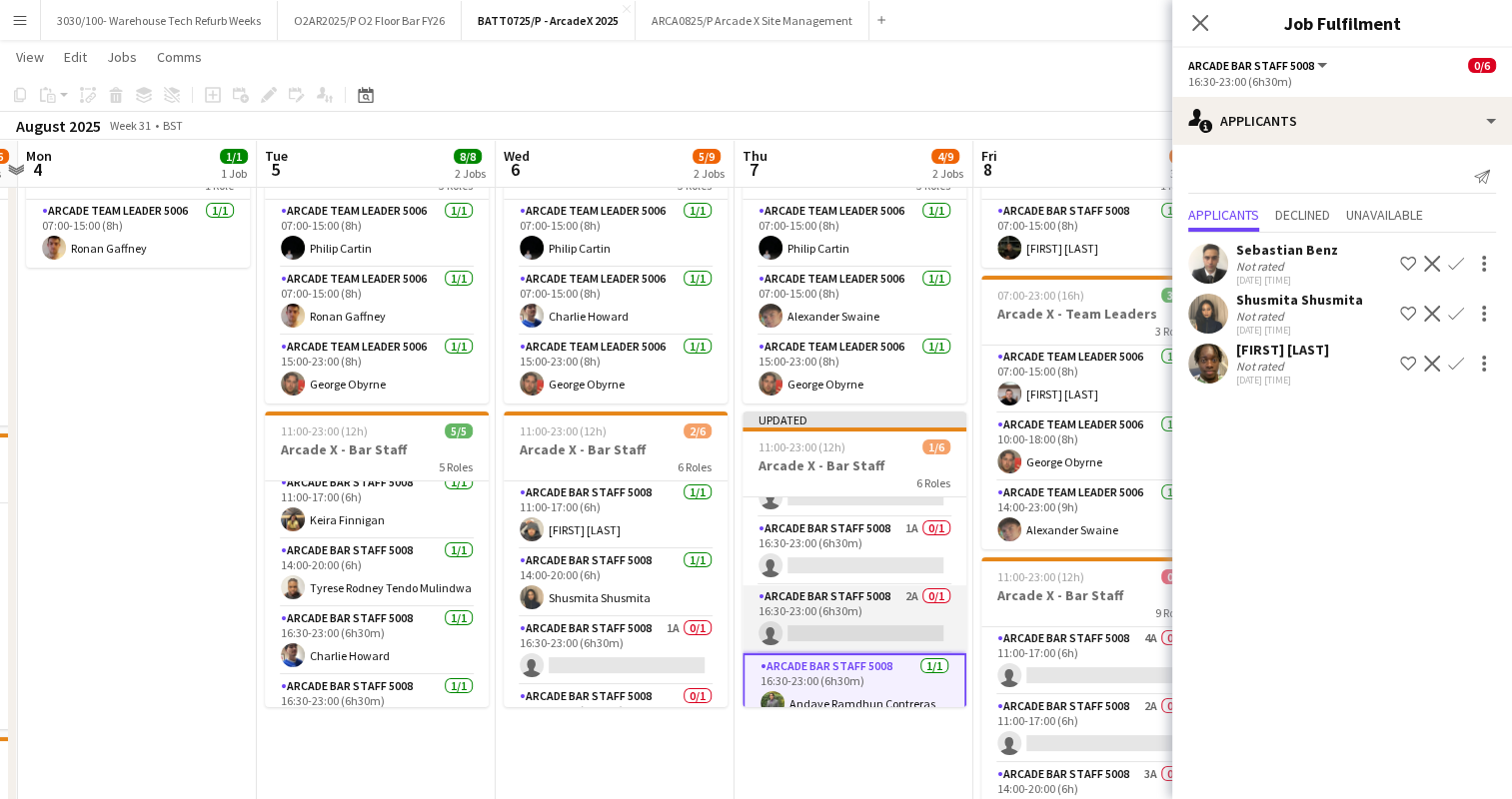 click on "Arcade Bar Staff 5008   2A   0/1   16:30-23:00 (6h30m)
single-neutral-actions" at bounding box center [854, 619] 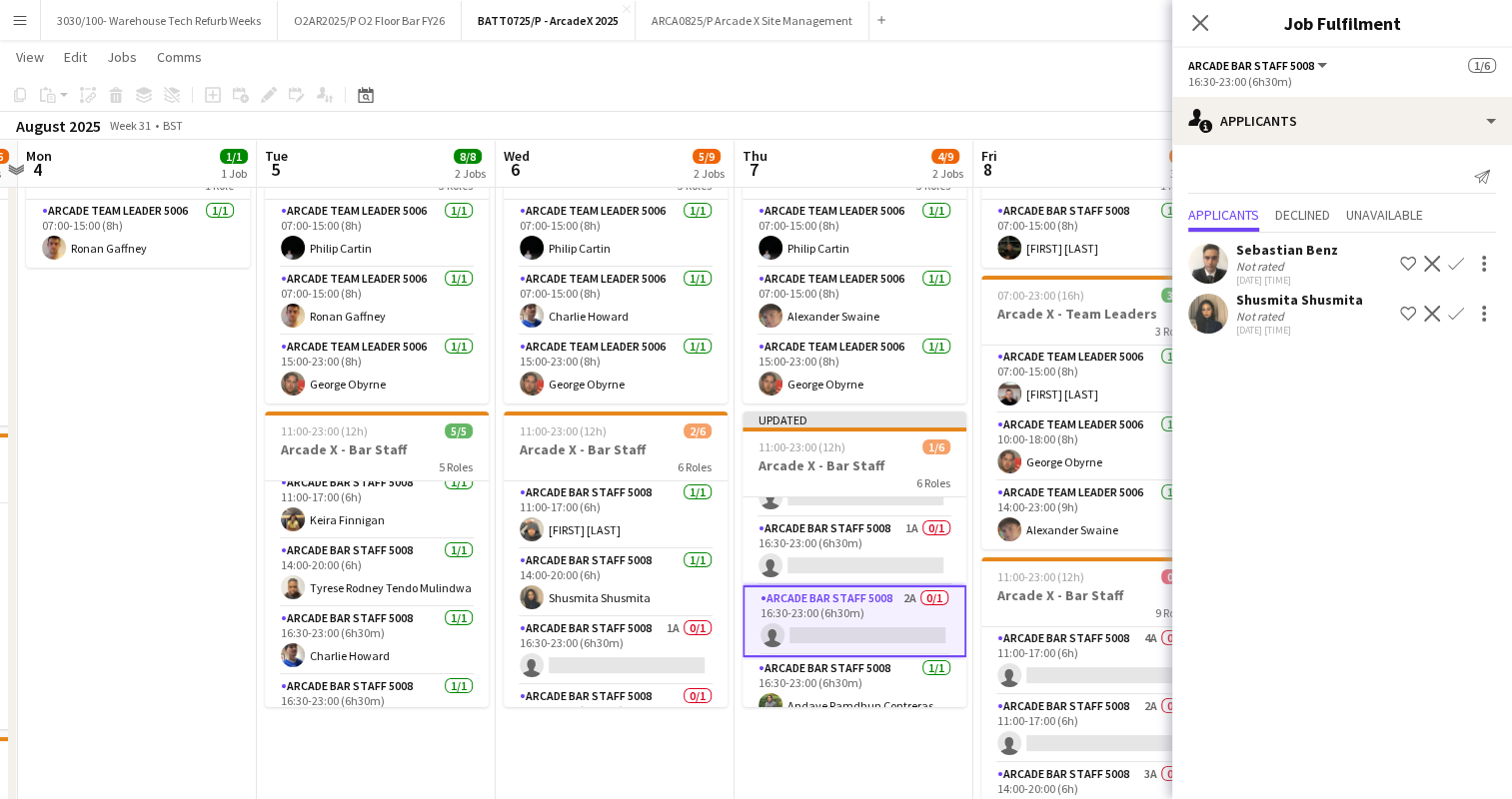 click on "Confirm" 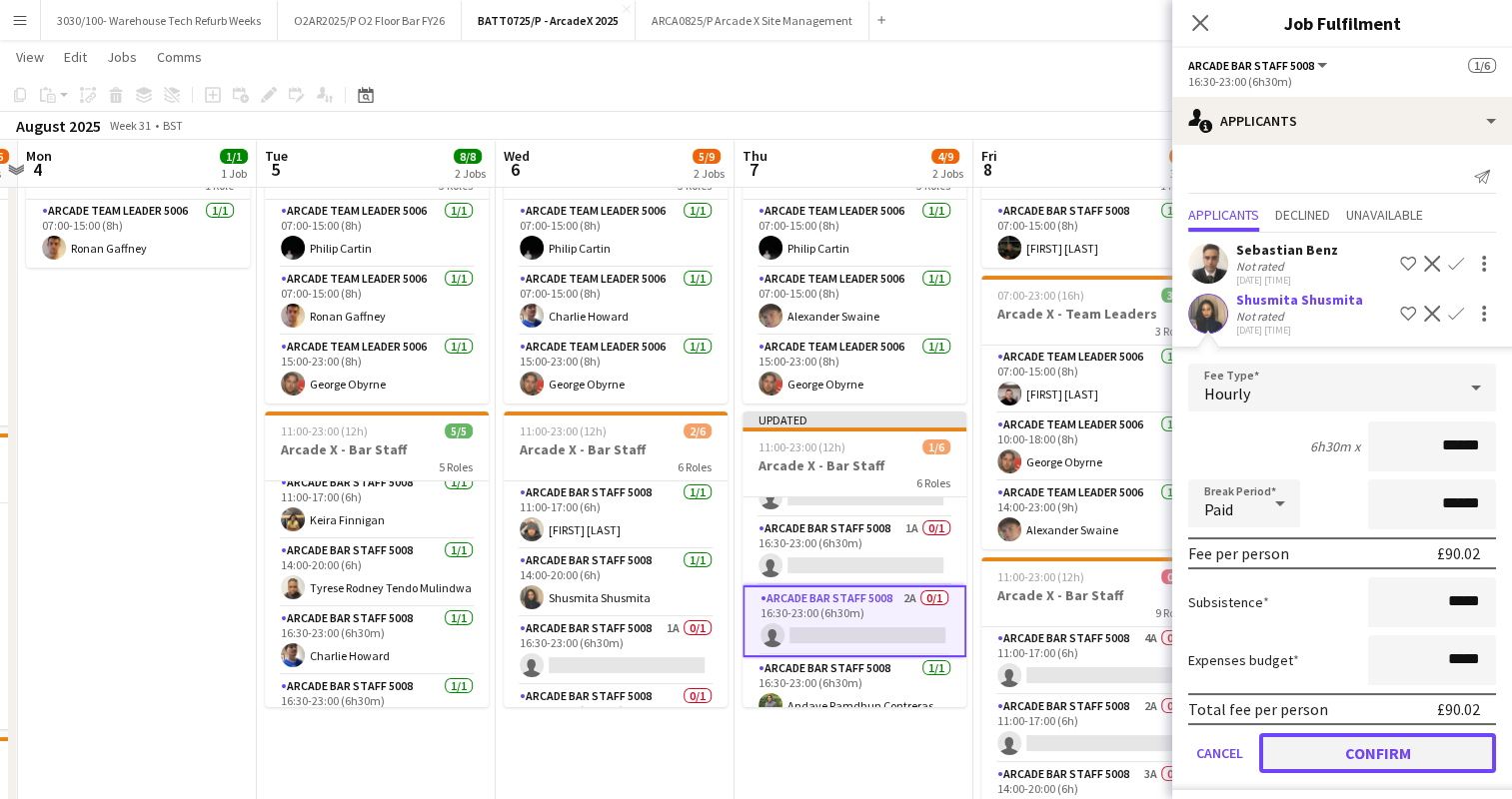 click on "Confirm" 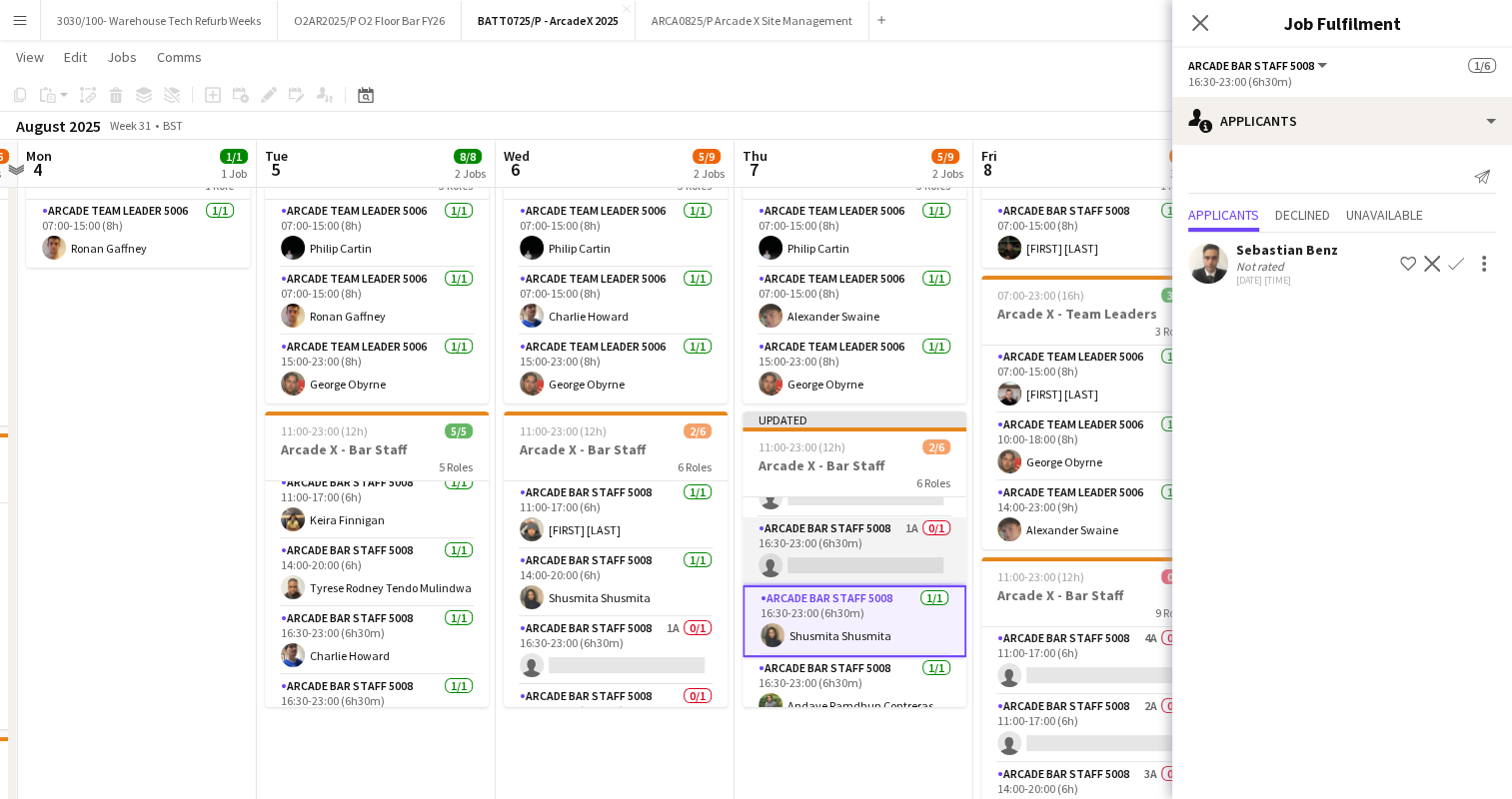 click on "Arcade Bar Staff 5008   2A   0/1   16:30-23:00 (6h30m)
single-neutral-actions" at bounding box center (854, 551) 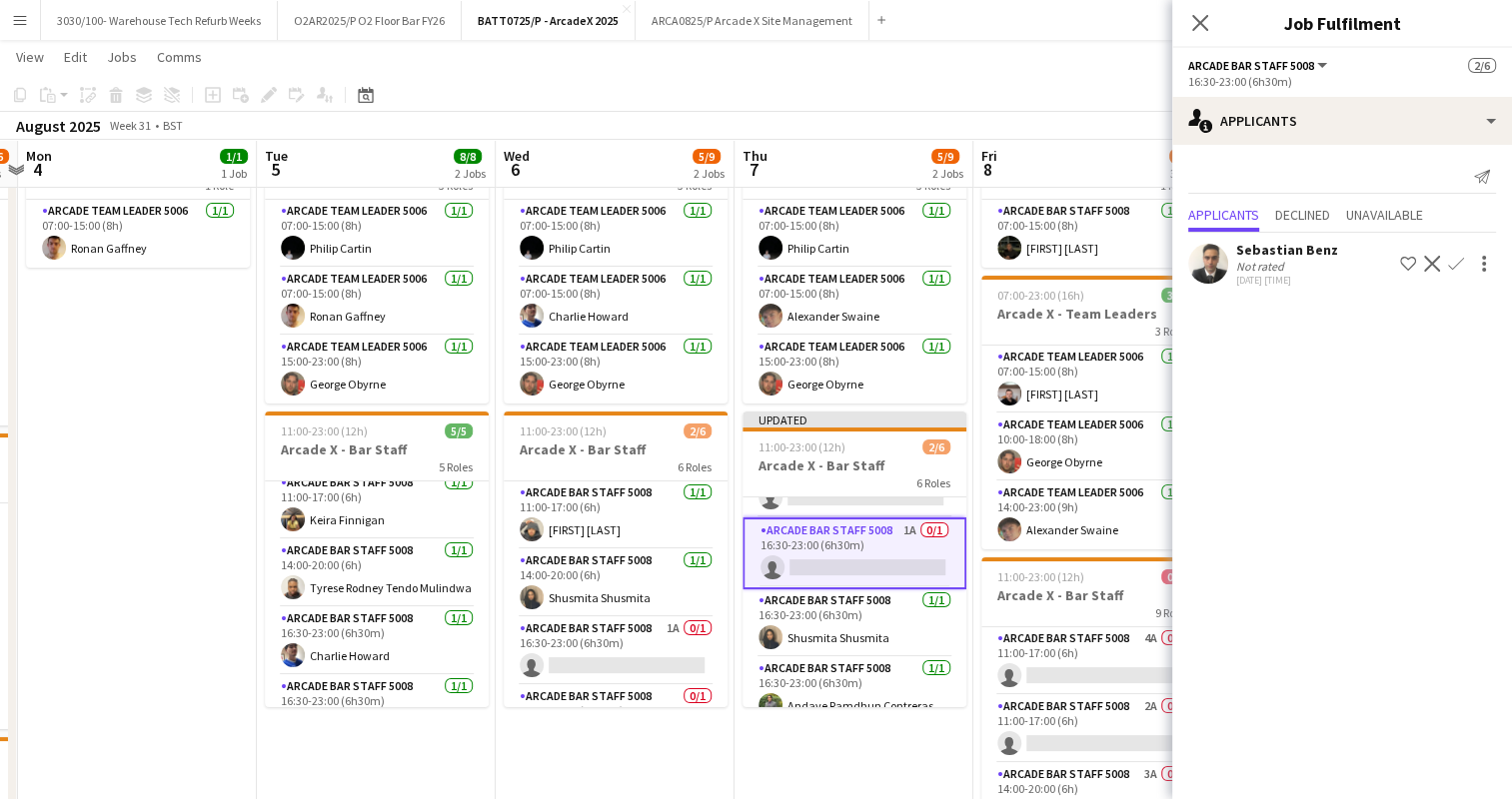 click on "Confirm" 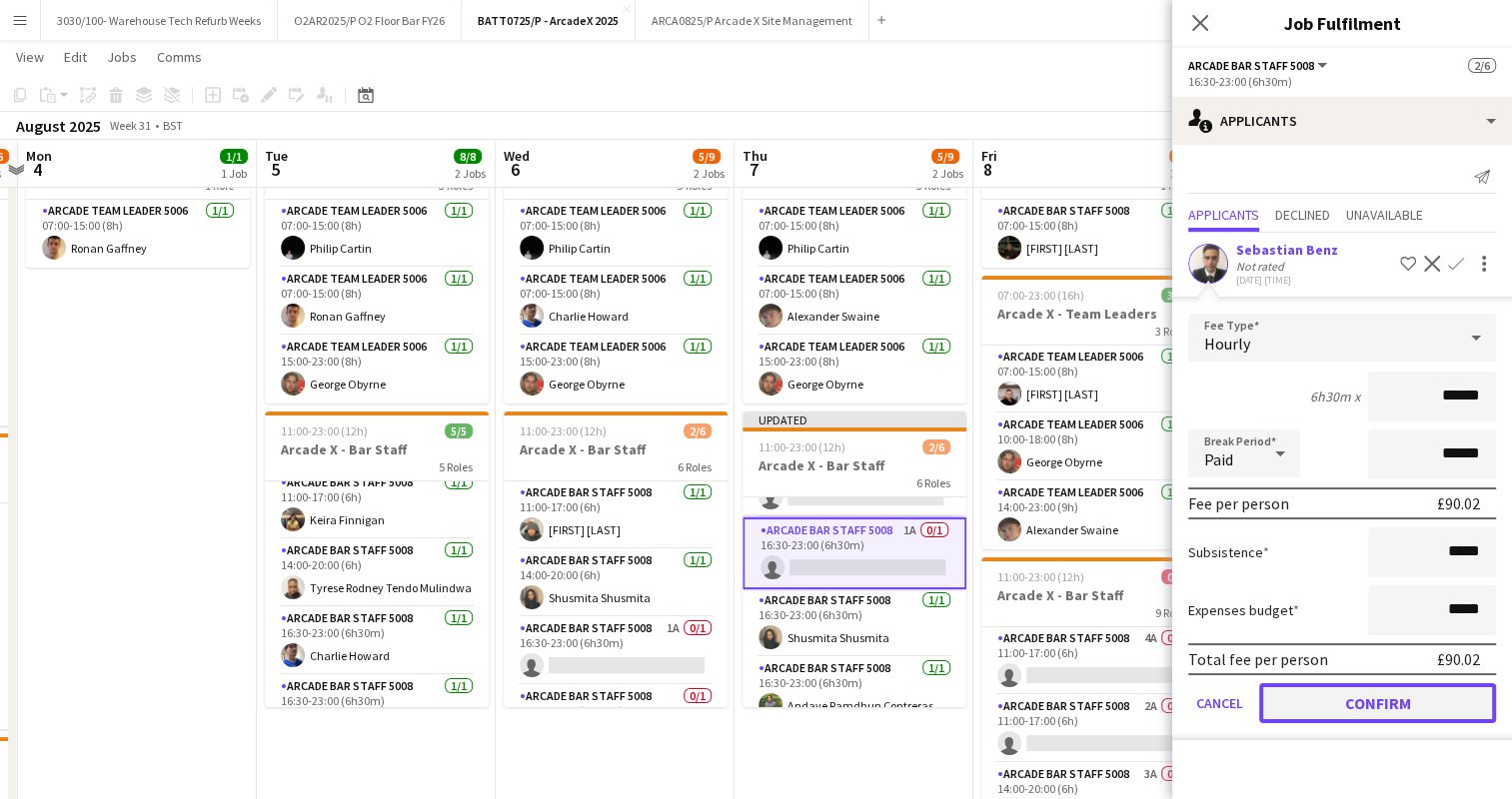 click on "Confirm" 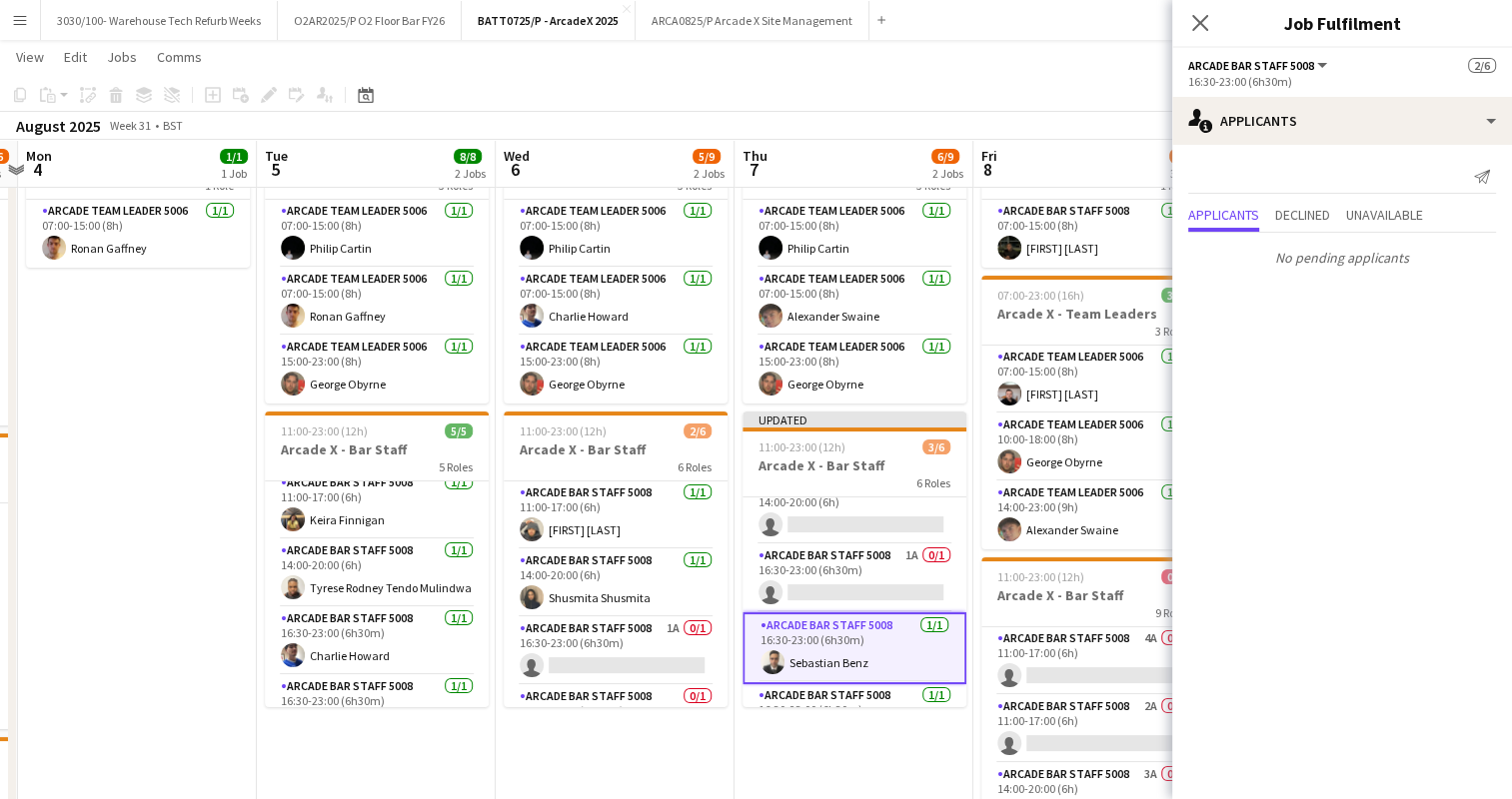 scroll, scrollTop: 76, scrollLeft: 0, axis: vertical 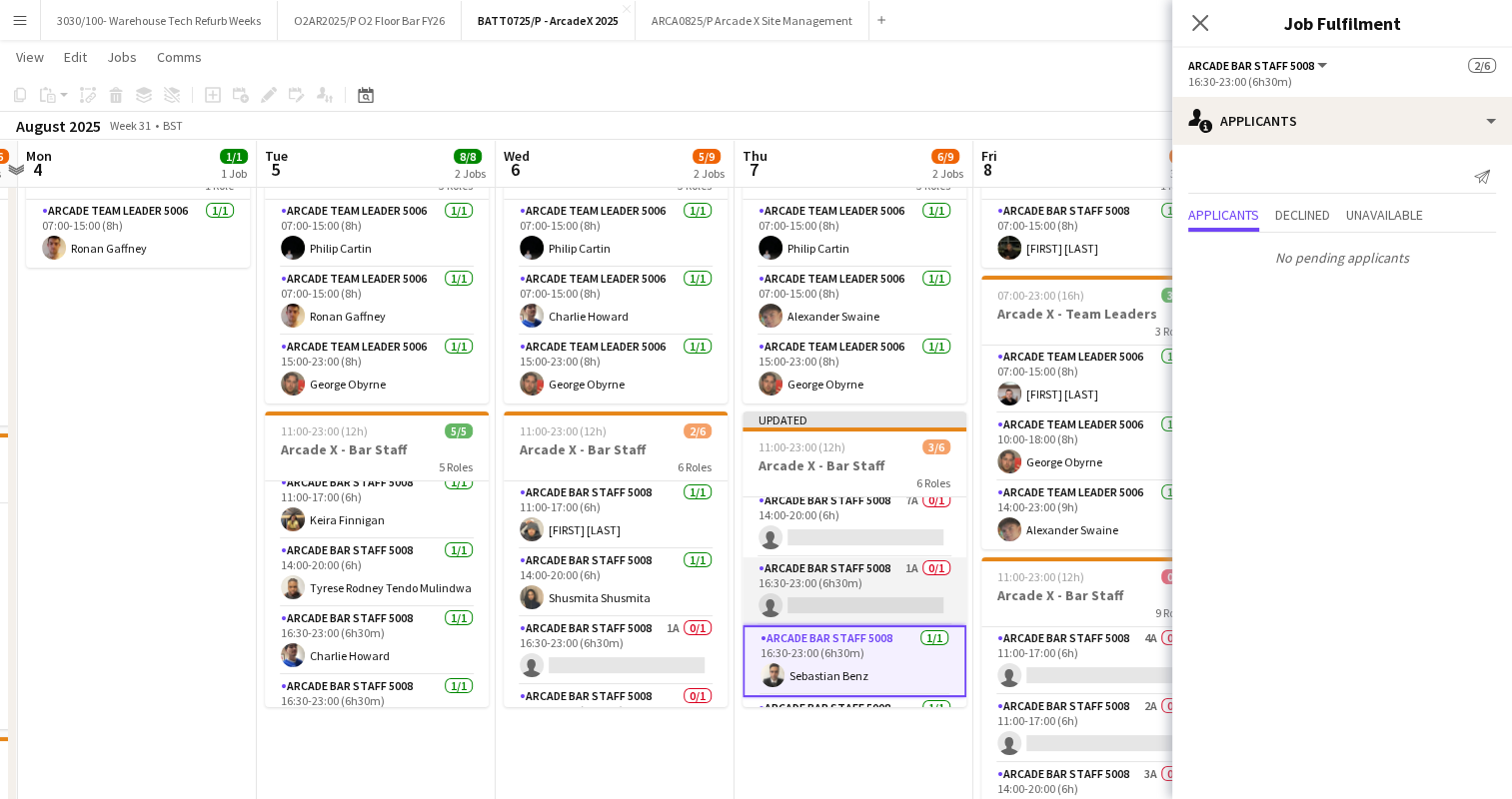click on "Arcade Bar Staff 5008   2A   0/1   16:30-23:00 (6h30m)
single-neutral-actions" at bounding box center [854, 591] 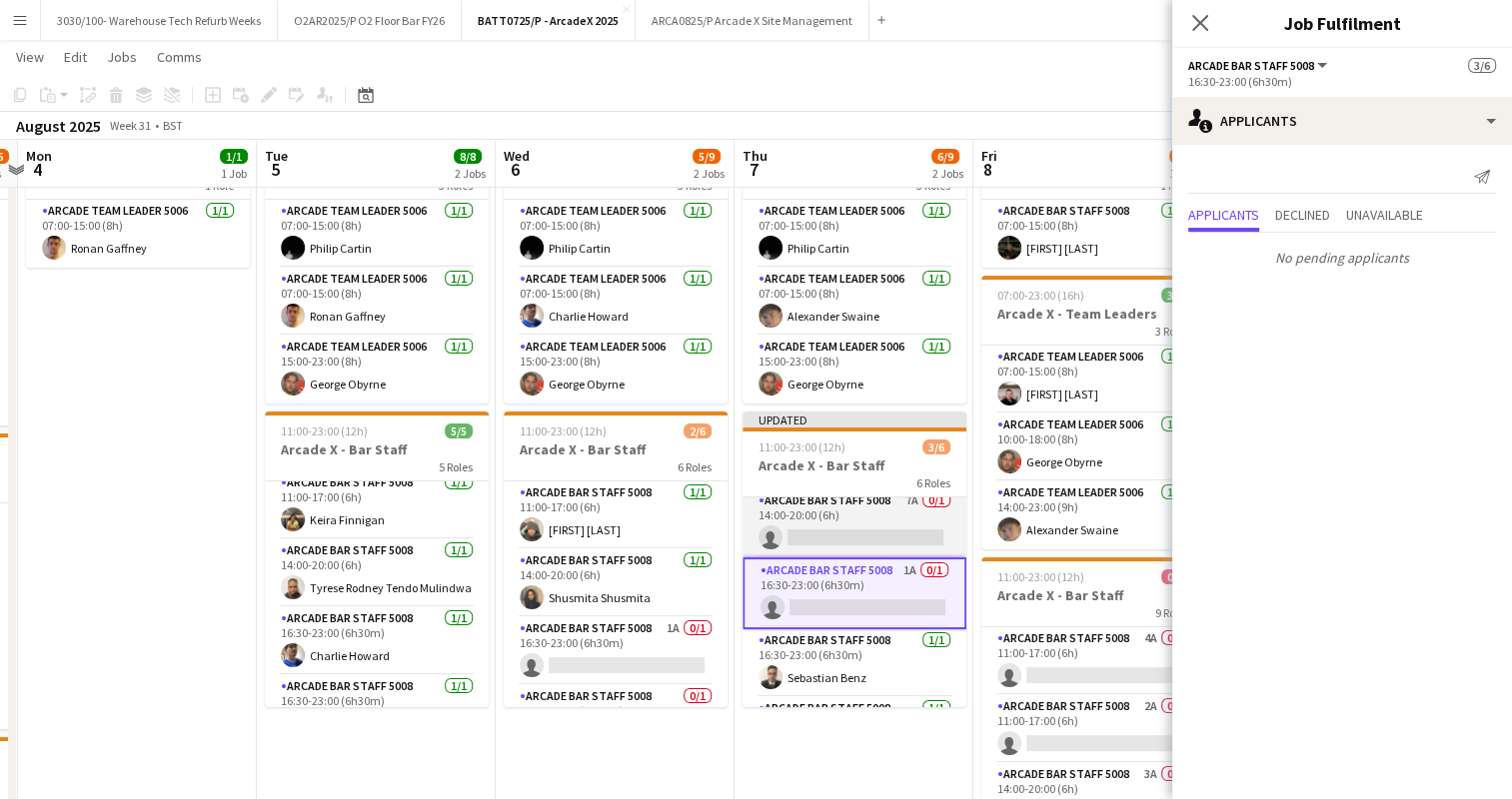 click on "Arcade Bar Staff 5008   7A   0/1   14:00-20:00 (6h)
single-neutral-actions" at bounding box center [854, 523] 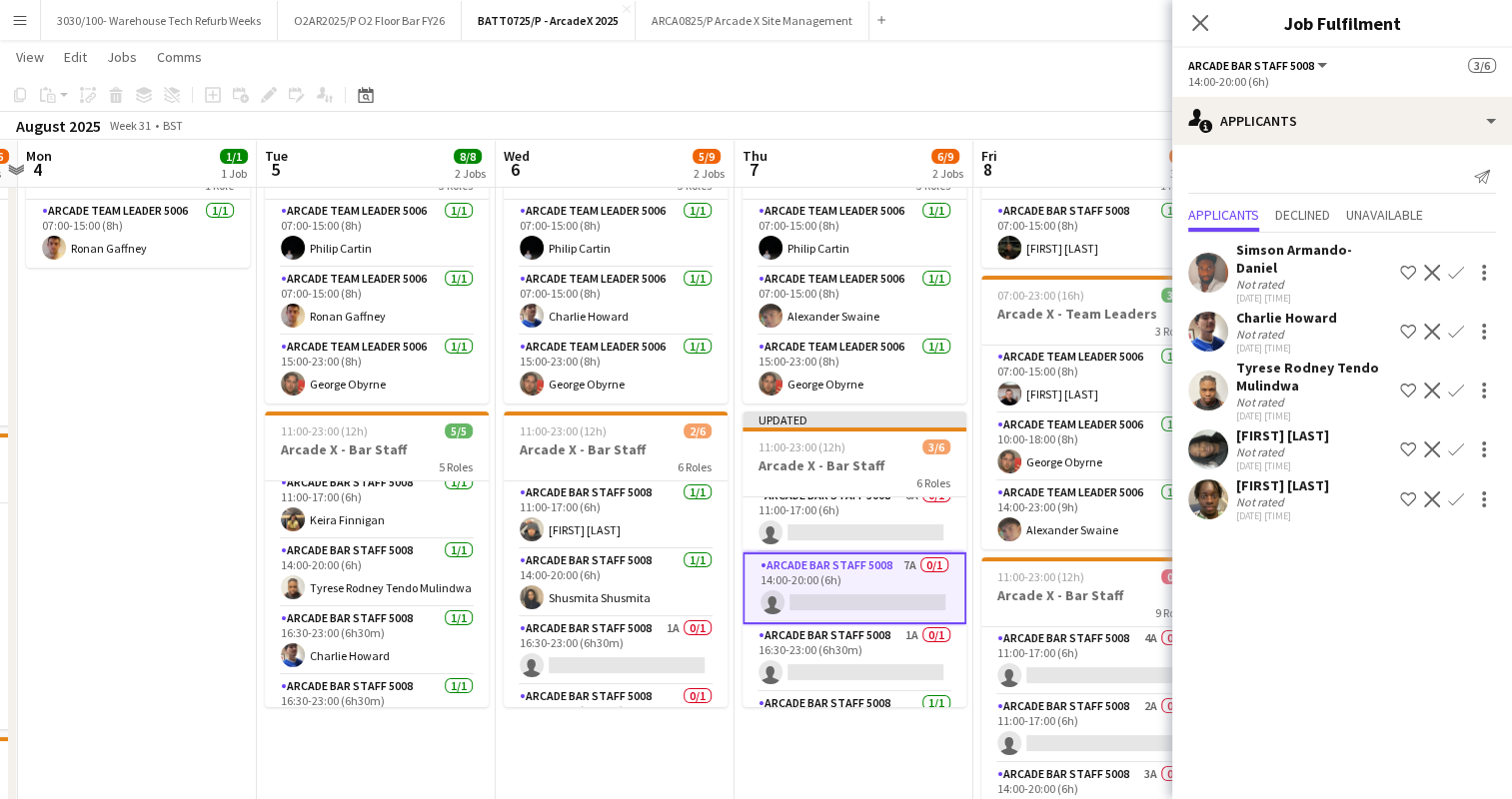 scroll, scrollTop: 0, scrollLeft: 0, axis: both 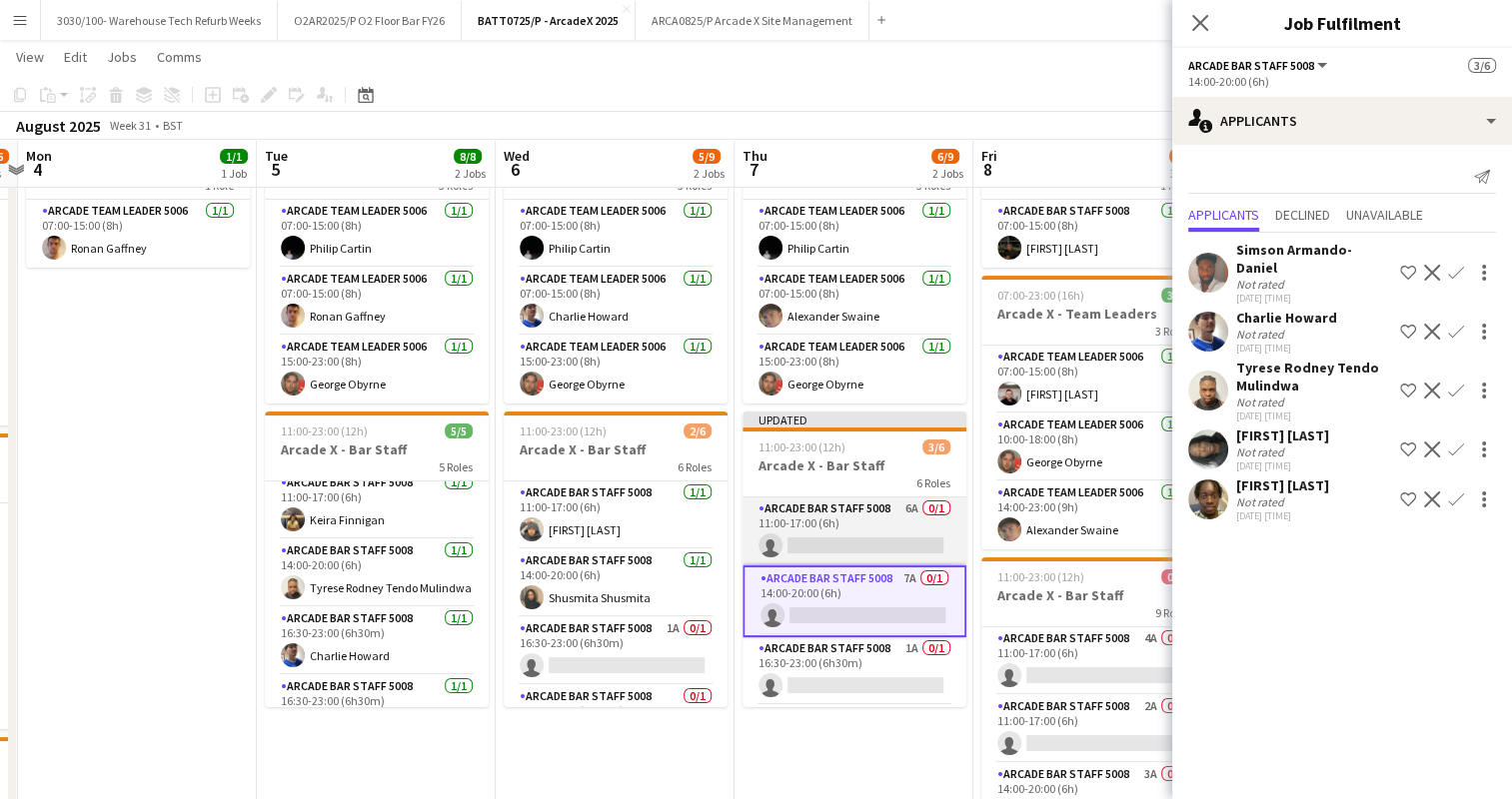 click on "Arcade Bar Staff 5008   6A   0/1   11:00-17:00 (6h)
single-neutral-actions" at bounding box center [854, 531] 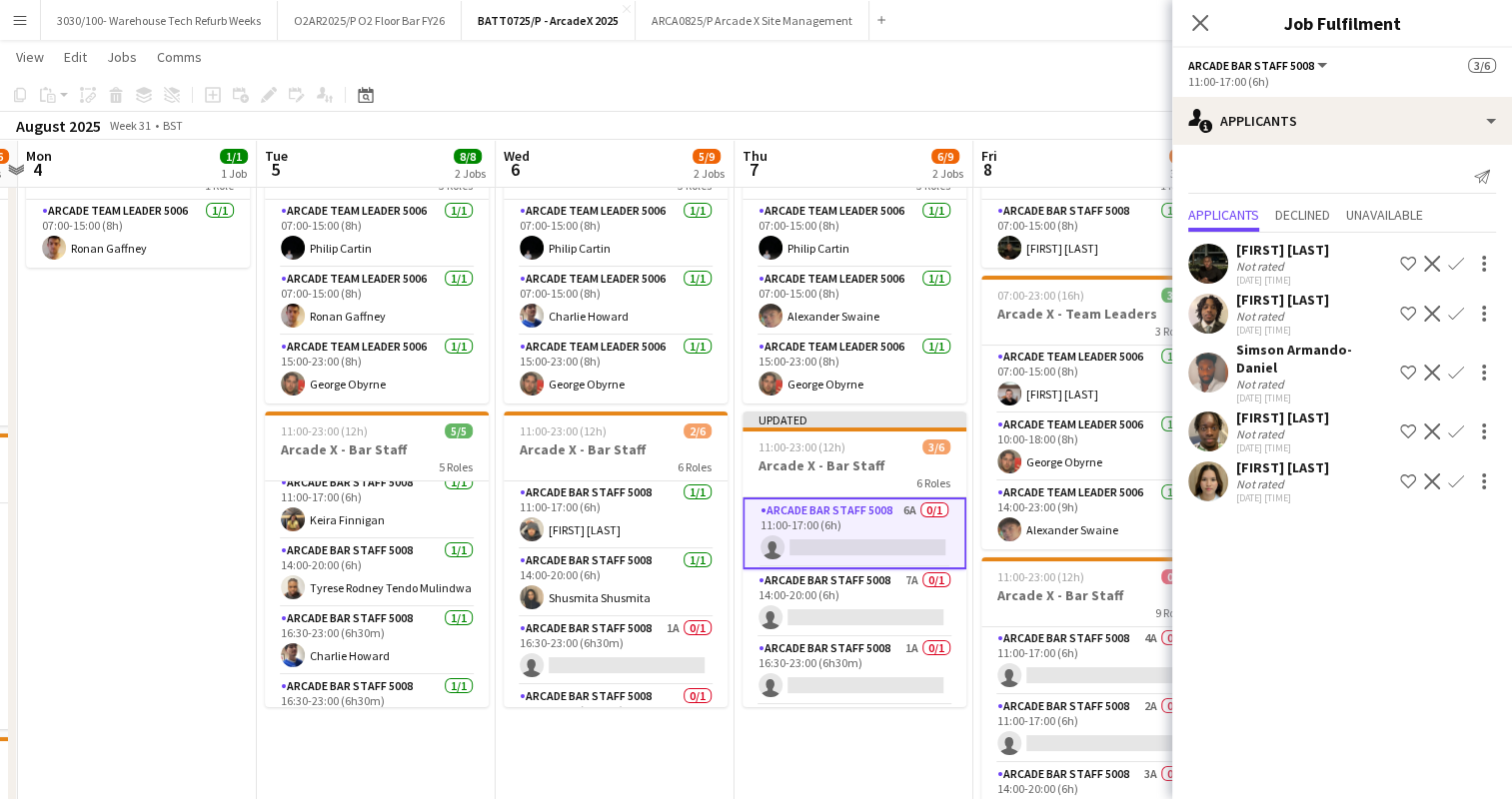 click on "Confirm" at bounding box center (1456, 431) 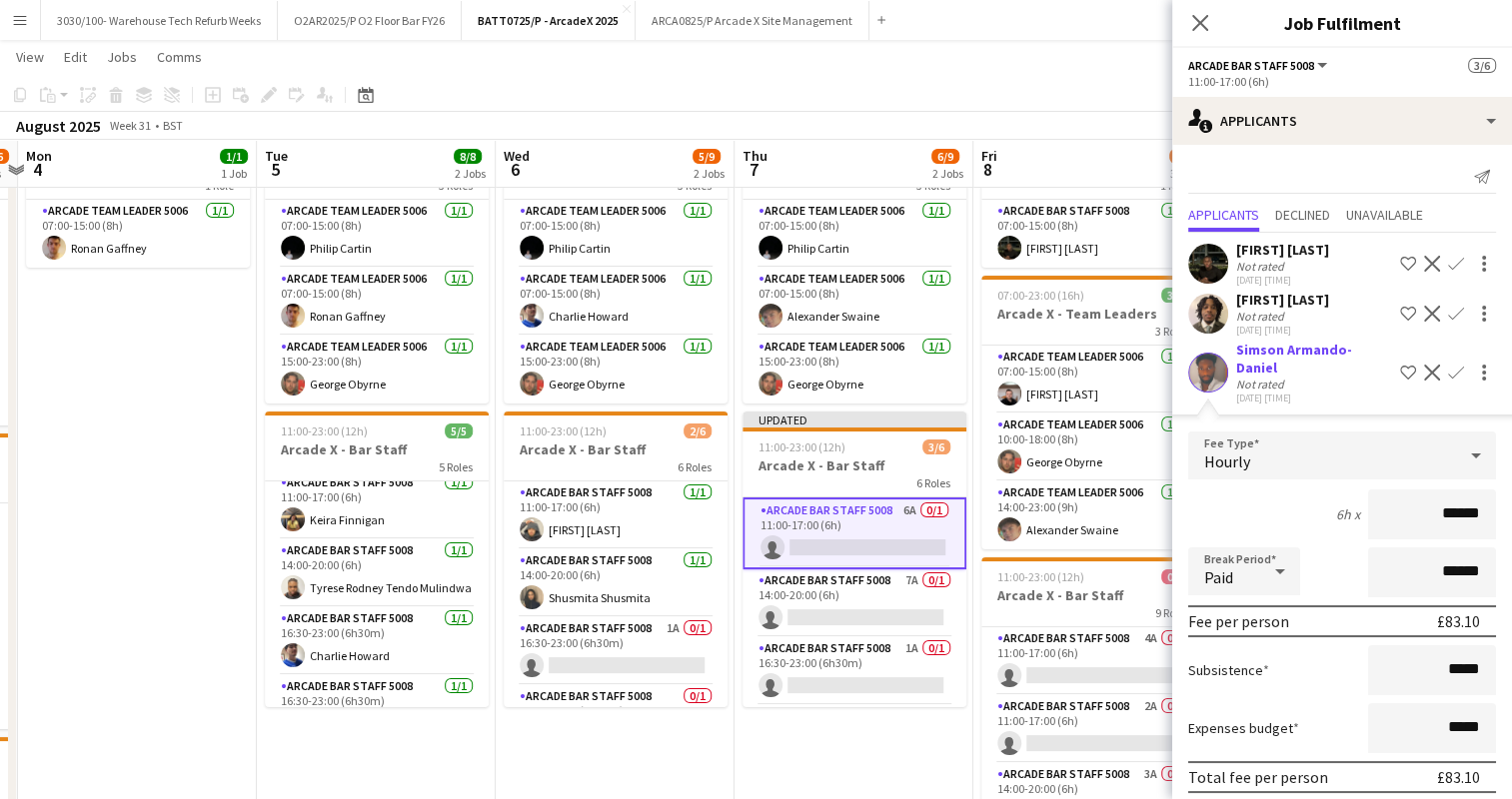scroll, scrollTop: 176, scrollLeft: 0, axis: vertical 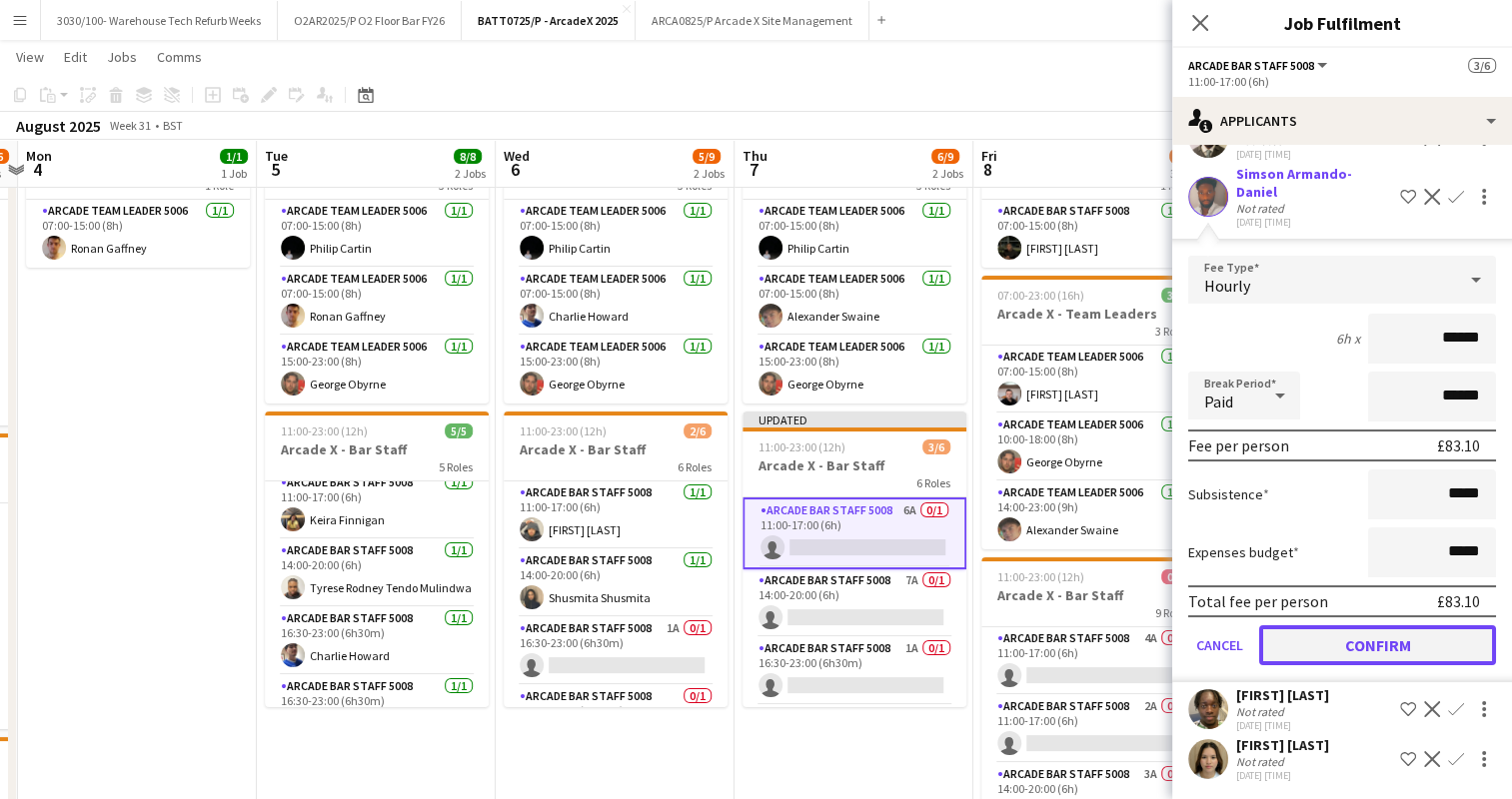 click on "Confirm" 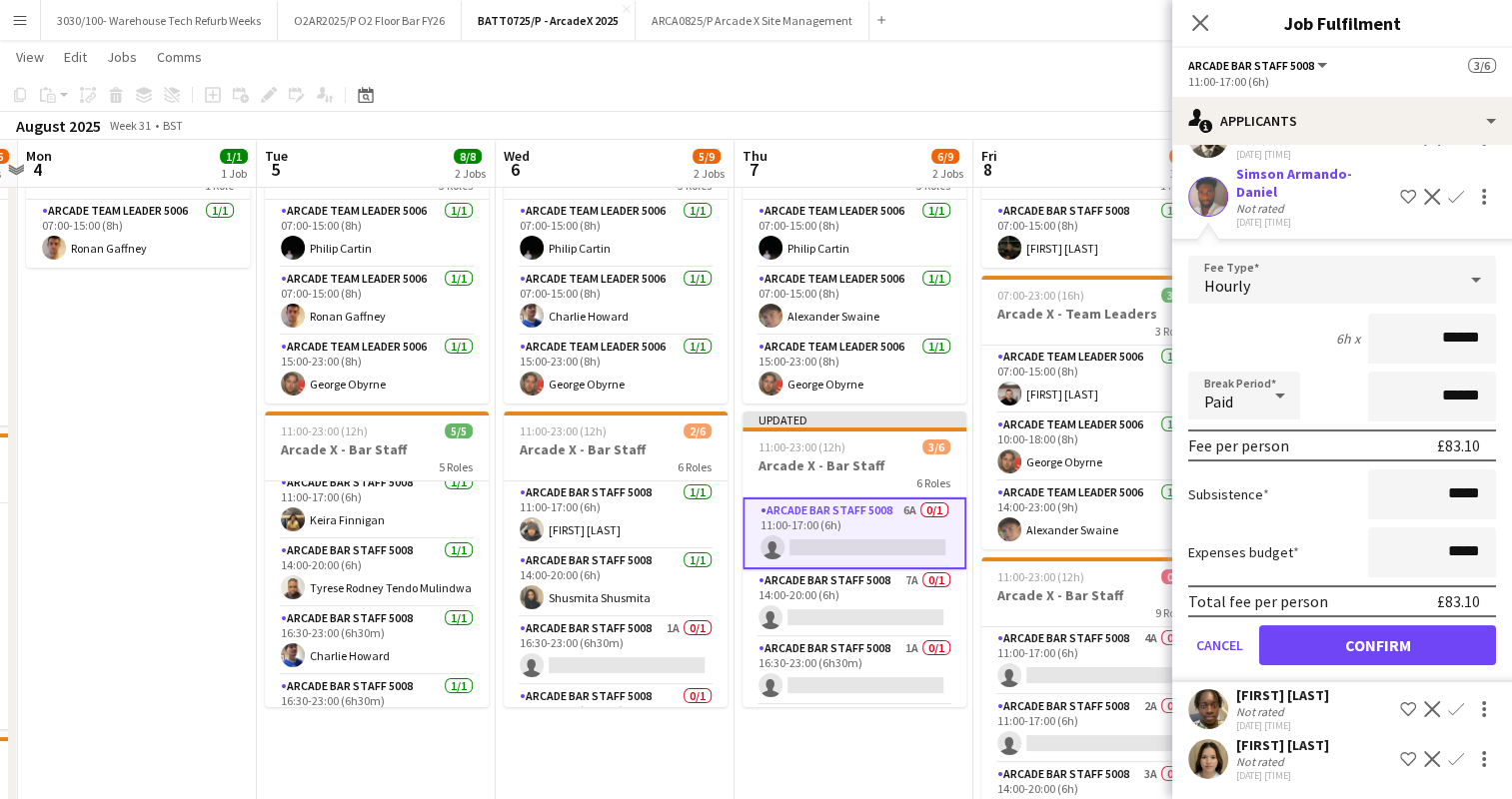 scroll, scrollTop: 0, scrollLeft: 0, axis: both 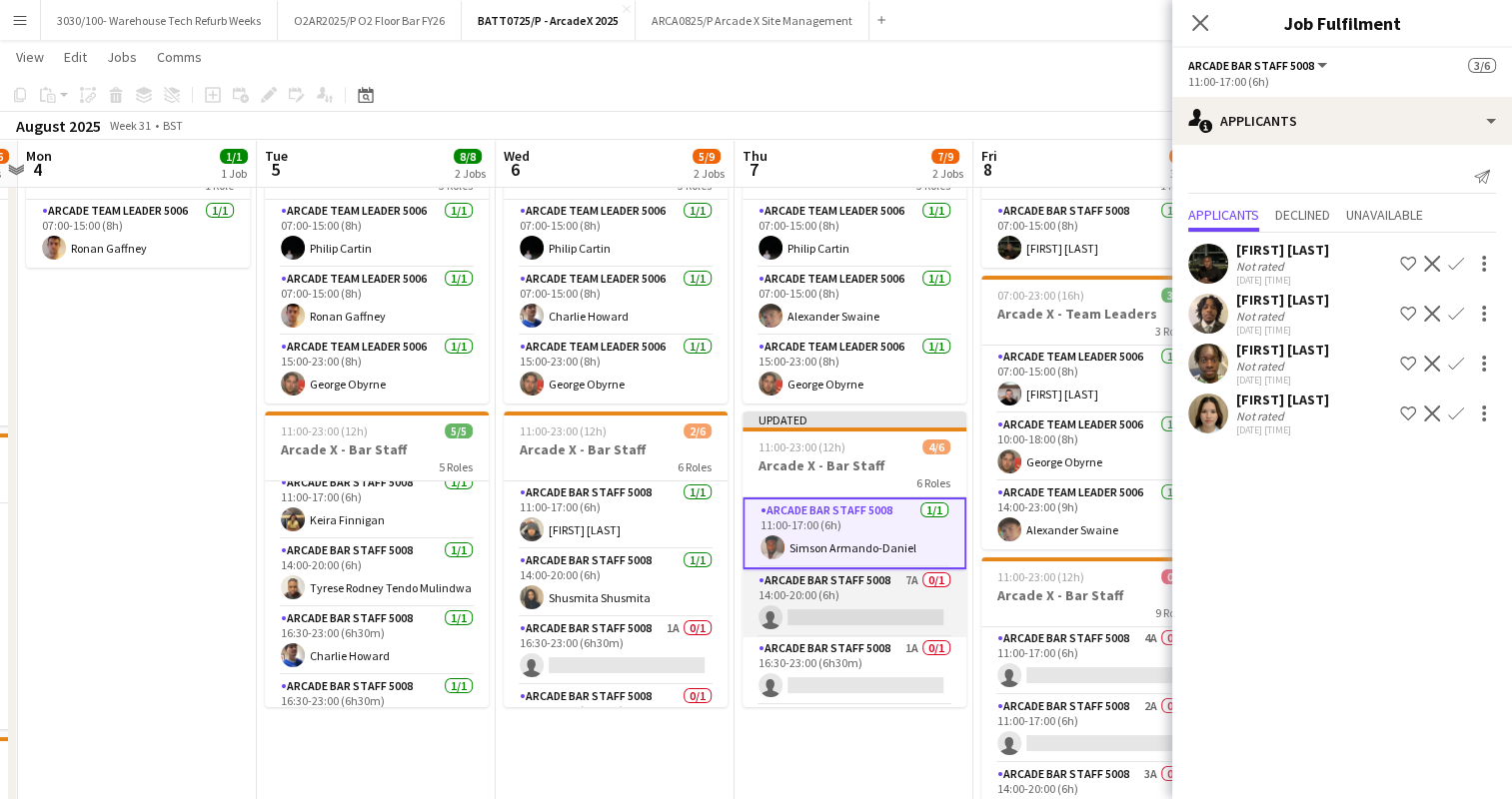 click on "Arcade Bar Staff 5008   7A   0/1   14:00-20:00 (6h)
single-neutral-actions" at bounding box center (854, 603) 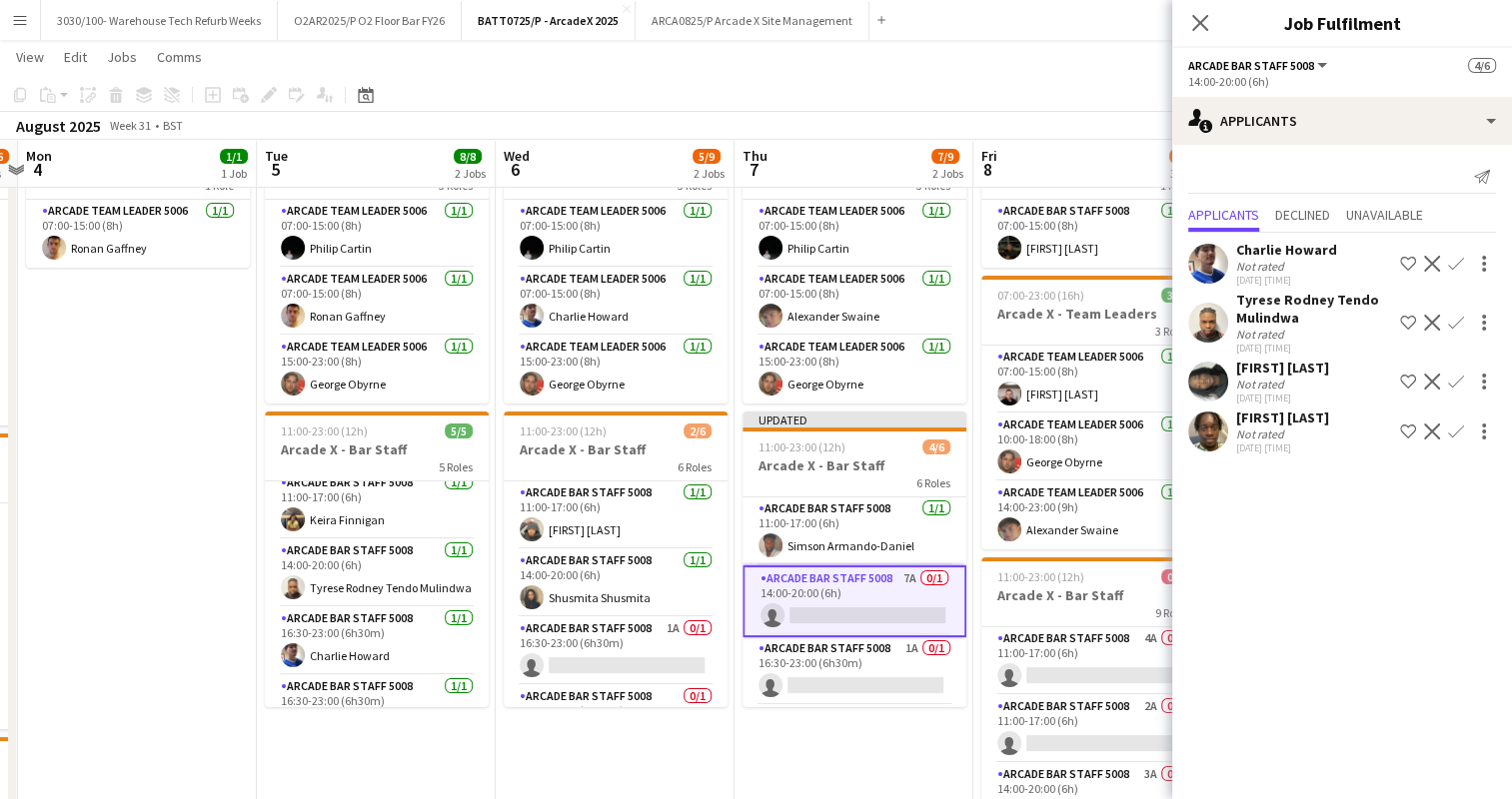 click on "Confirm" at bounding box center [1456, 323] 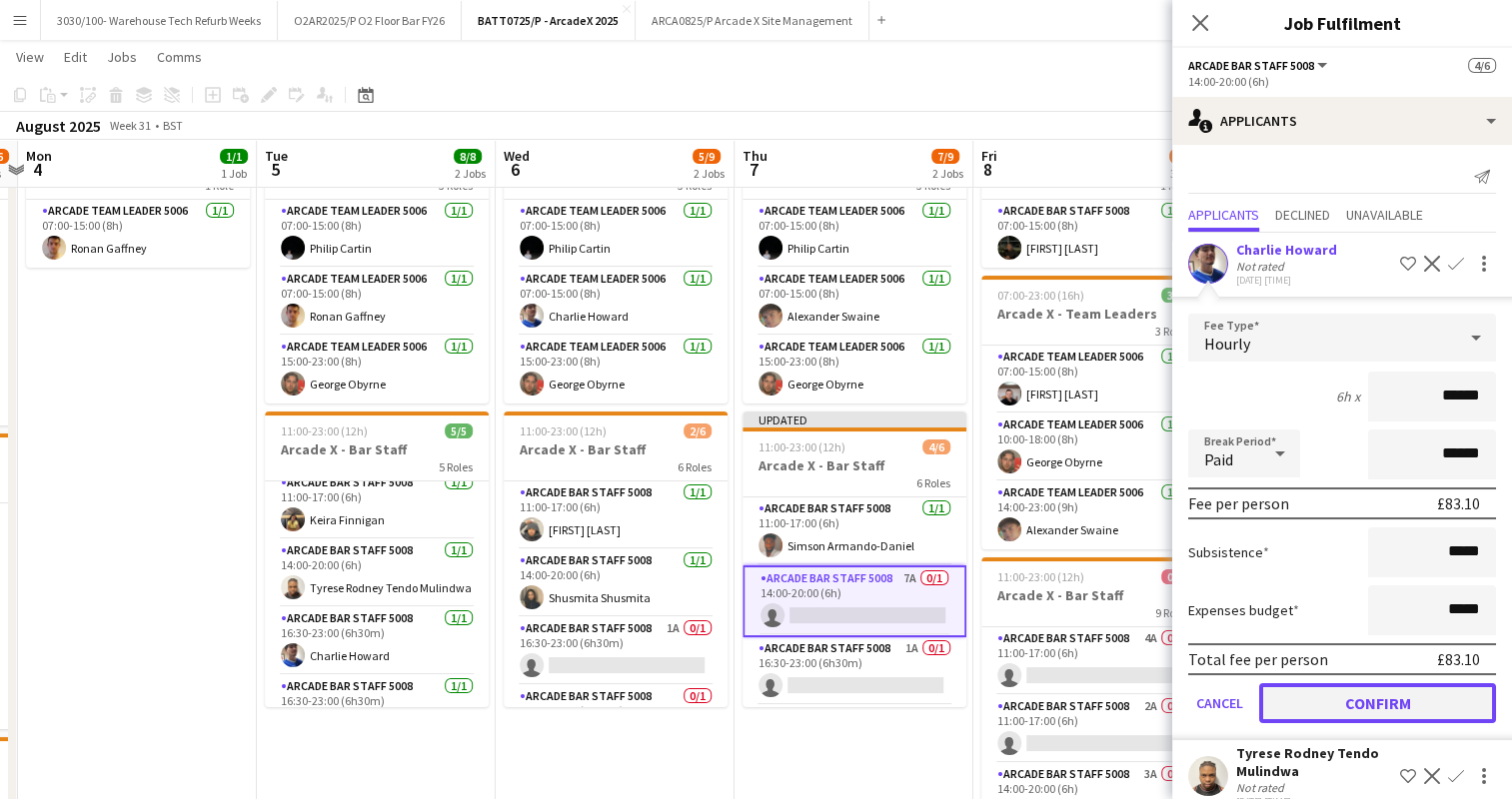 click on "Confirm" 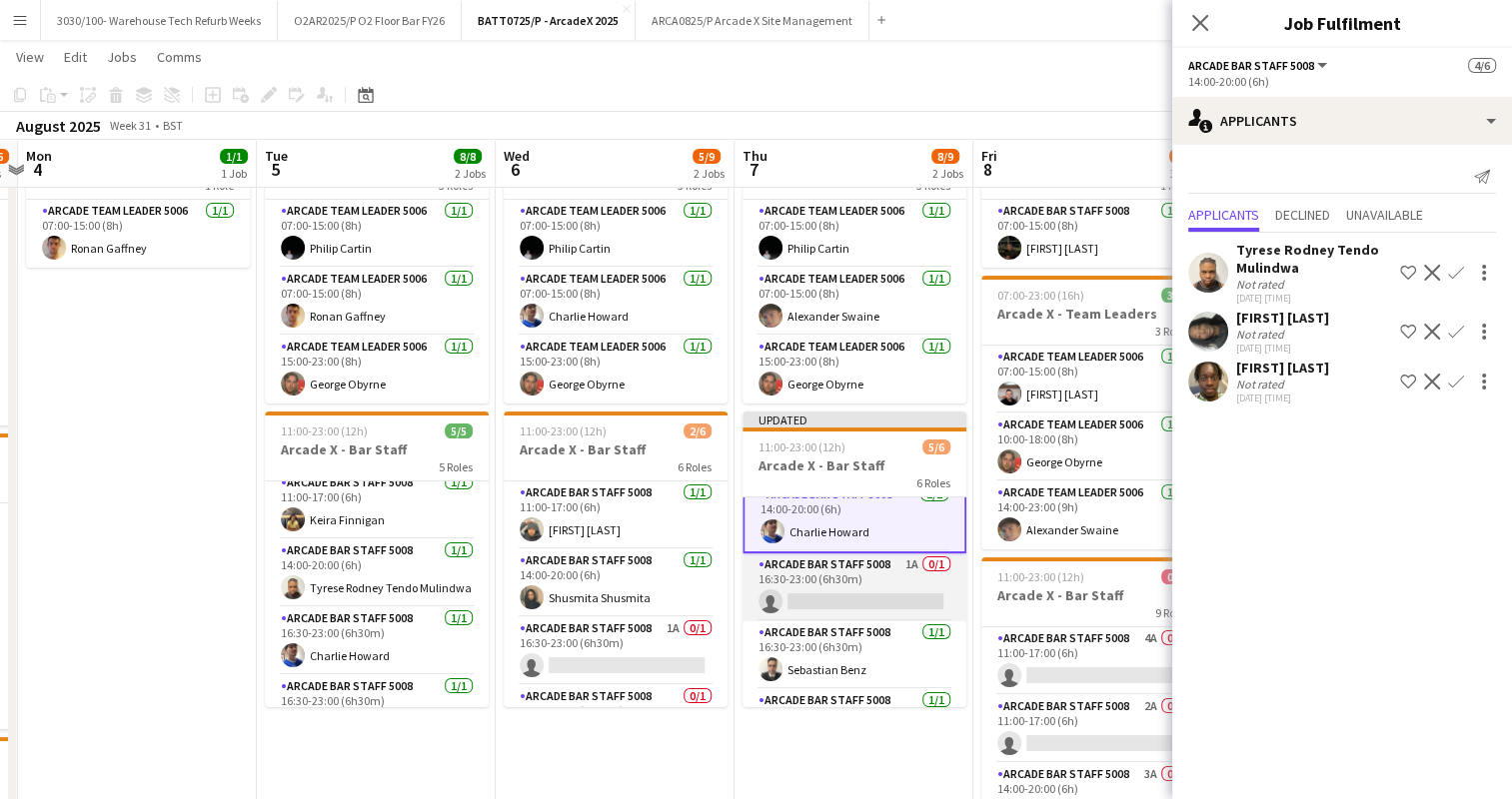 click on "Arcade Bar Staff 5008   2A   0/1   16:30-23:00 (6h30m)
single-neutral-actions" at bounding box center (854, 587) 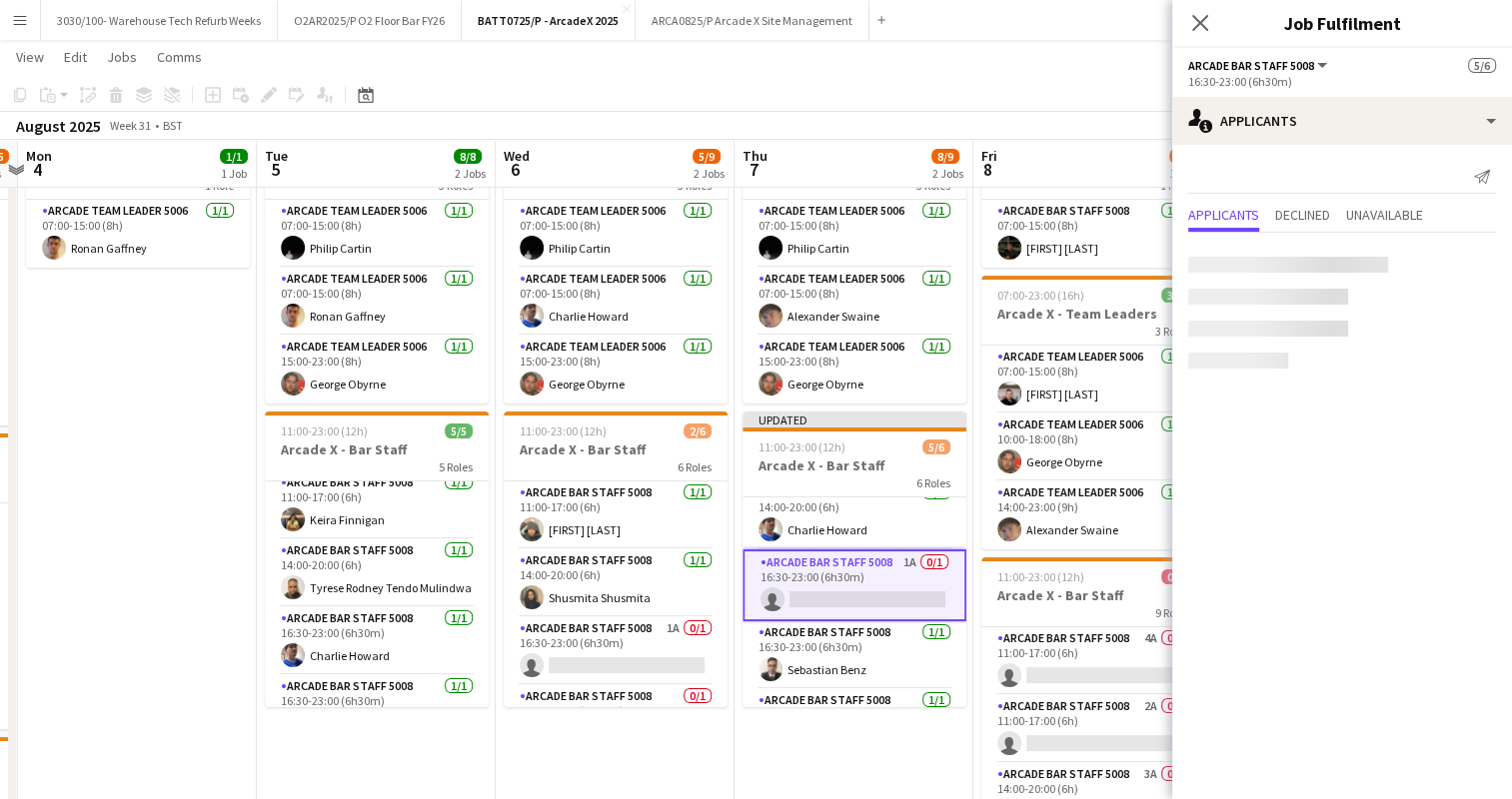 scroll, scrollTop: 82, scrollLeft: 0, axis: vertical 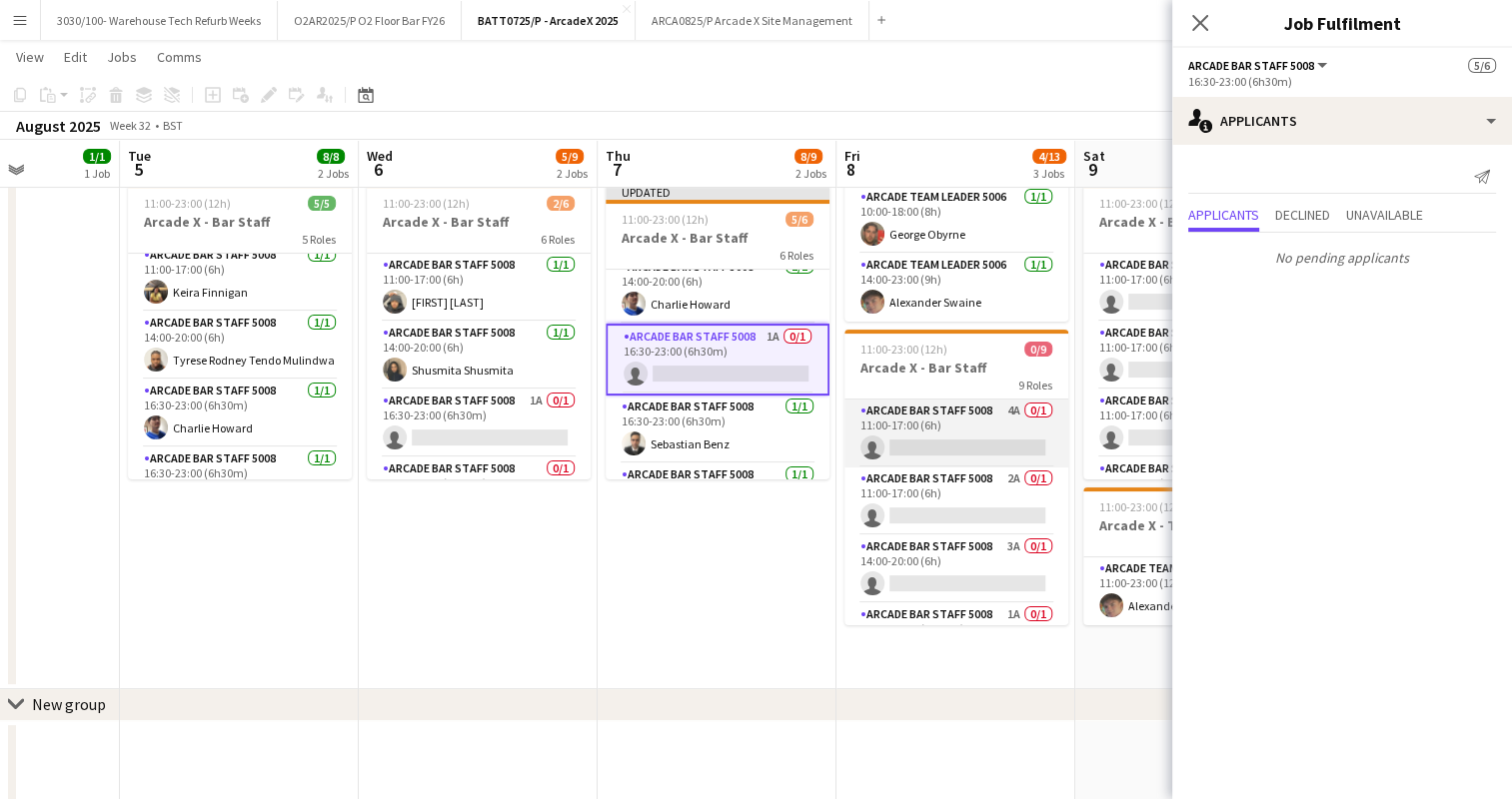 click on "Arcade Bar Staff 5008   4A   0/1   11:00-17:00 (6h)
single-neutral-actions" at bounding box center [956, 433] 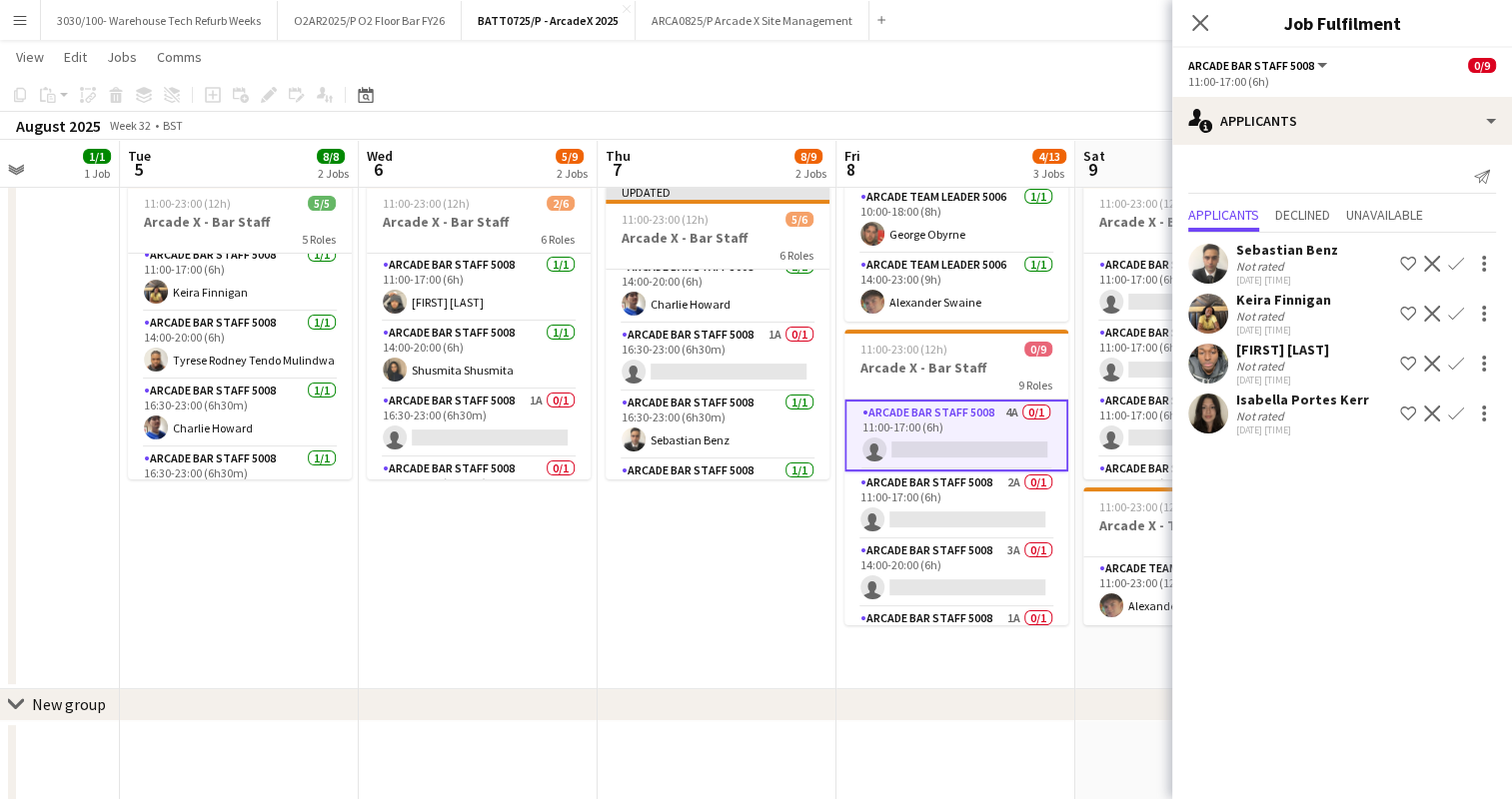 click on "Confirm" at bounding box center [1456, 364] 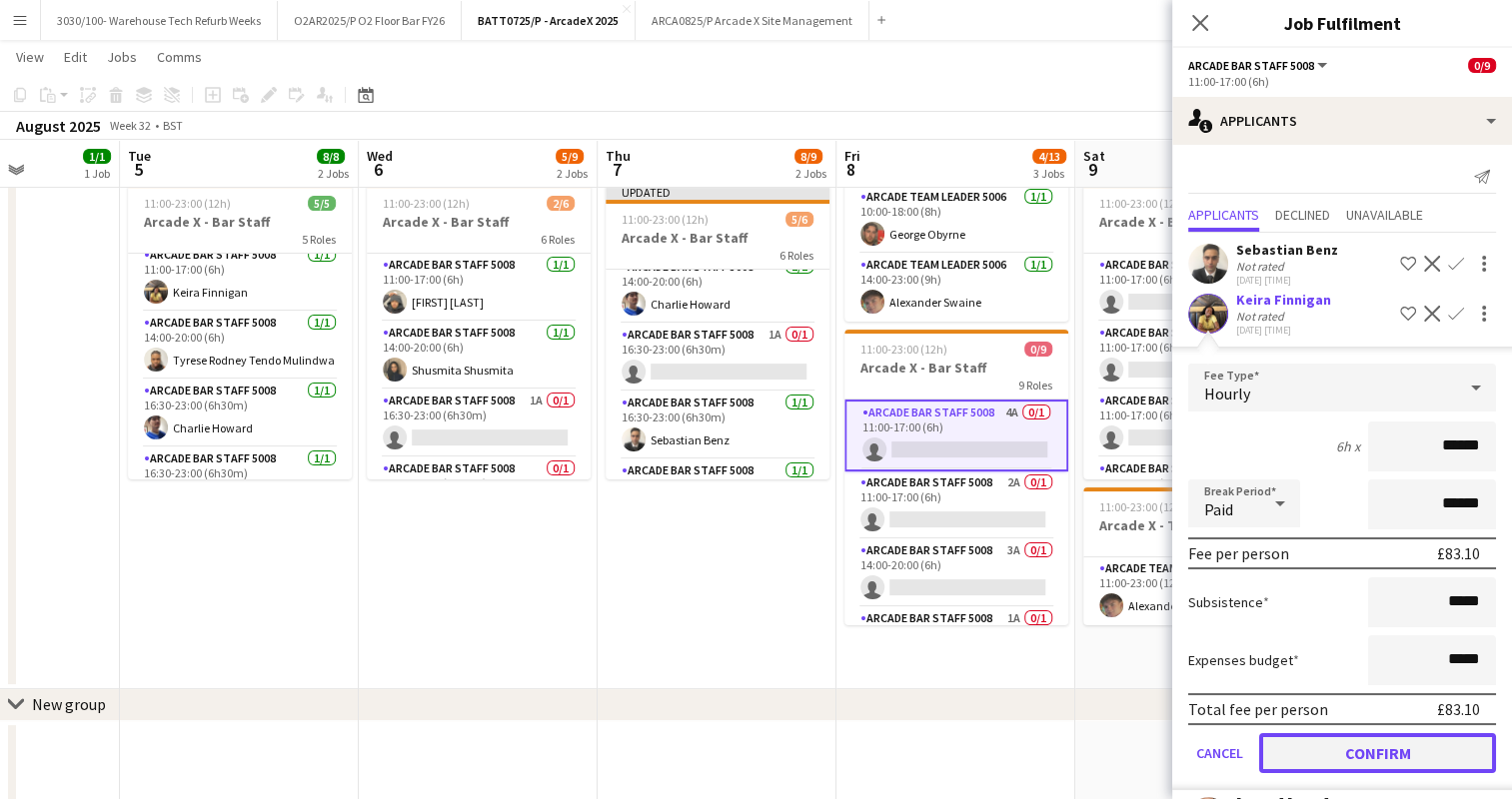 click on "Confirm" 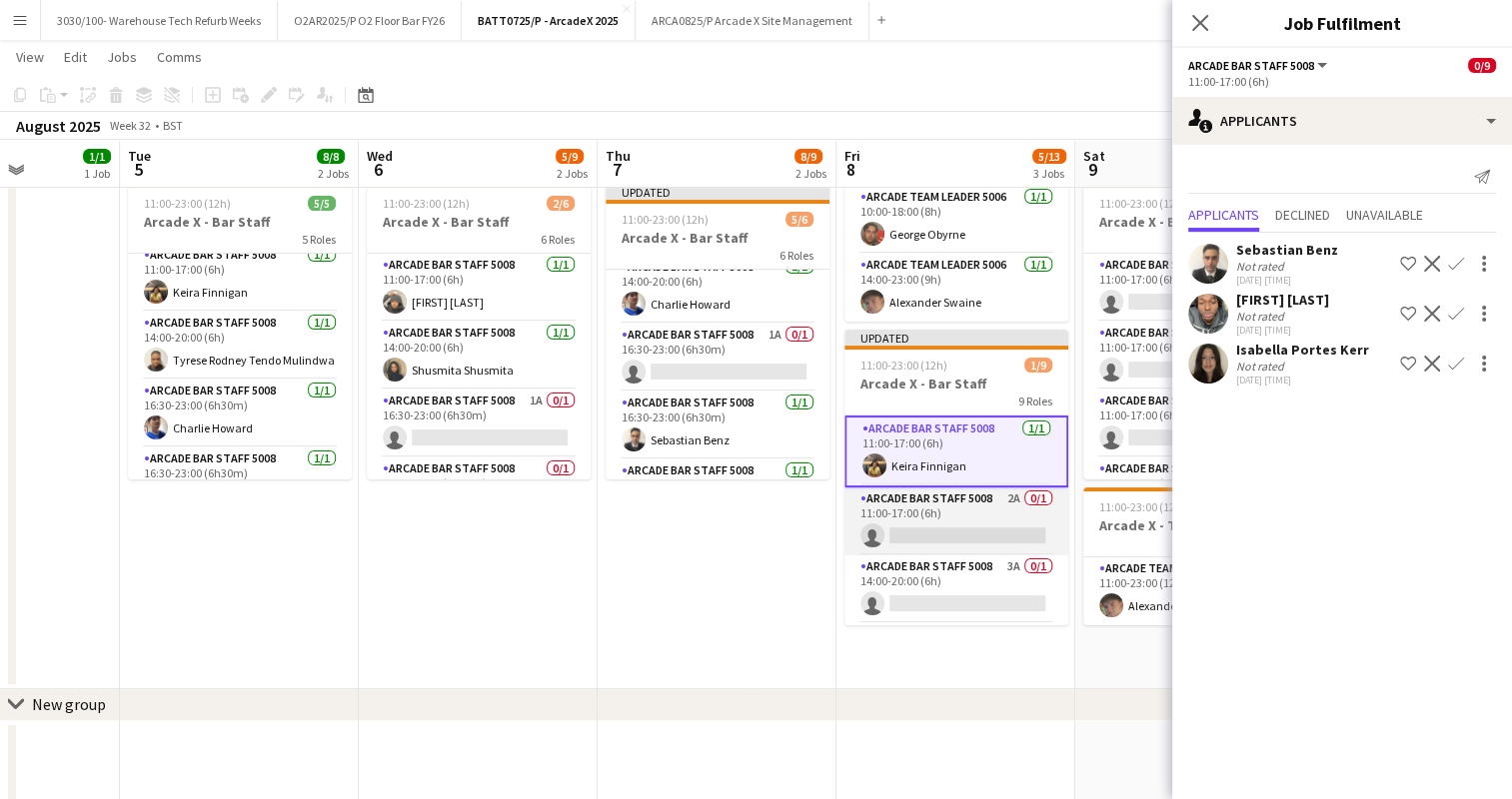 scroll, scrollTop: 16, scrollLeft: 0, axis: vertical 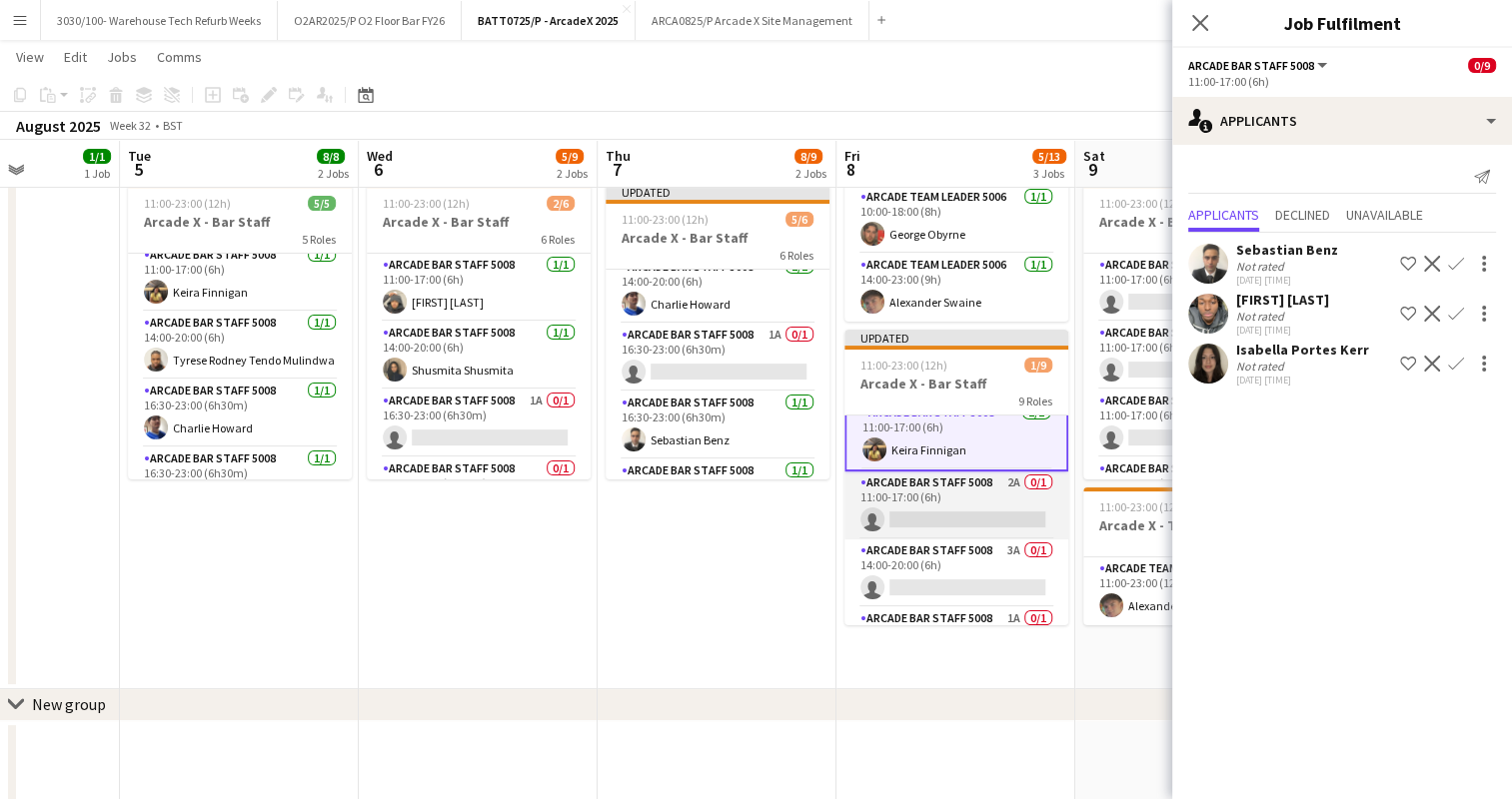 click on "Arcade Bar Staff 5008   2A   0/1   11:00-17:00 (6h)
single-neutral-actions" at bounding box center [956, 505] 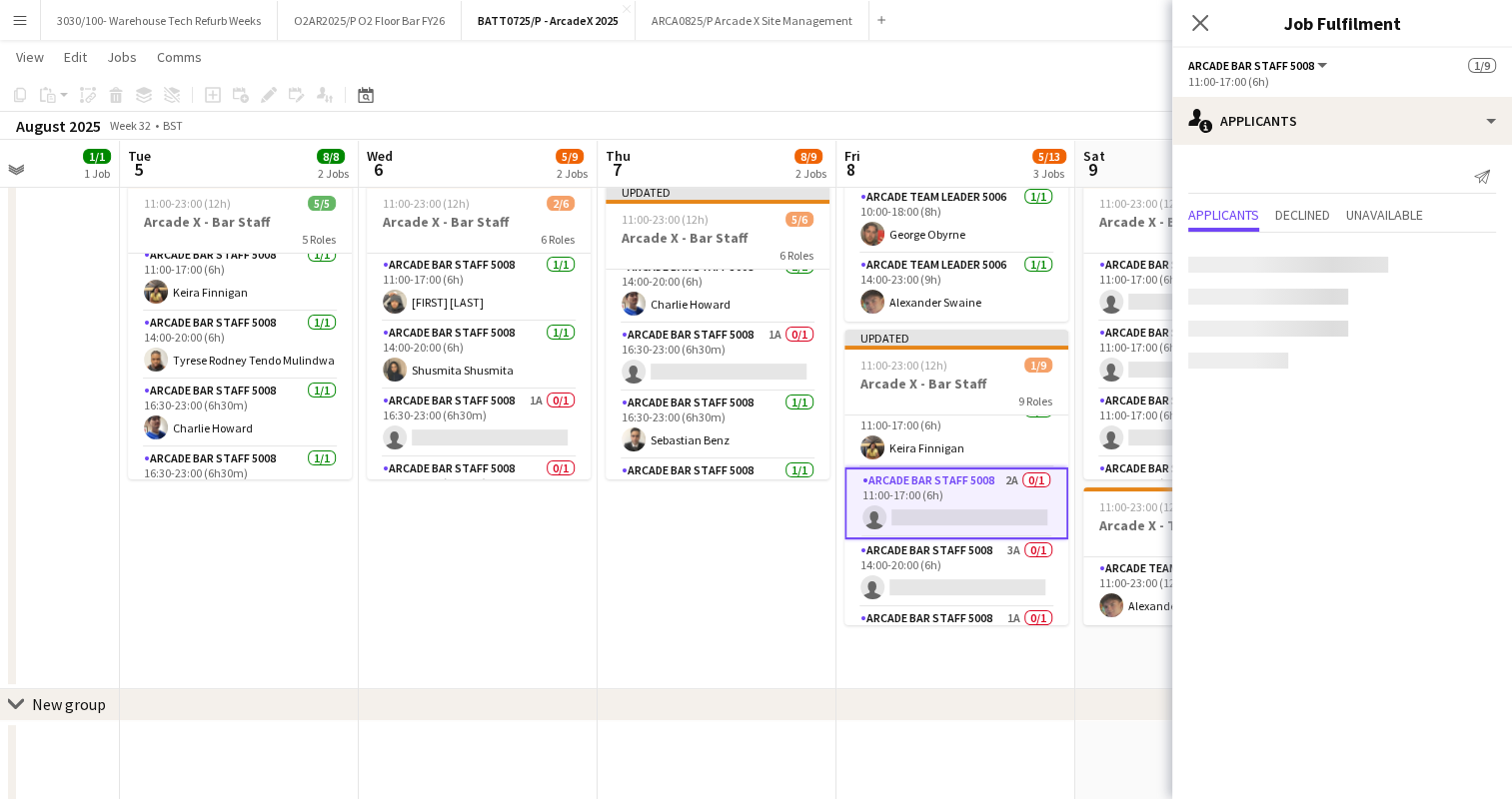 scroll, scrollTop: 15, scrollLeft: 0, axis: vertical 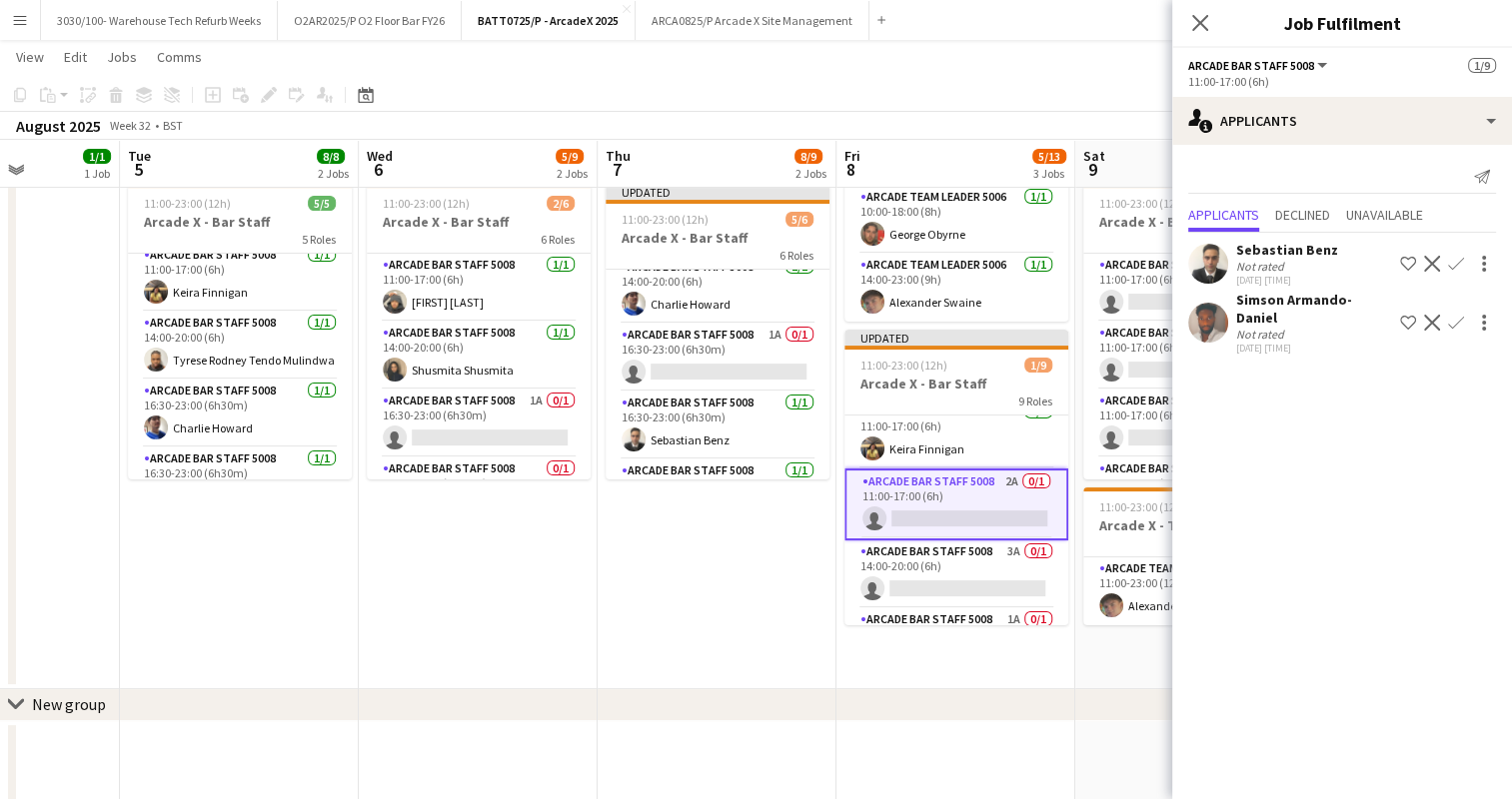click on "Confirm" 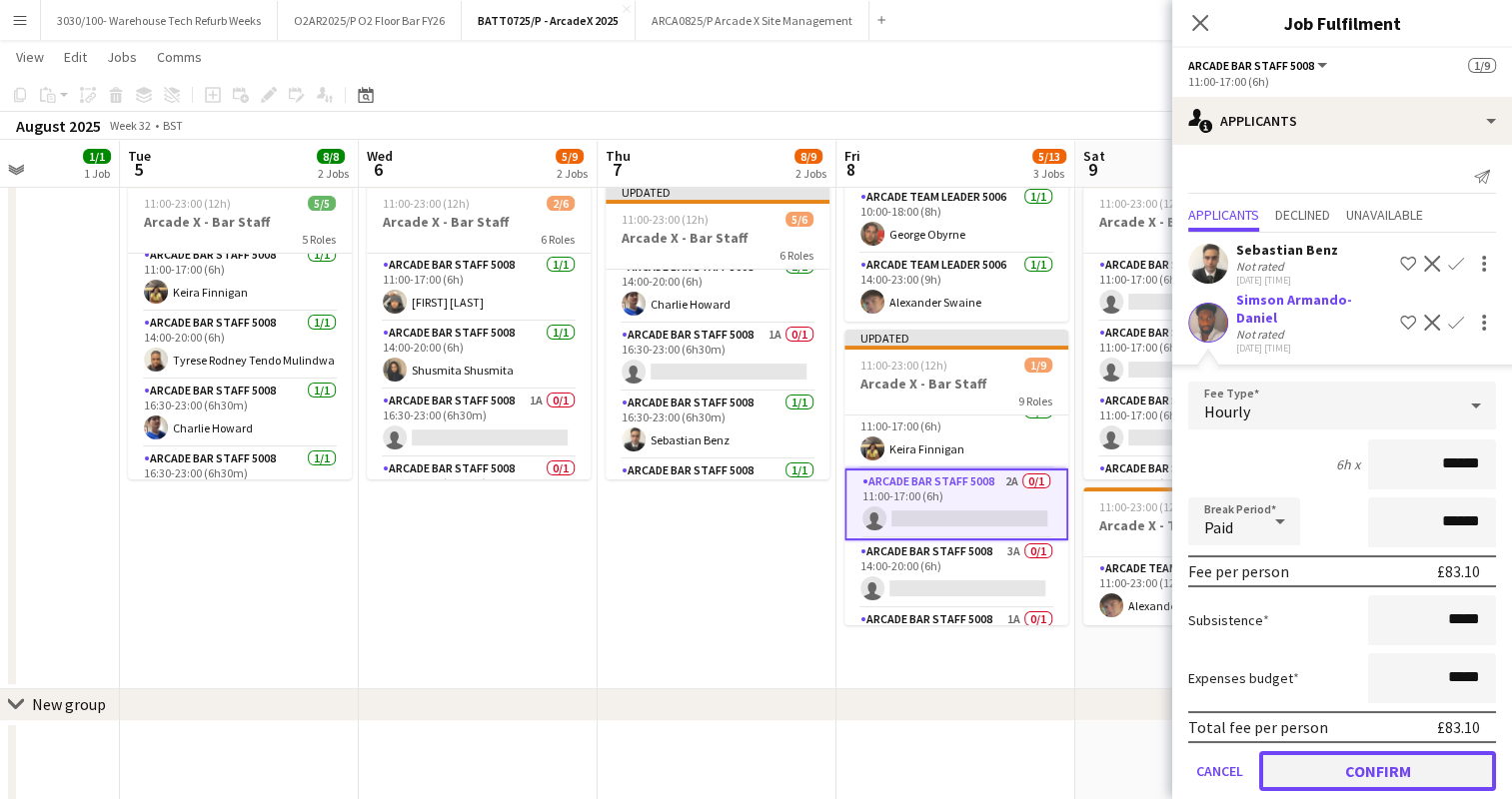click on "Confirm" 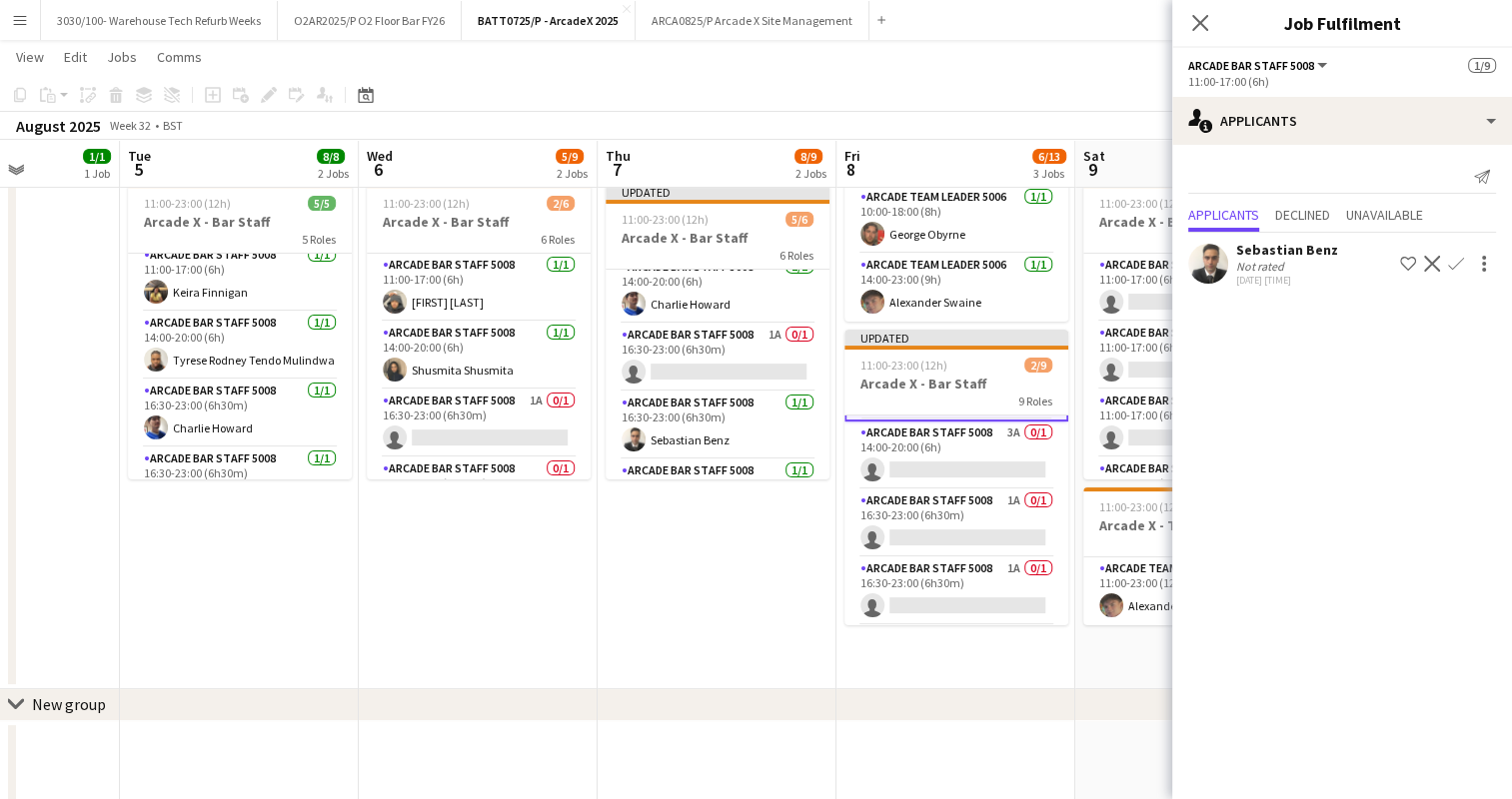 scroll, scrollTop: 137, scrollLeft: 0, axis: vertical 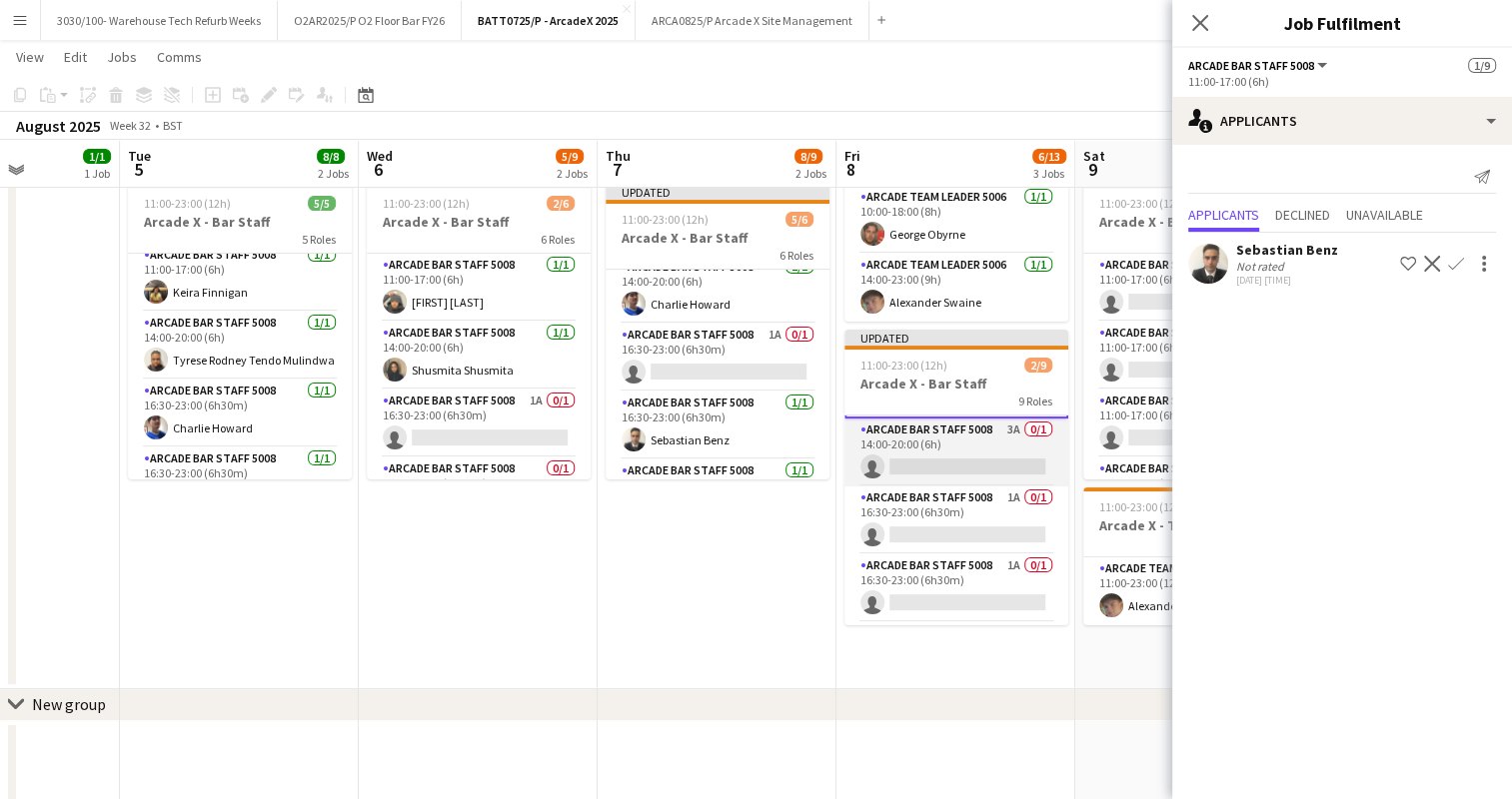 click on "Arcade Bar Staff 5008   3A   0/1   14:00-20:00 (6h)
single-neutral-actions" at bounding box center (956, 452) 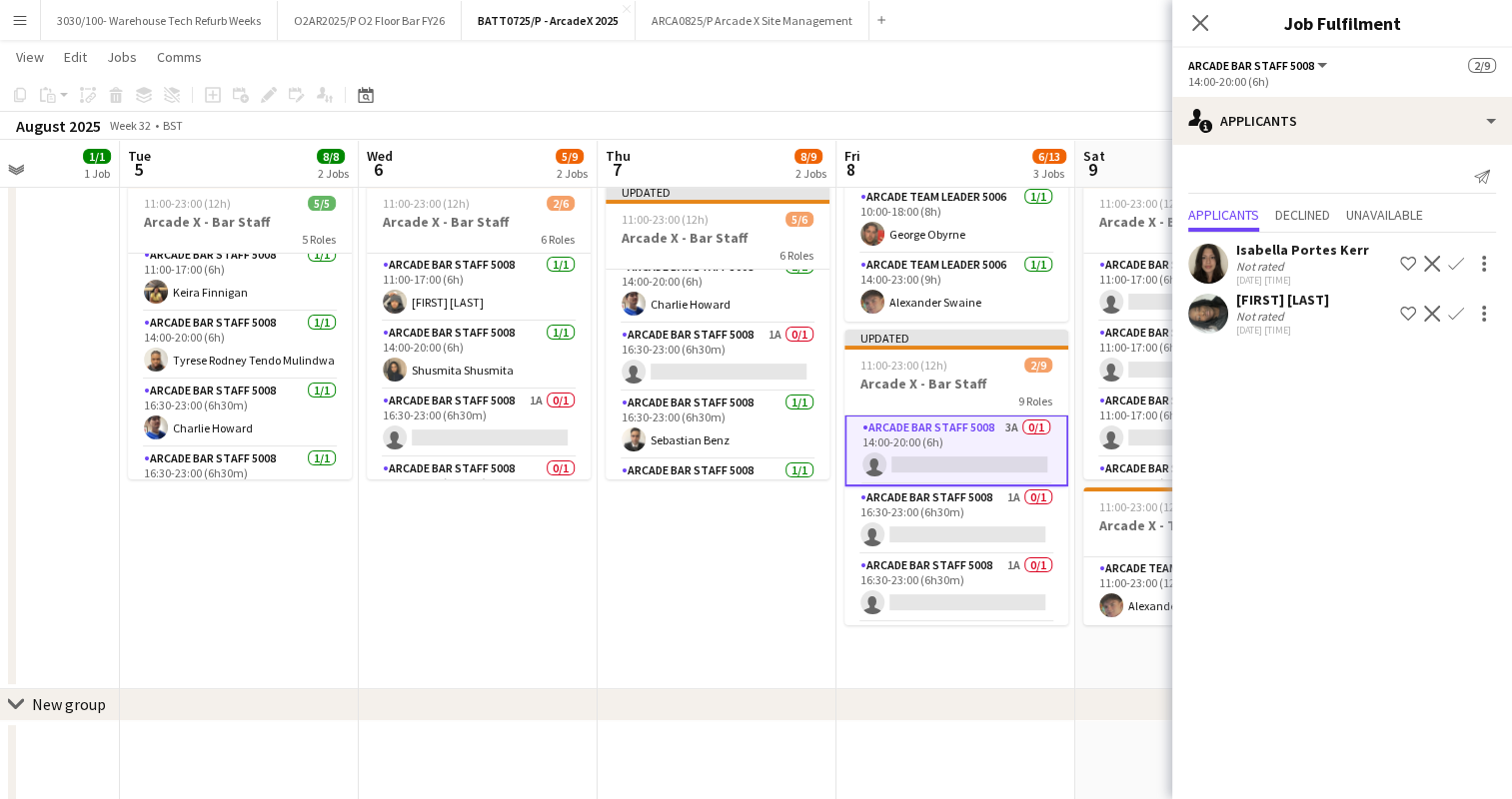 click on "Confirm" at bounding box center [1456, 314] 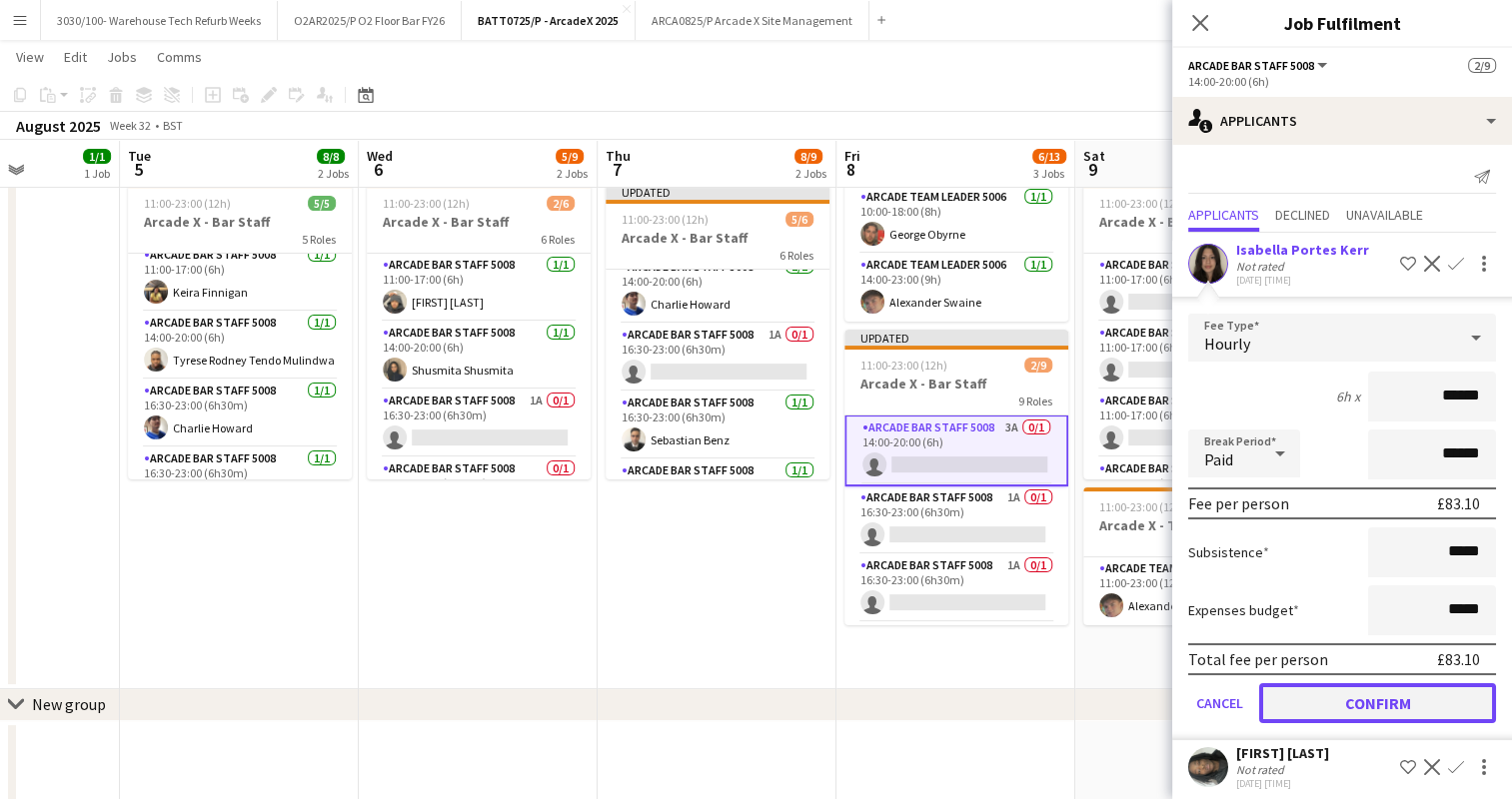 click on "Confirm" 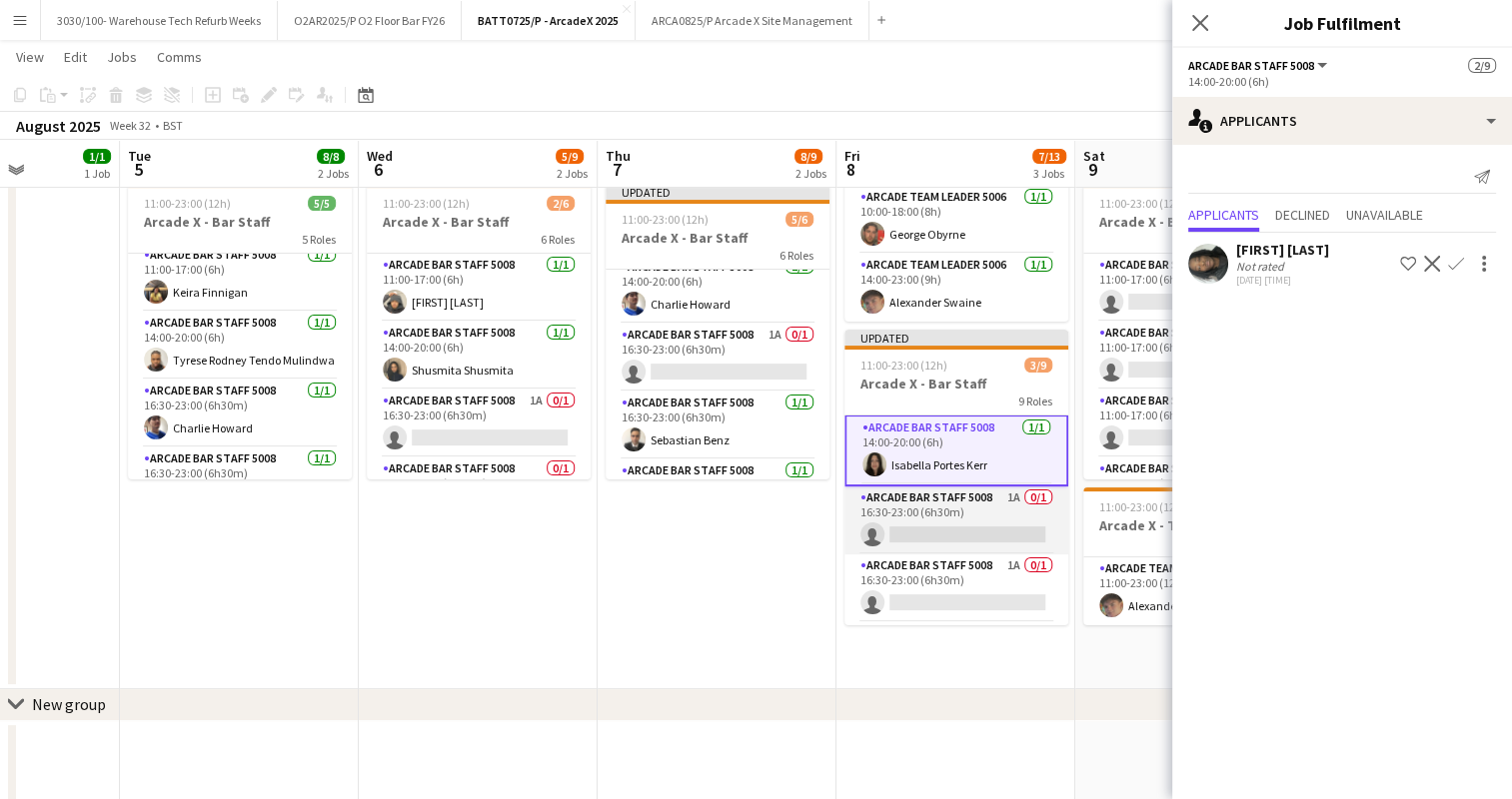 click on "Arcade Bar Staff 5008   2A   0/1   16:30-23:00 (6h30m)
single-neutral-actions" at bounding box center (956, 520) 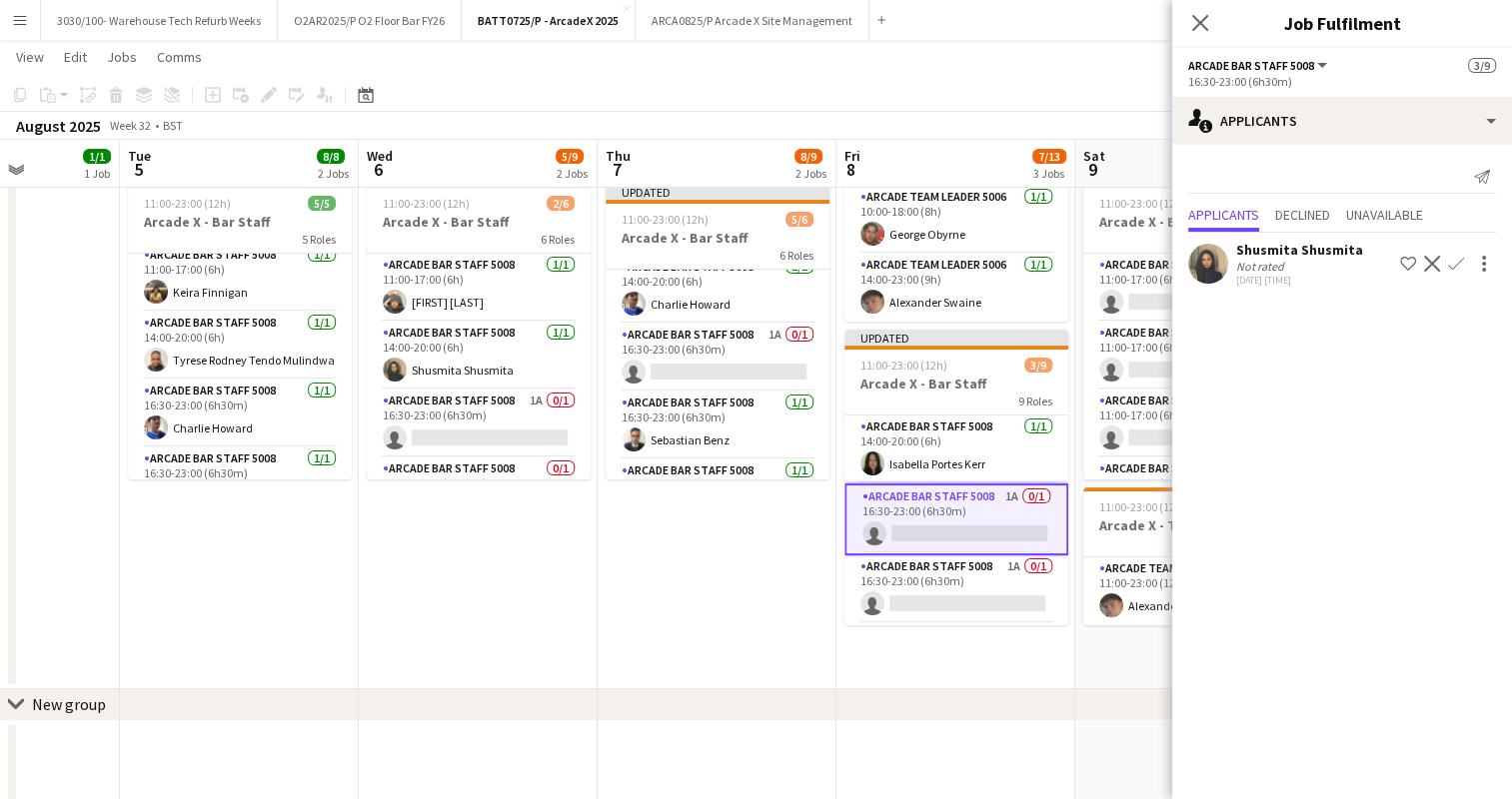 click on "Confirm" 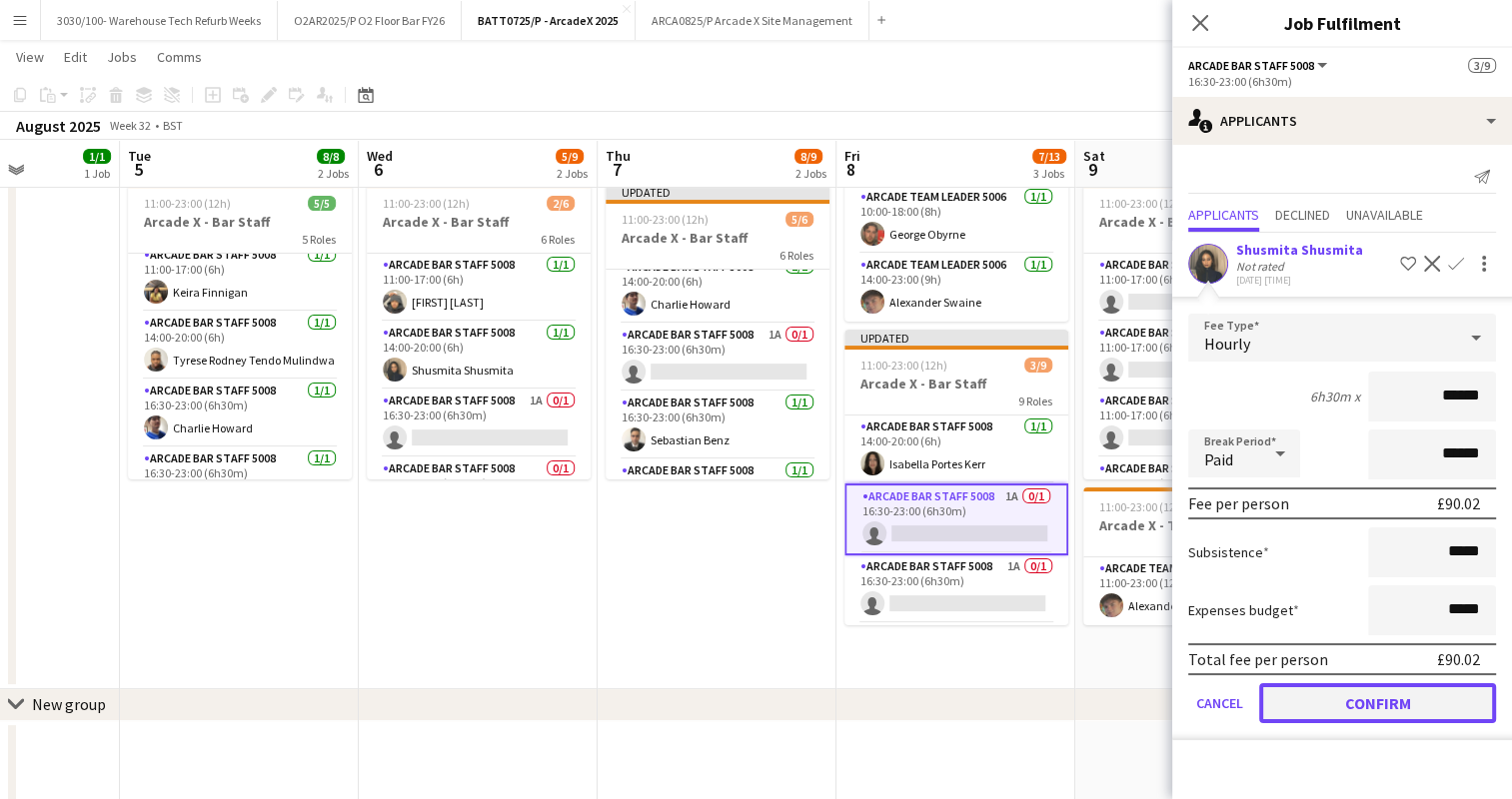 click on "Confirm" 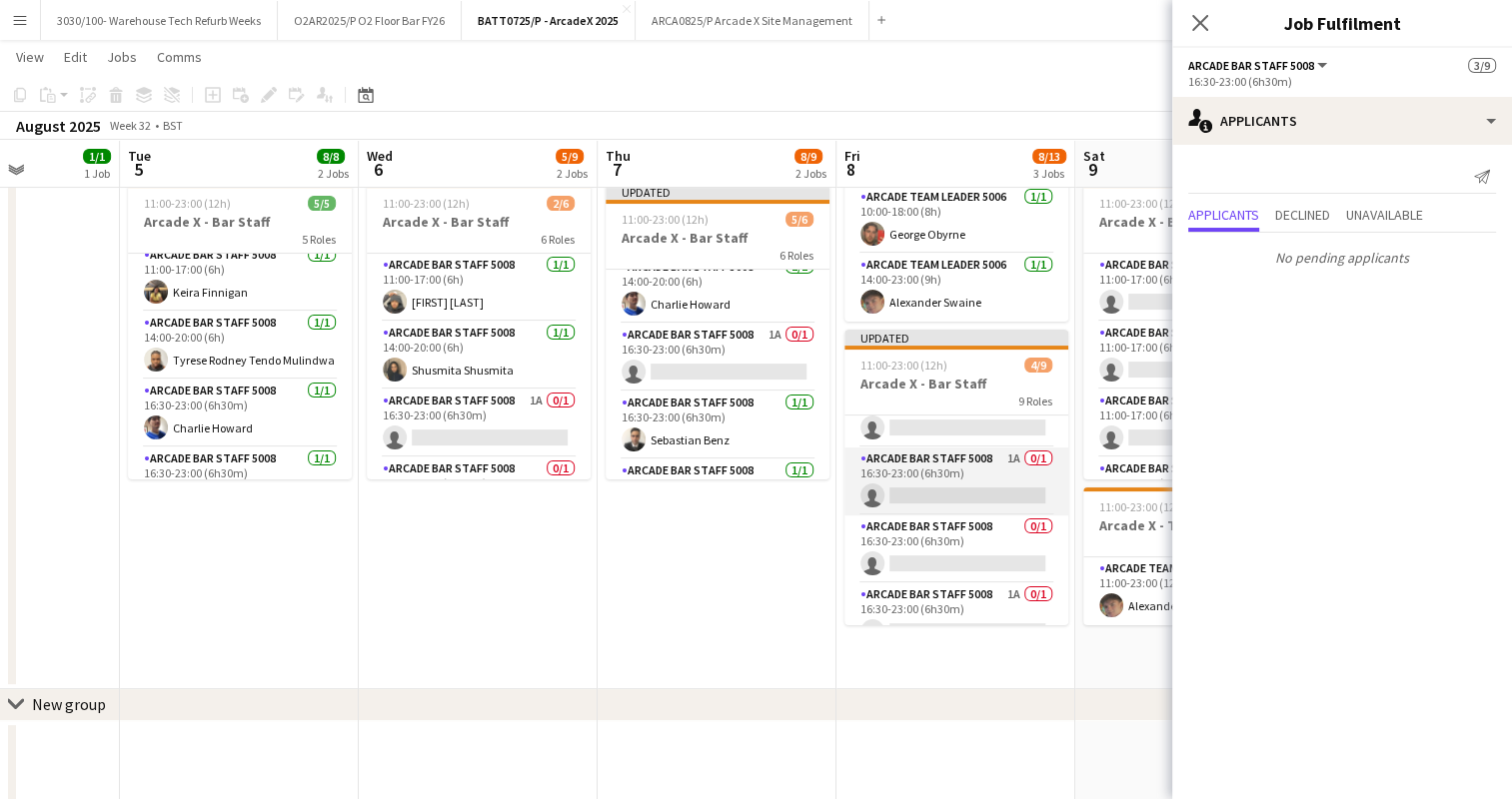 click on "Arcade Bar Staff 5008   2A   0/1   16:30-23:00 (6h30m)
single-neutral-actions" at bounding box center (956, 481) 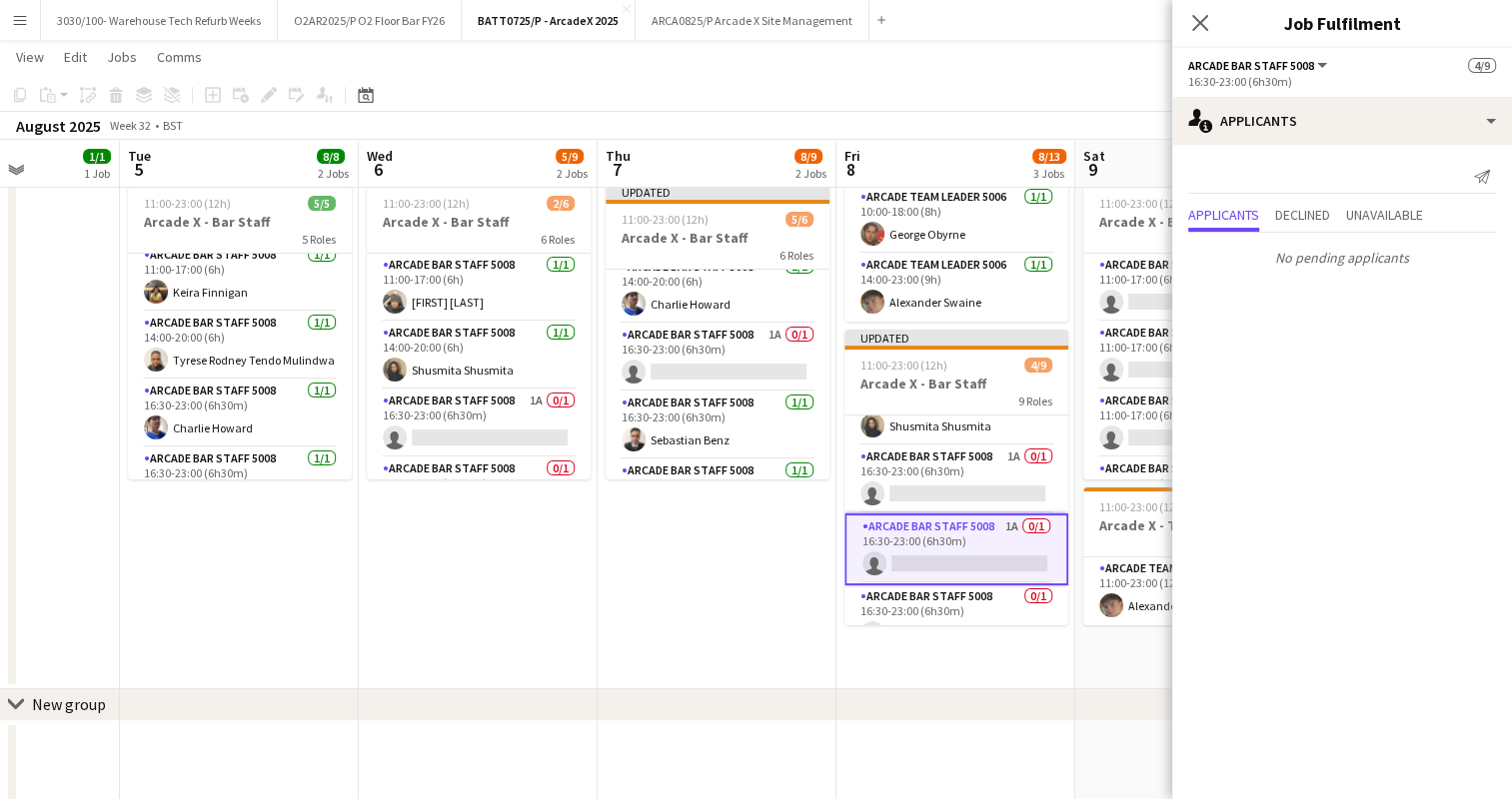 scroll, scrollTop: 248, scrollLeft: 0, axis: vertical 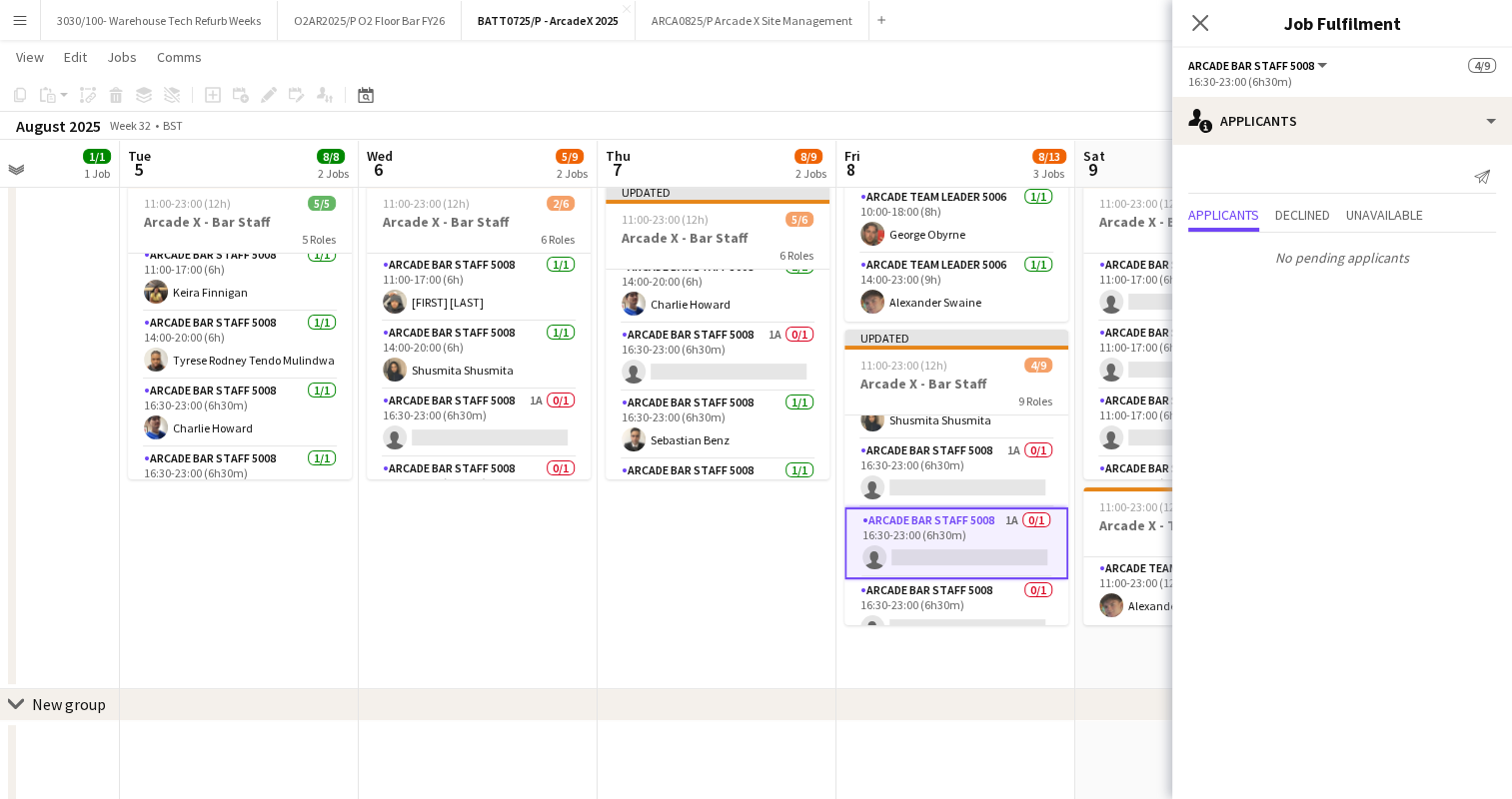 click on "Arcade Bar Staff 5008   2A   0/1   16:30-23:00 (6h30m)
single-neutral-actions" at bounding box center (956, 473) 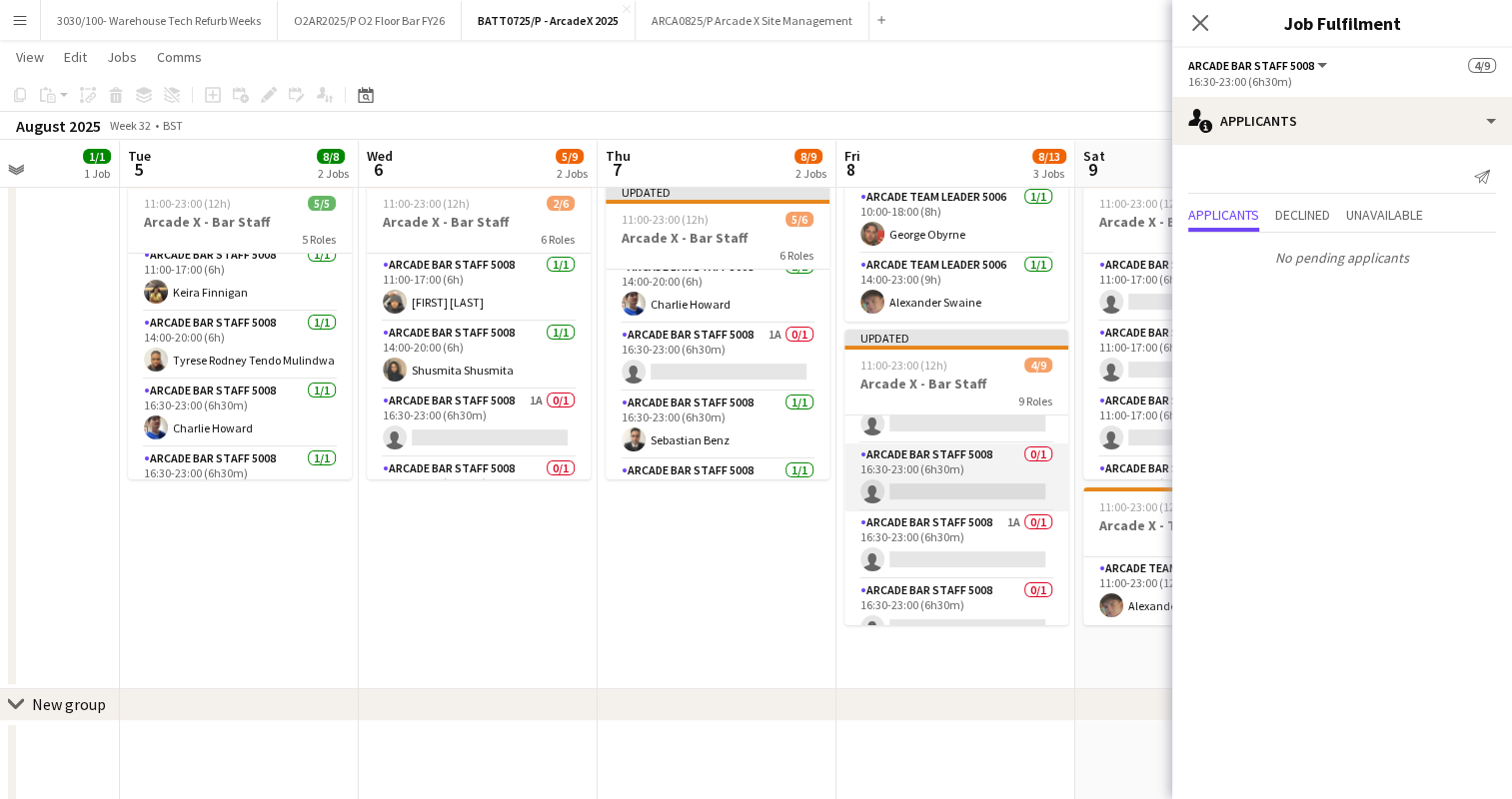 click on "Arcade Bar Staff 5008   0/1   16:30-23:00 (6h30m)
single-neutral-actions" at bounding box center (956, 477) 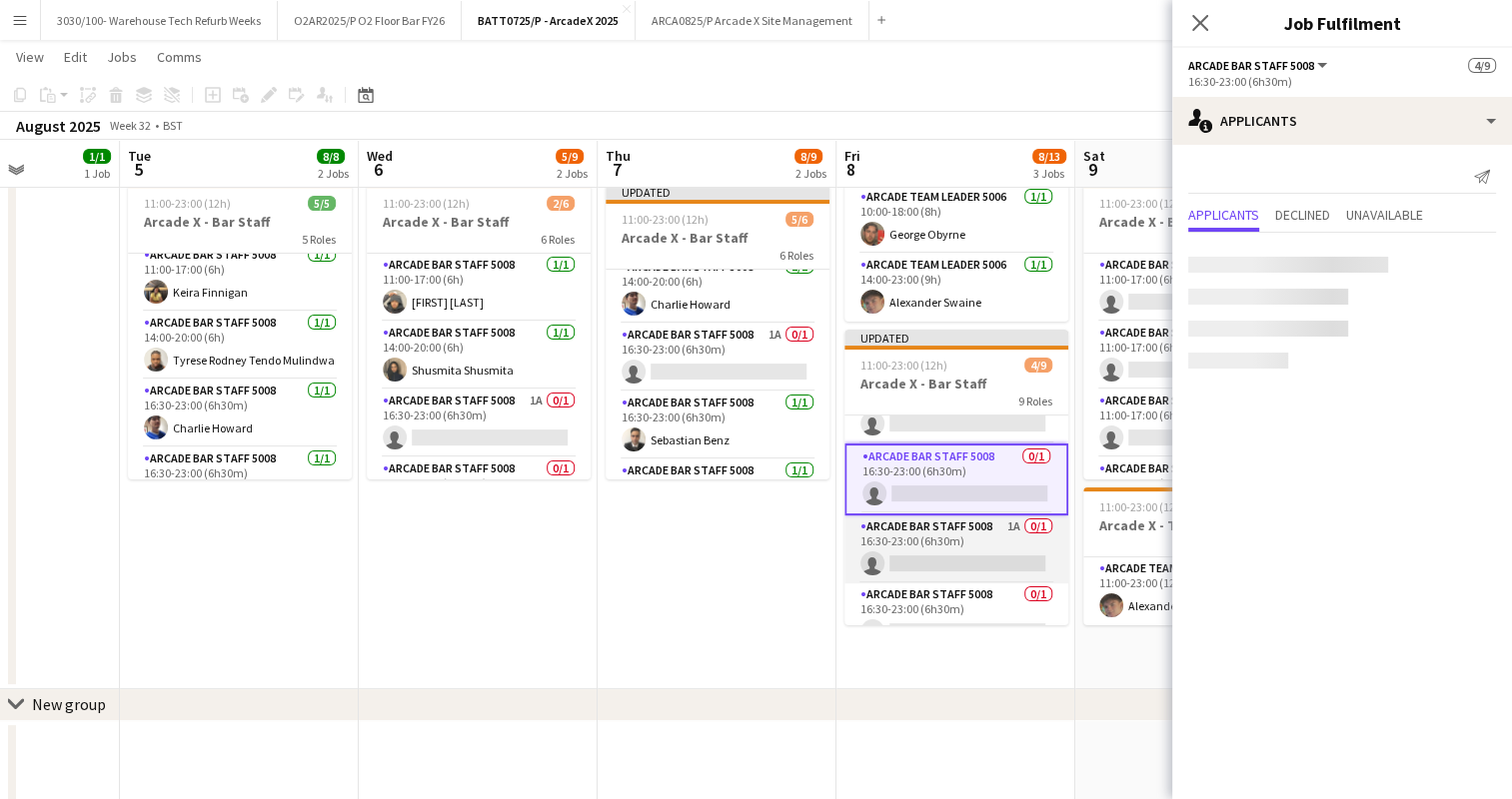 click on "Arcade Bar Staff 5008   2A   0/1   16:30-23:00 (6h30m)
single-neutral-actions" at bounding box center [956, 549] 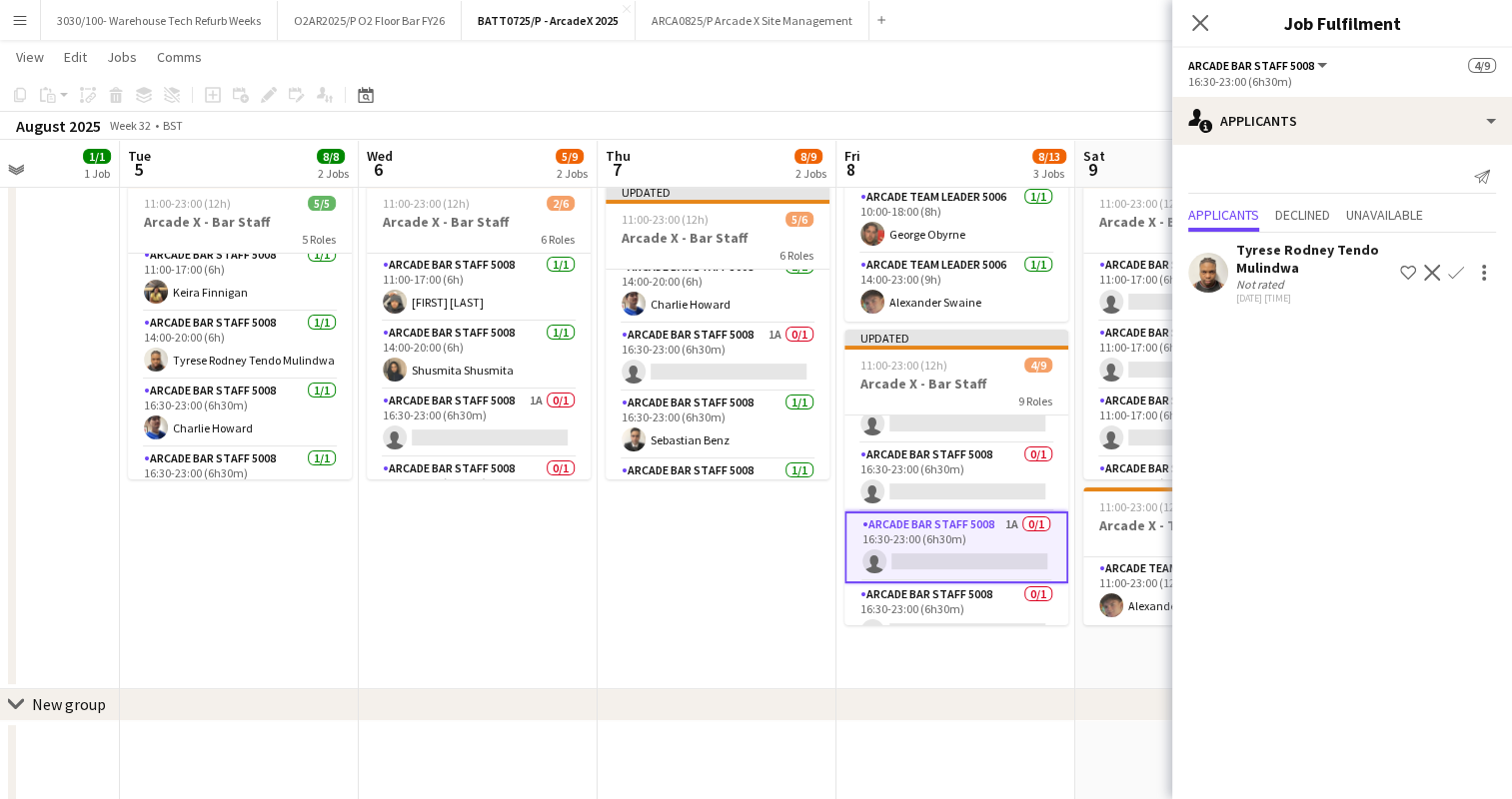 scroll, scrollTop: 403, scrollLeft: 0, axis: vertical 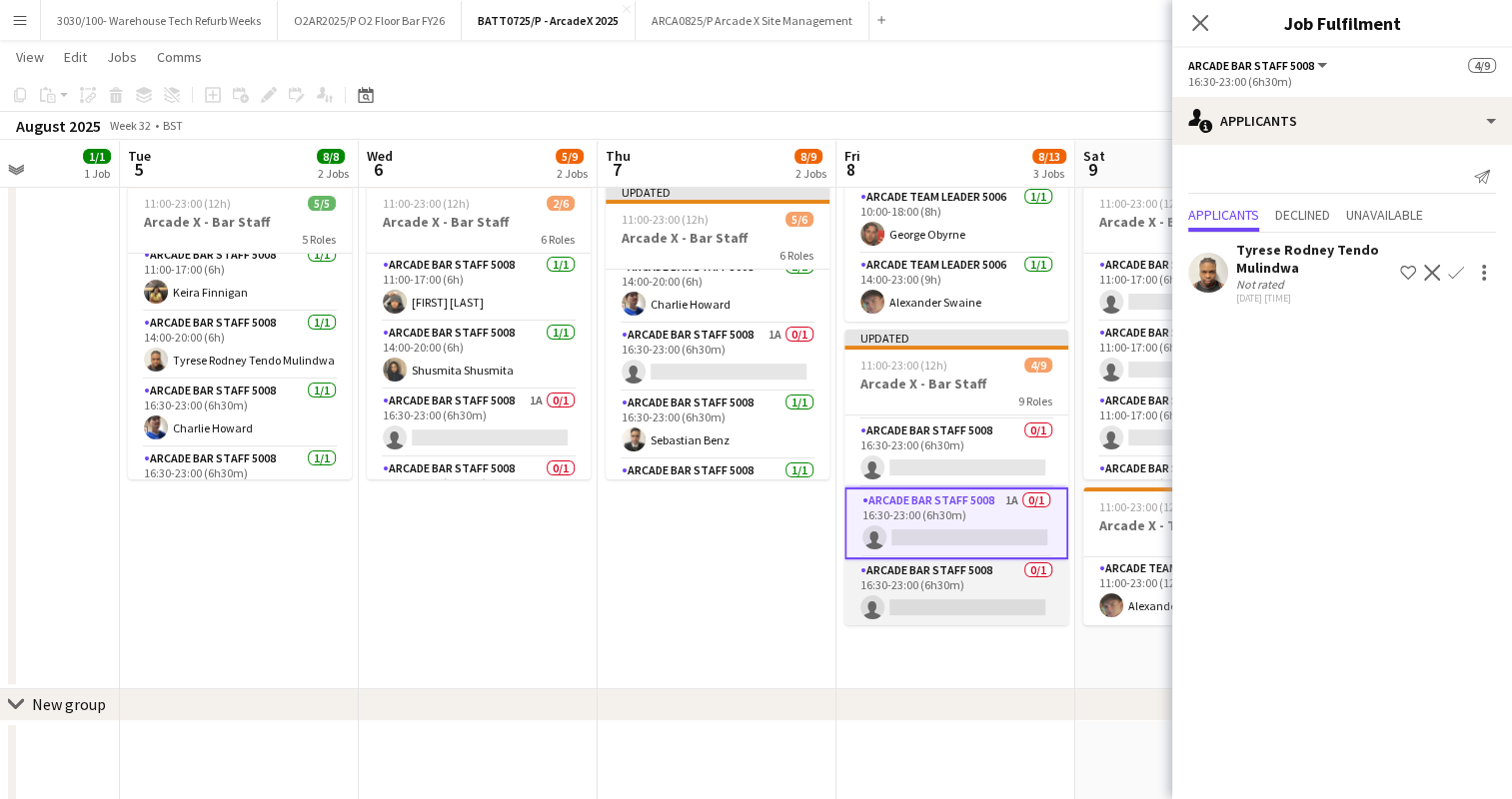 click on "Arcade Bar Staff 5008   0/1   16:30-23:00 (6h30m)
single-neutral-actions" at bounding box center (956, 593) 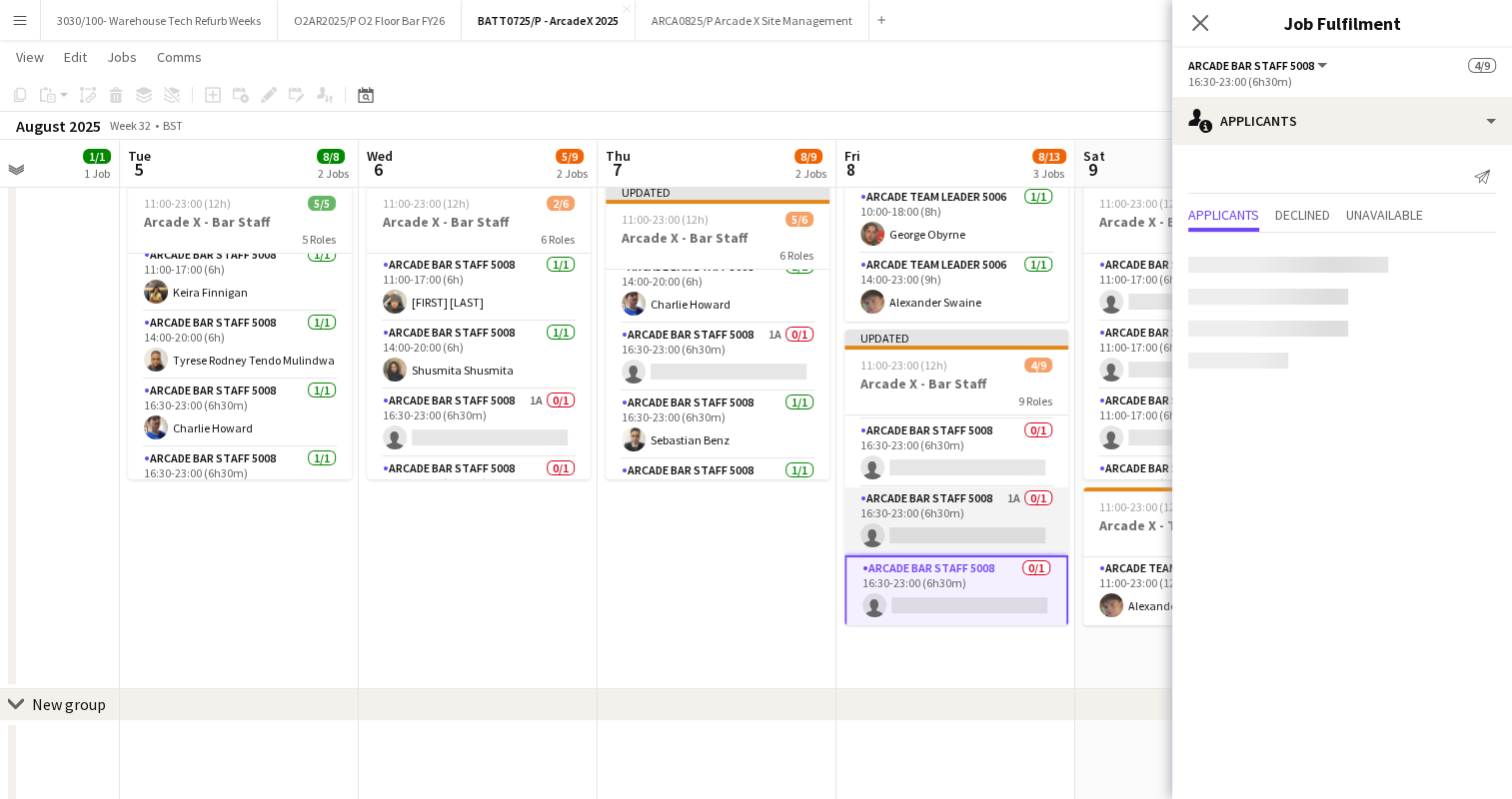 click on "Arcade Bar Staff 5008   2A   0/1   16:30-23:00 (6h30m)
single-neutral-actions" at bounding box center (956, 521) 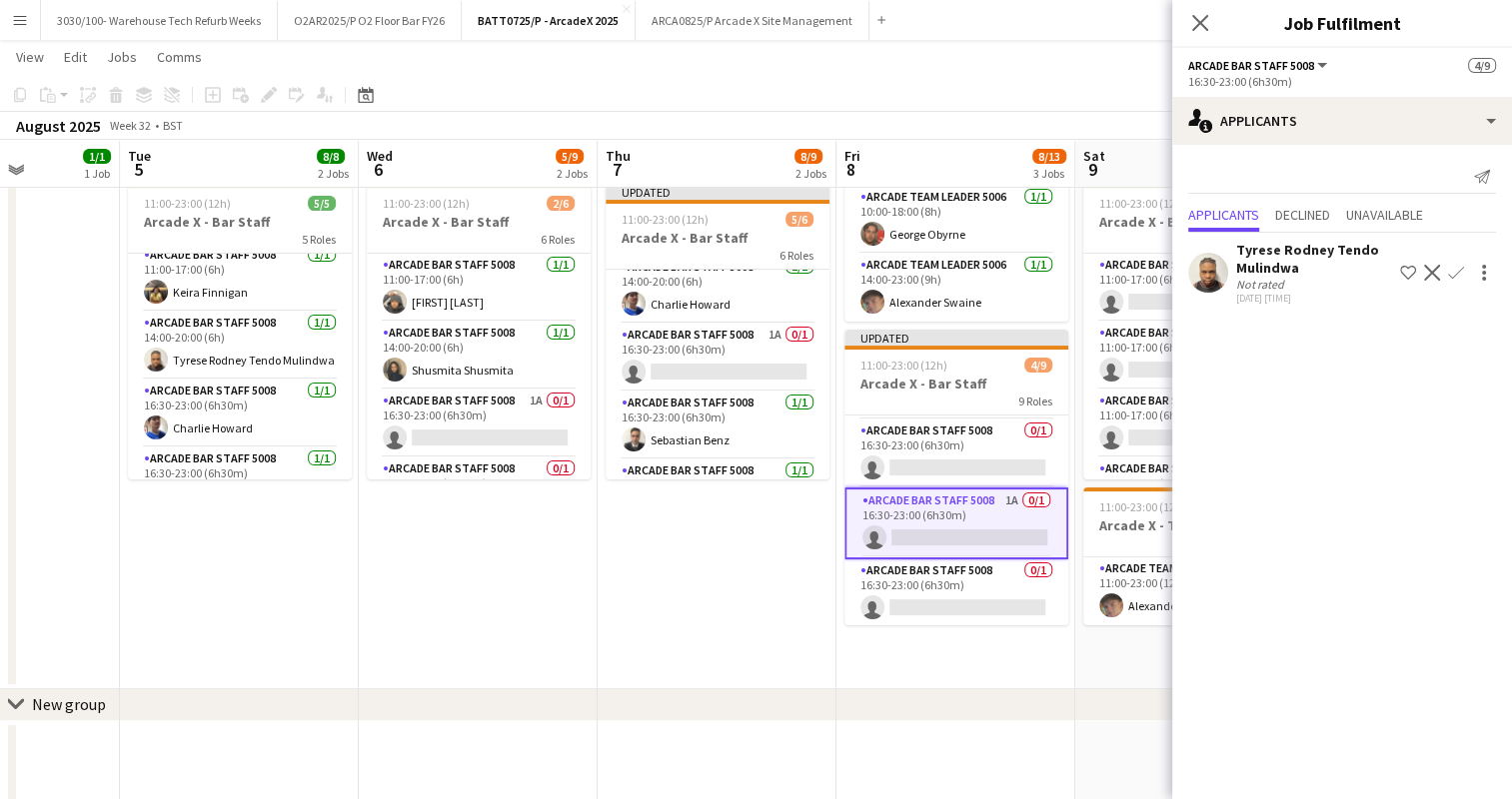click on "Confirm" 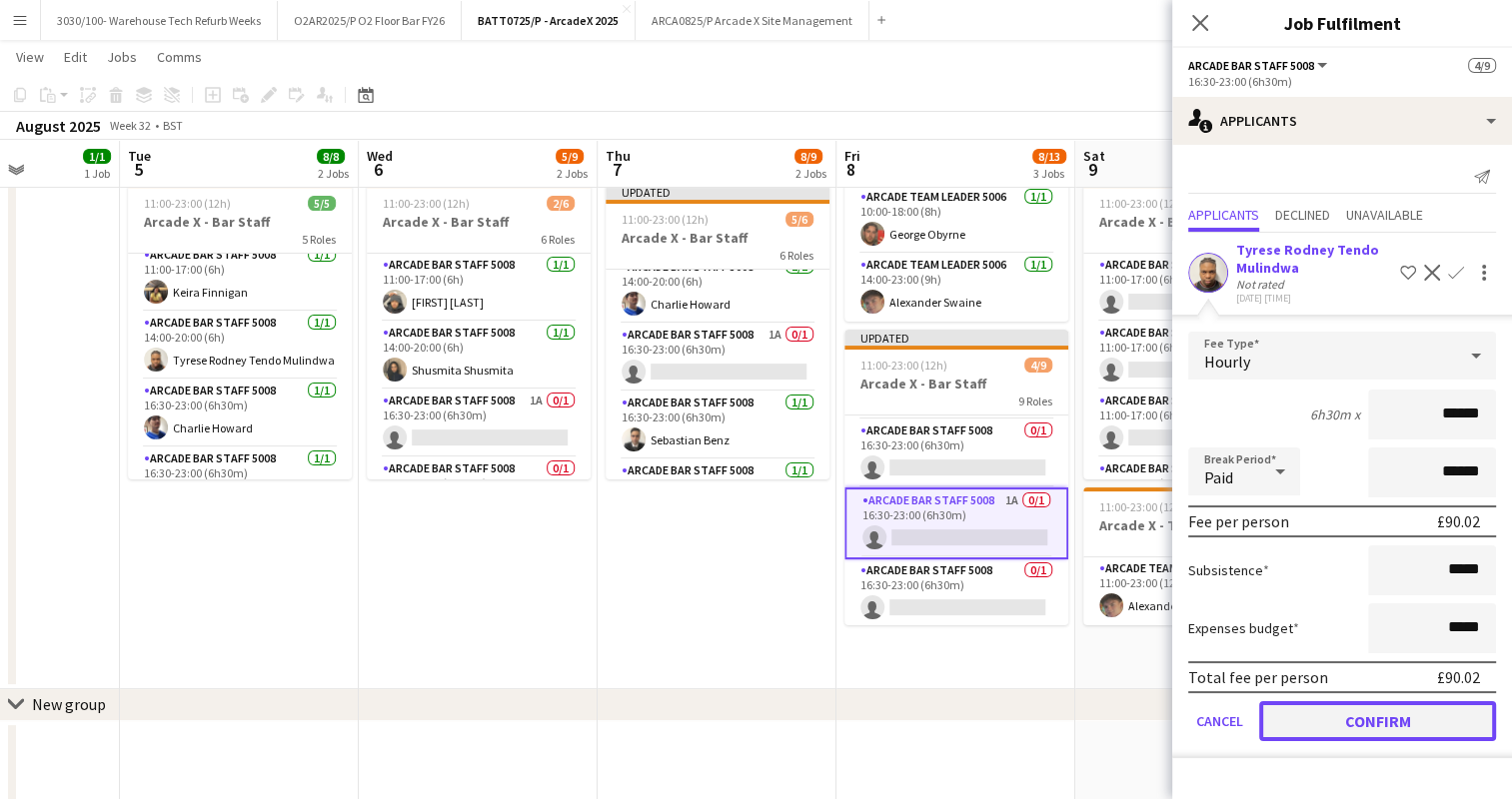 click on "Confirm" 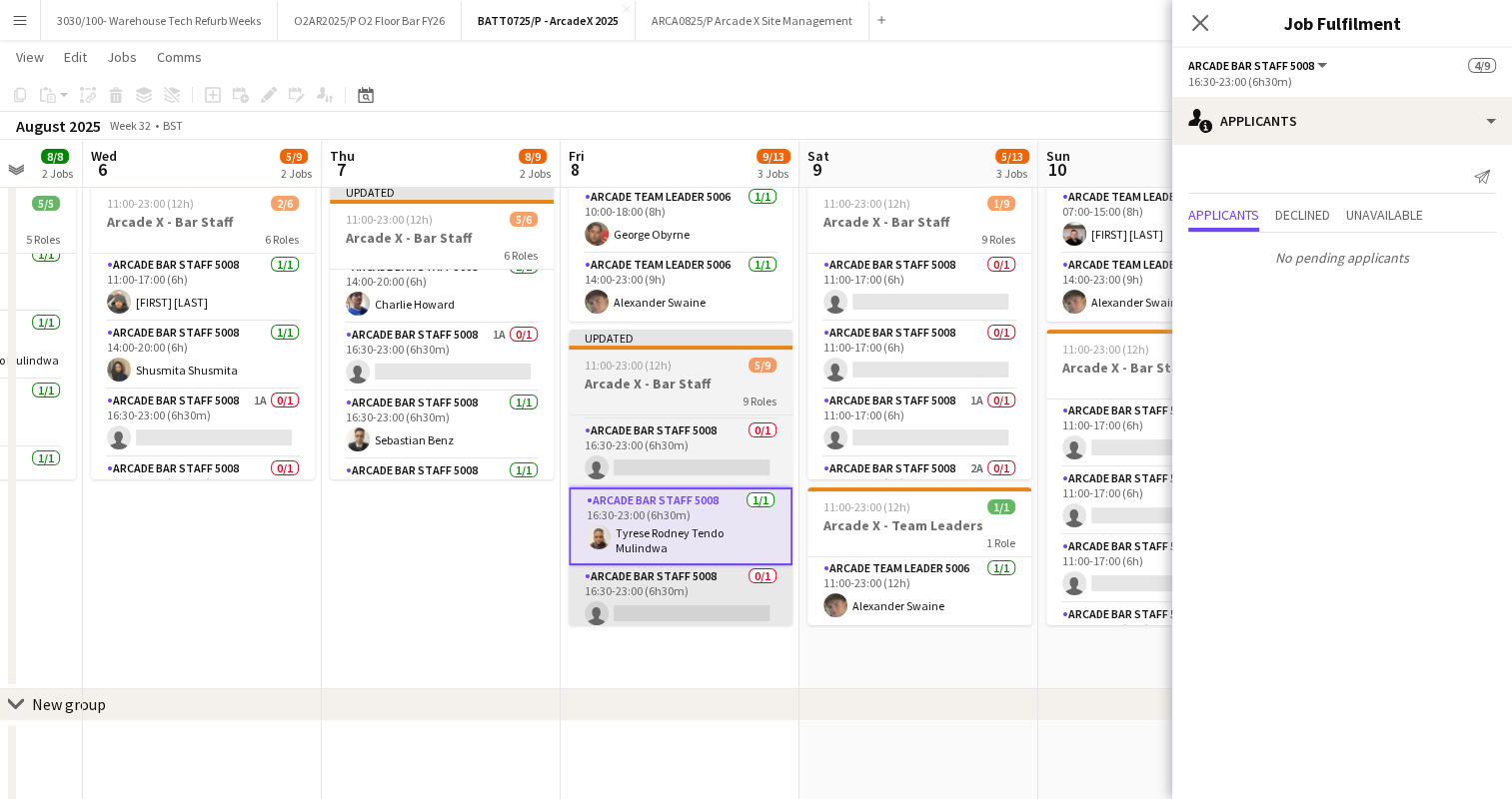 scroll, scrollTop: 0, scrollLeft: 916, axis: horizontal 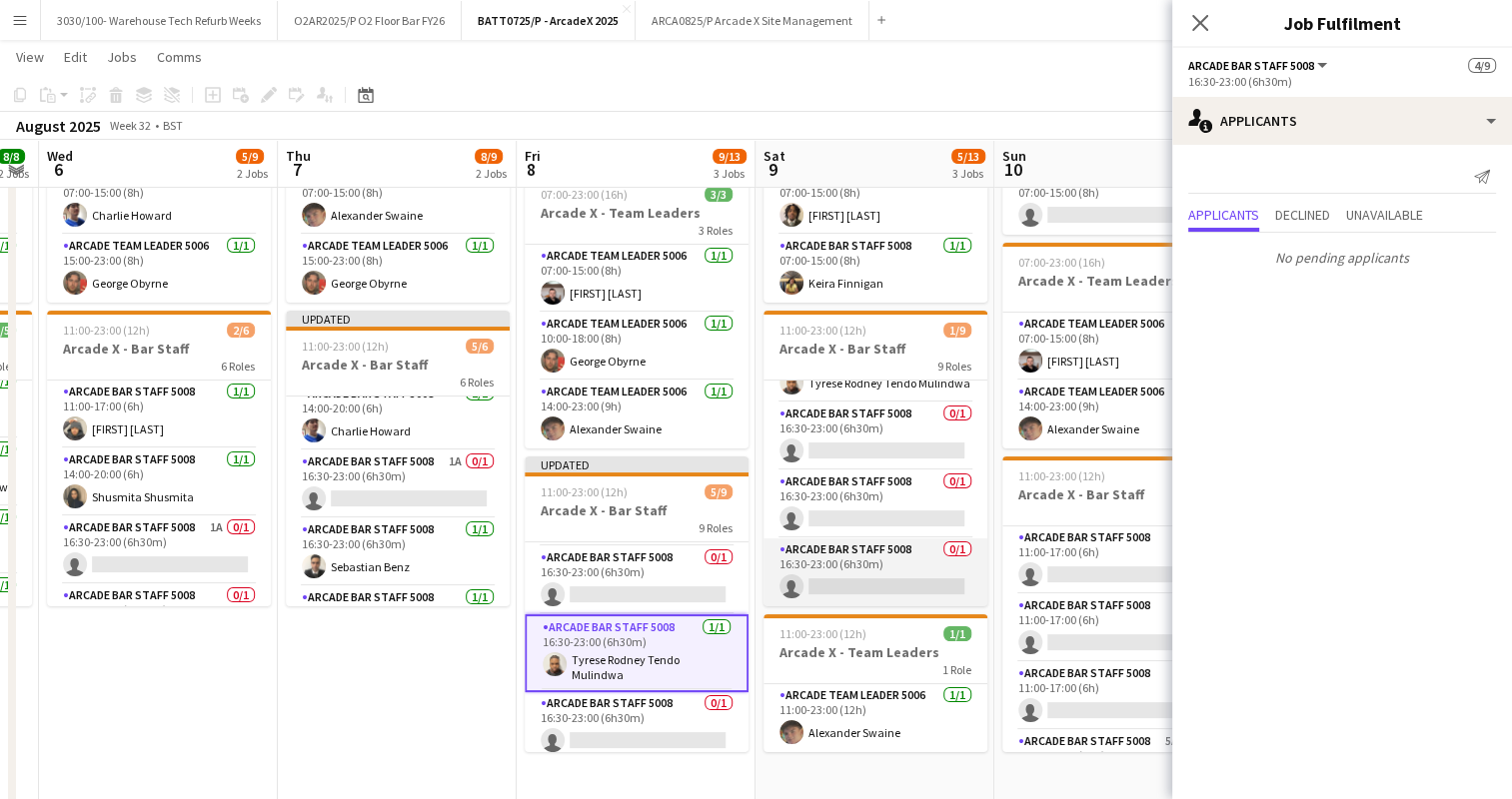 click on "Arcade Bar Staff 5008   0/1   16:30-23:00 (6h30m)
single-neutral-actions" at bounding box center (875, 572) 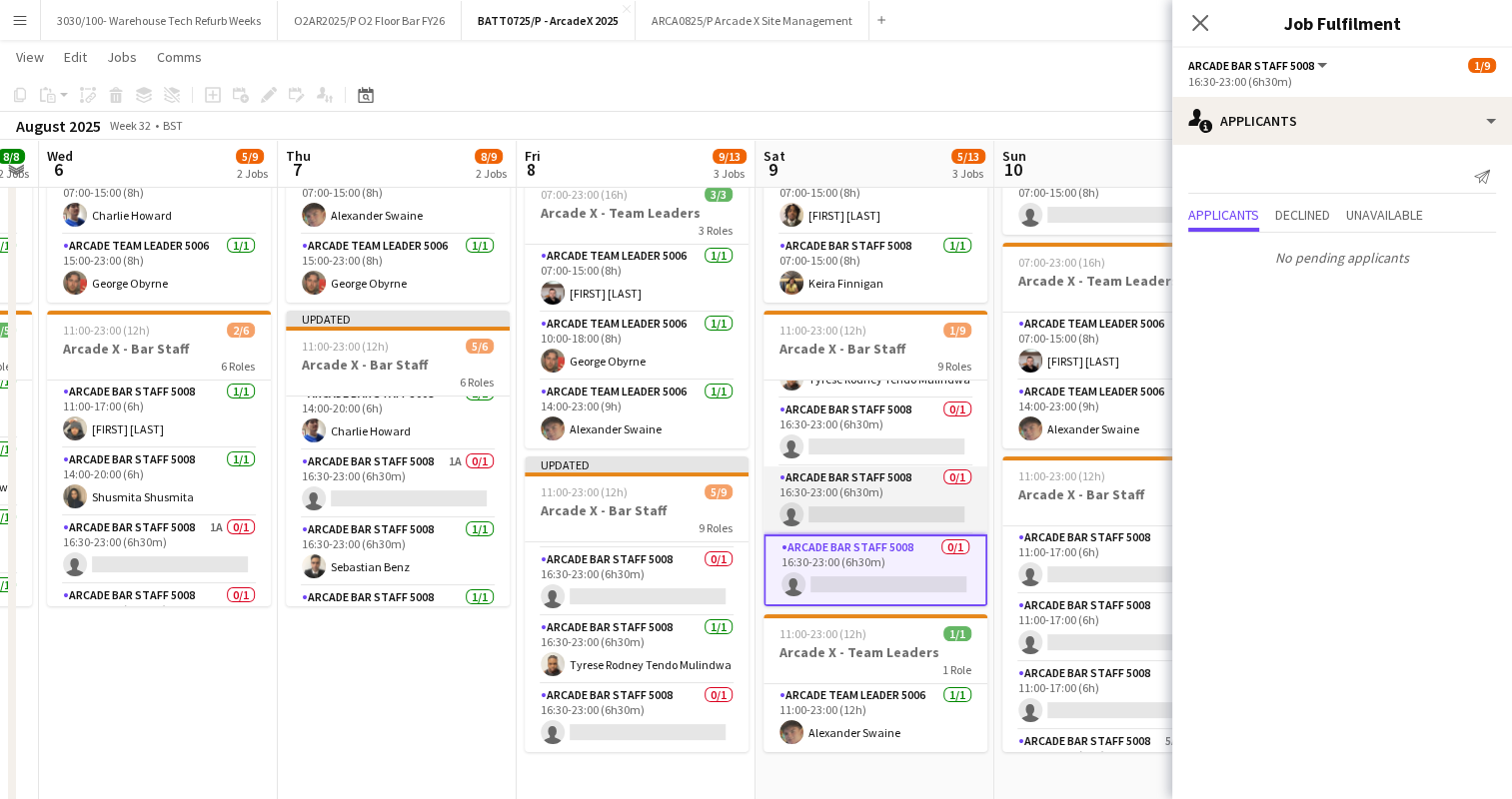 click on "Arcade Bar Staff 5008   0/1   16:30-23:00 (6h30m)
single-neutral-actions" at bounding box center [875, 500] 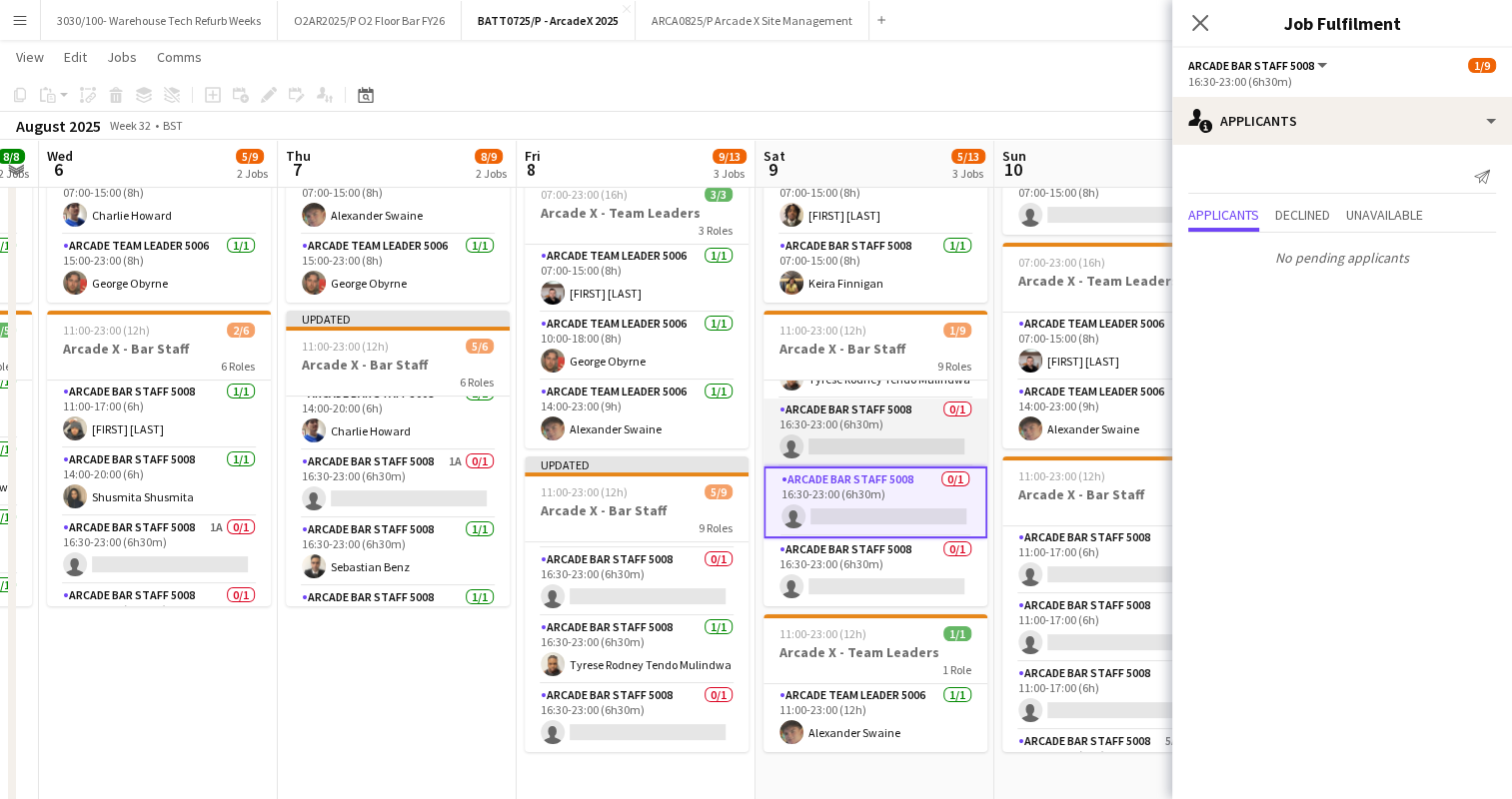 click on "Arcade Bar Staff 5008   0/1   16:30-23:00 (6h30m)
single-neutral-actions" at bounding box center [875, 432] 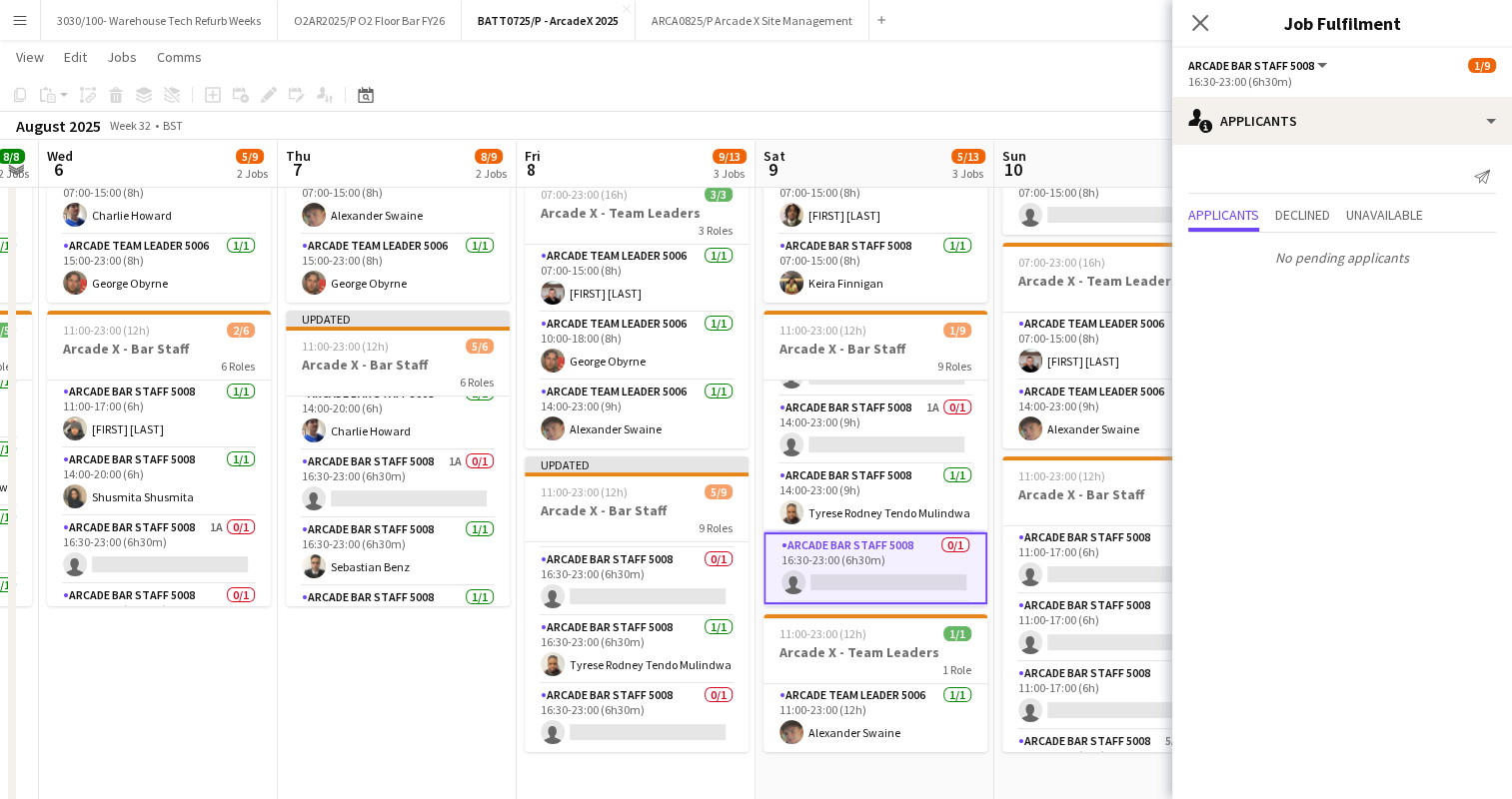 scroll, scrollTop: 251, scrollLeft: 0, axis: vertical 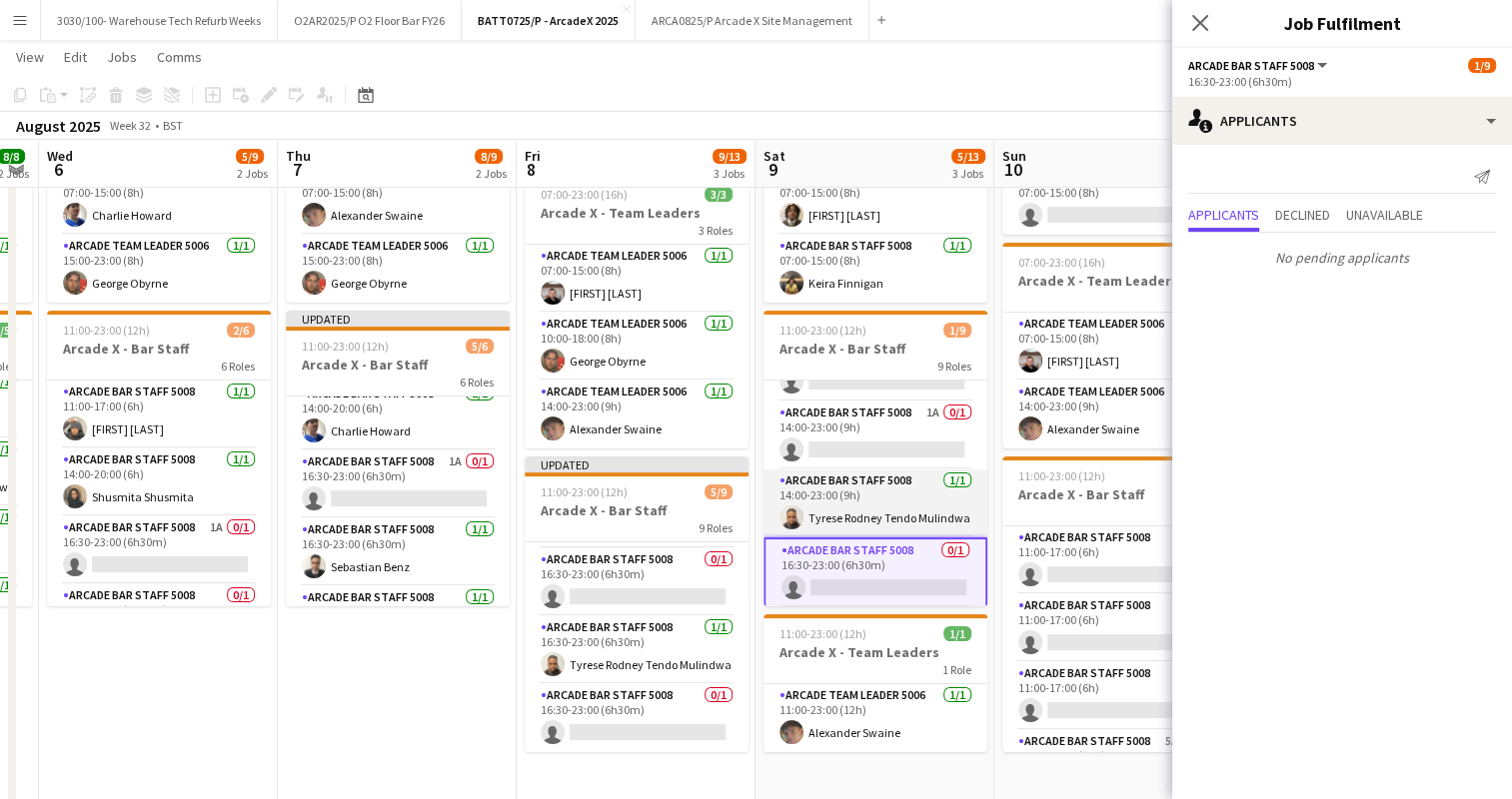 click on "Arcade Bar Staff 5008   1/1   14:00-23:00 (9h)
[FIRST] [LAST]" at bounding box center (875, 503) 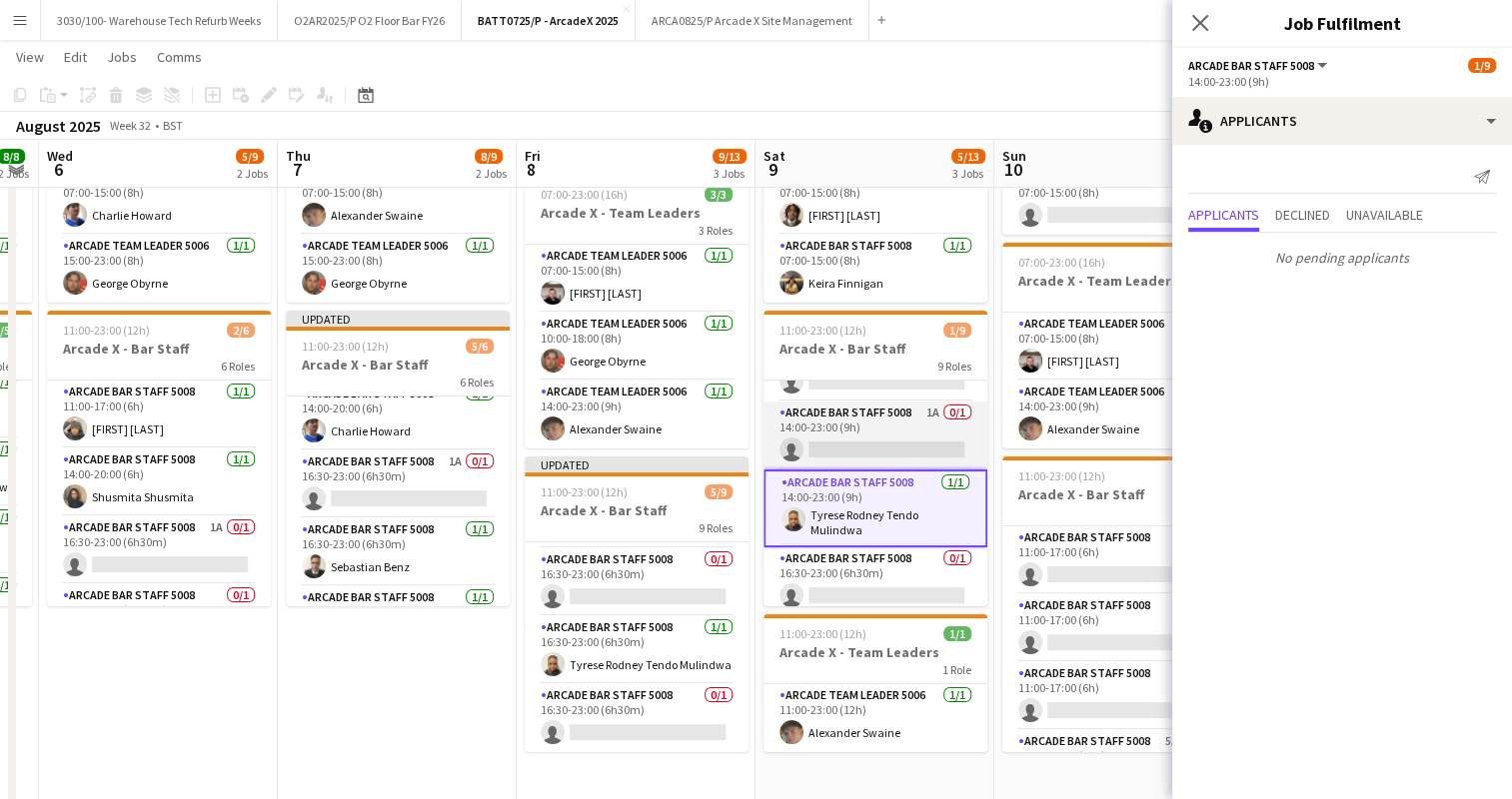 click on "Arcade Bar Staff 5008   1A   0/1   14:00-23:00 (9h)
single-neutral-actions" at bounding box center [875, 435] 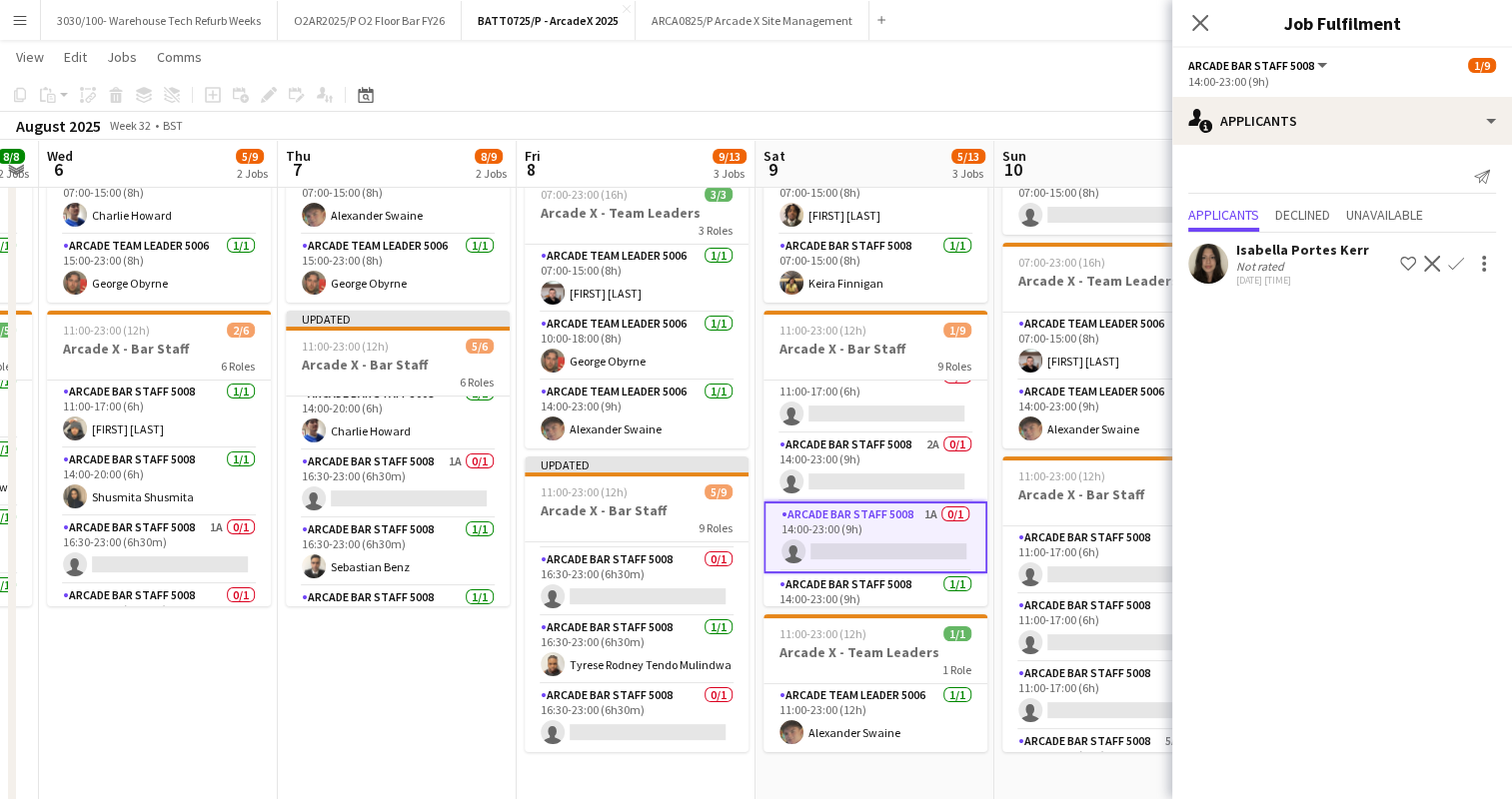 scroll, scrollTop: 144, scrollLeft: 0, axis: vertical 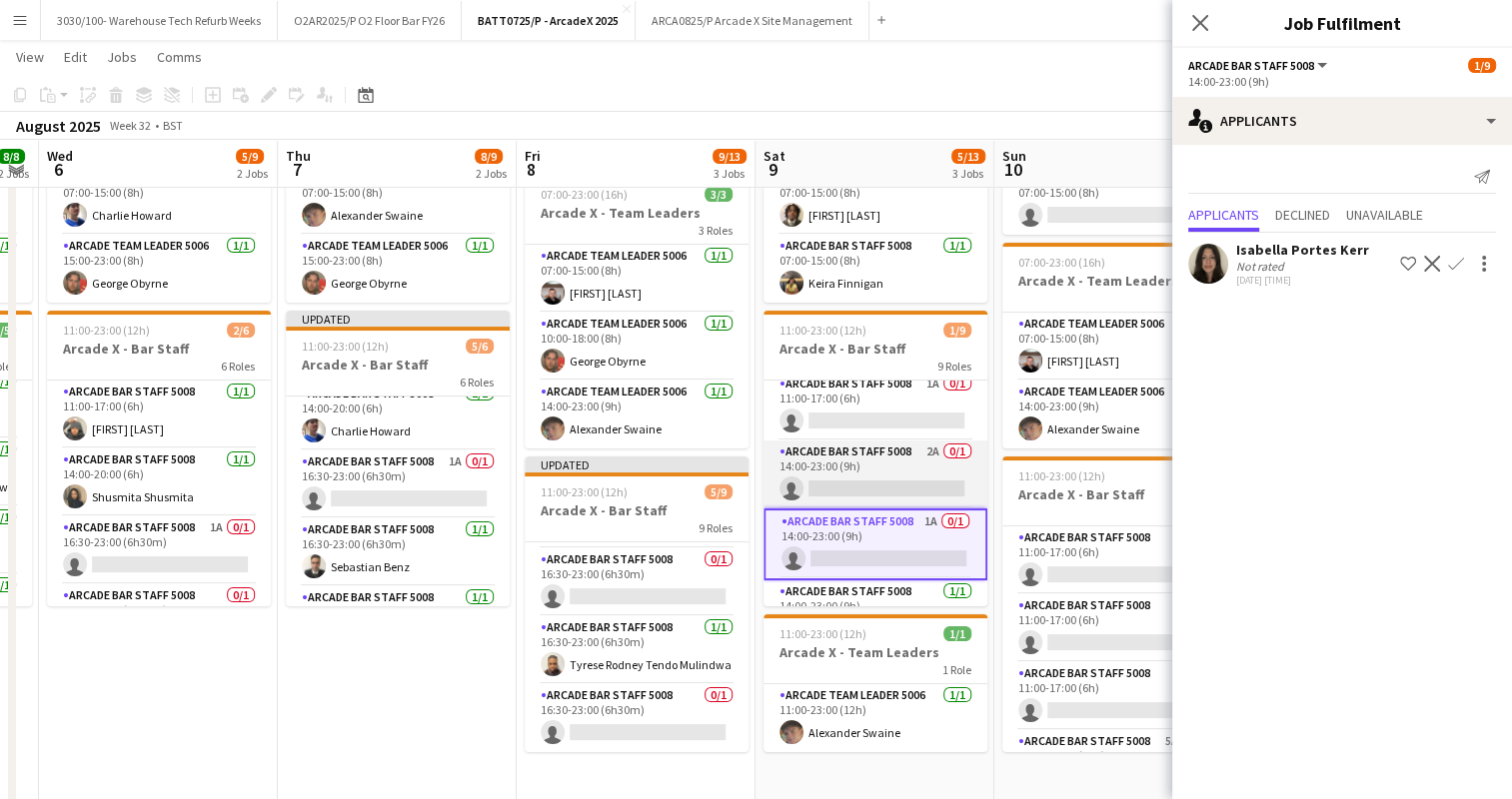 click on "Arcade Bar Staff 5008   2A   0/1   14:00-23:00 (9h)
single-neutral-actions" at bounding box center (875, 474) 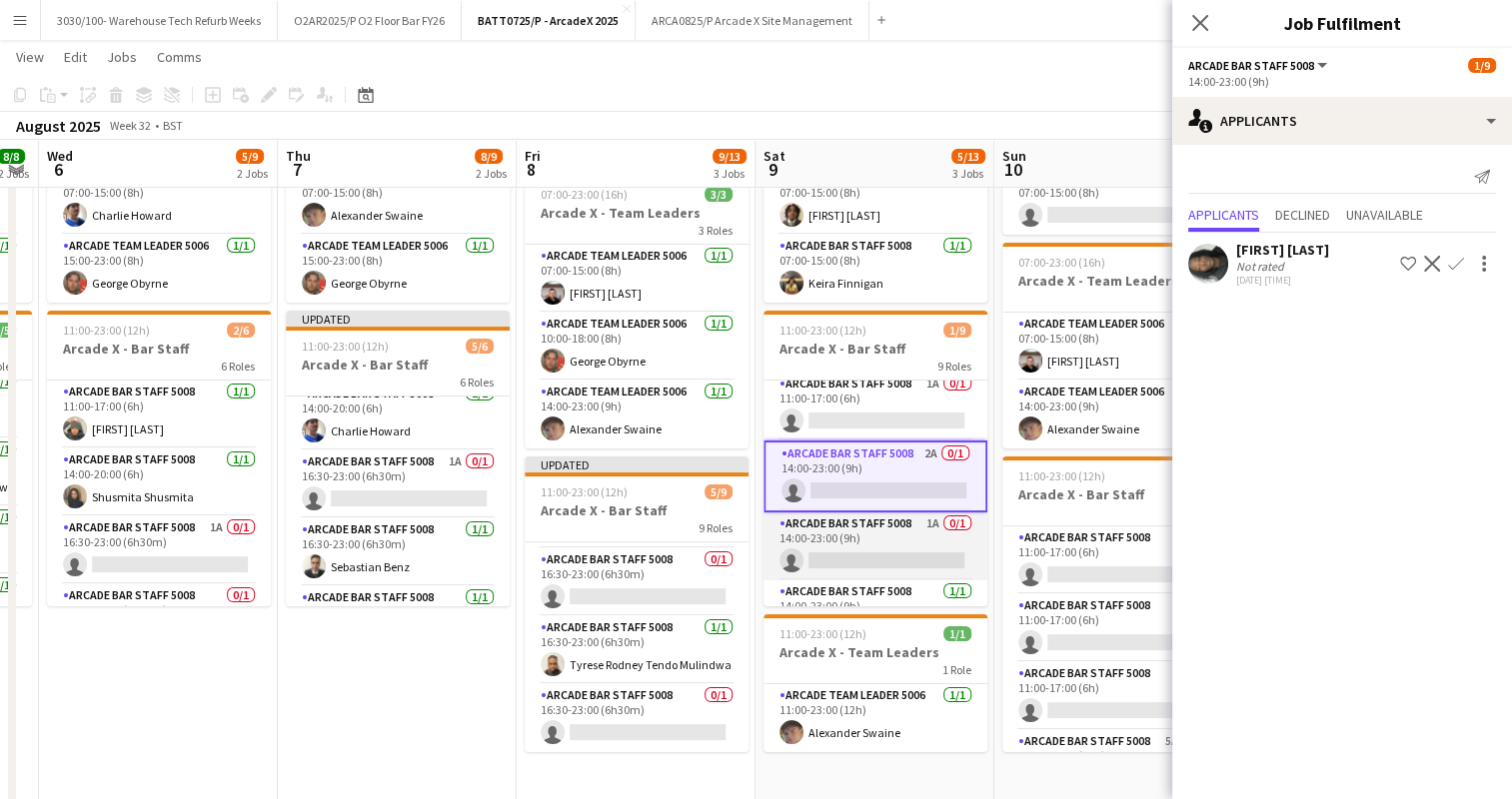 click on "Arcade Bar Staff 5008   1A   0/1   14:00-23:00 (9h)
single-neutral-actions" at bounding box center (875, 546) 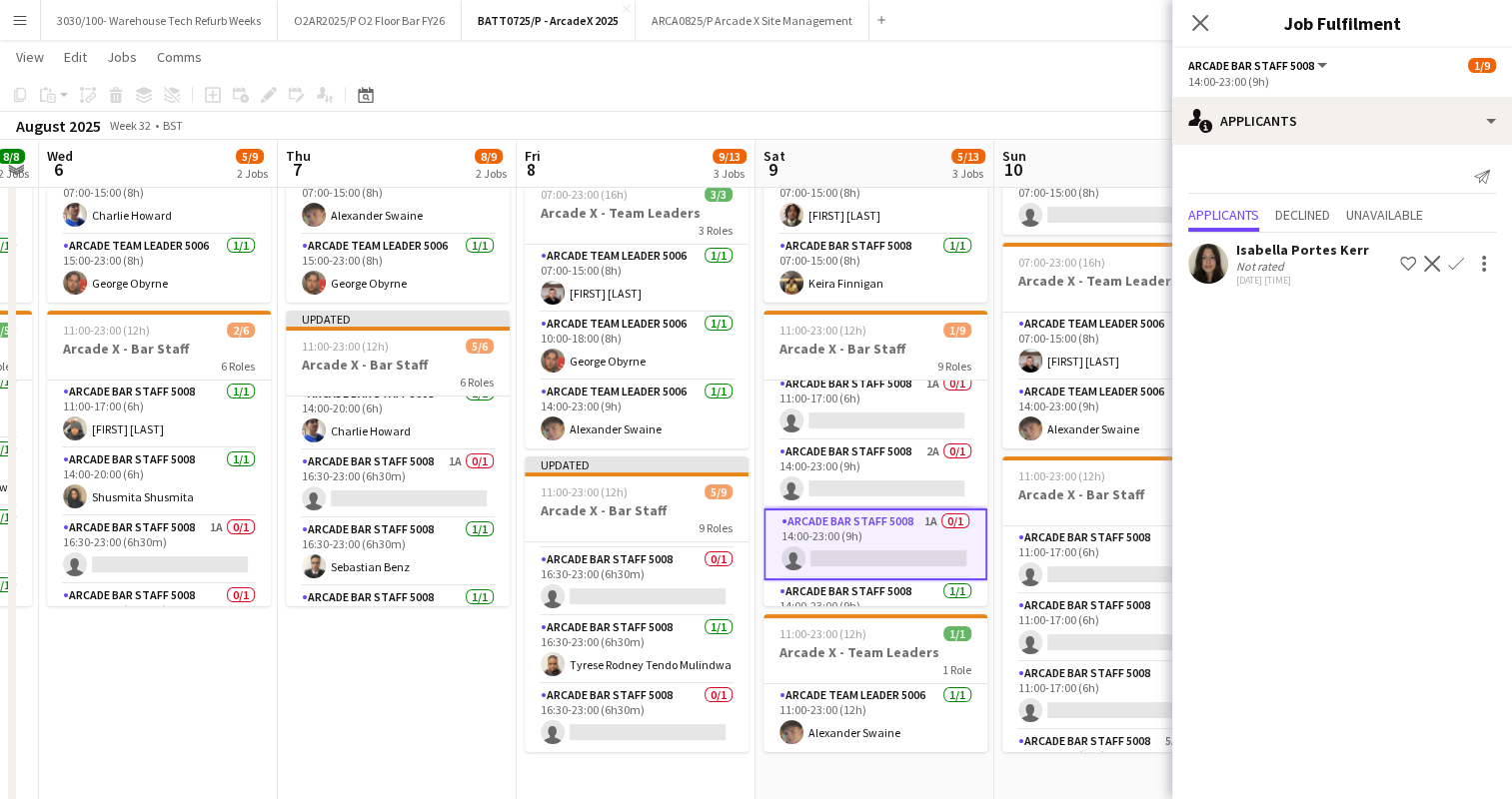 click on "Confirm" 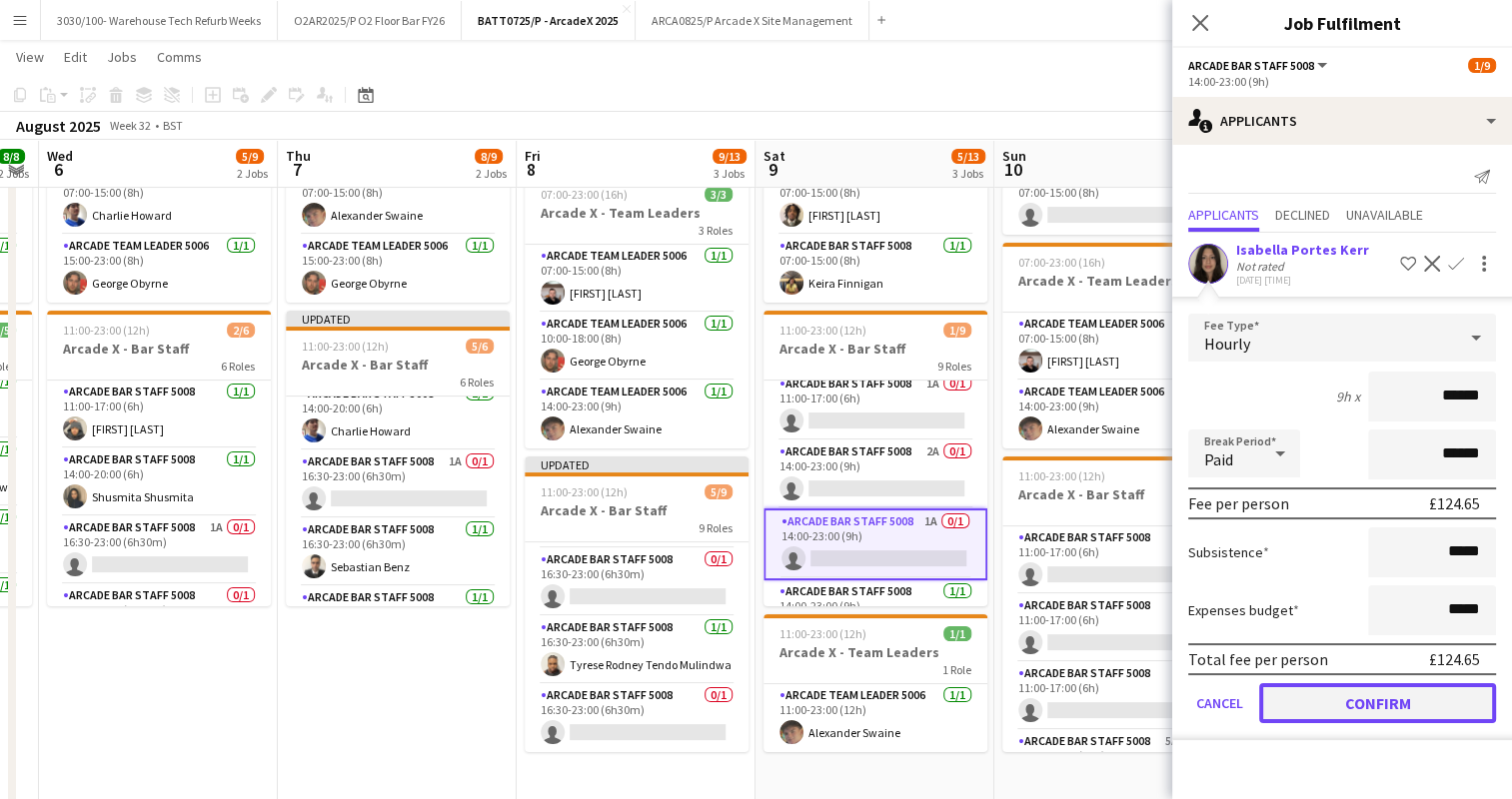 click on "Confirm" 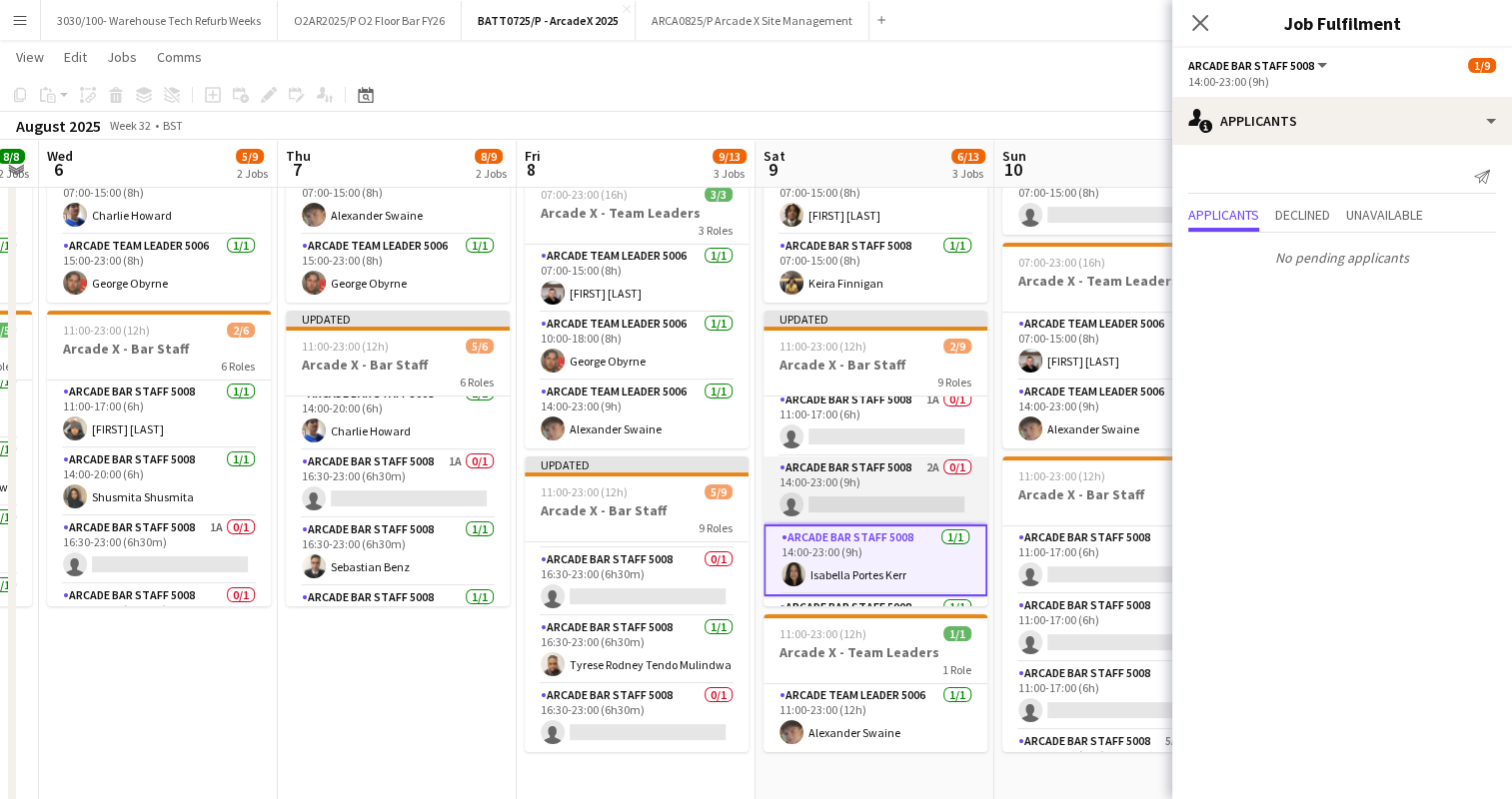 click on "Arcade Bar Staff 5008   2A   0/1   14:00-23:00 (9h)
single-neutral-actions" at bounding box center [875, 490] 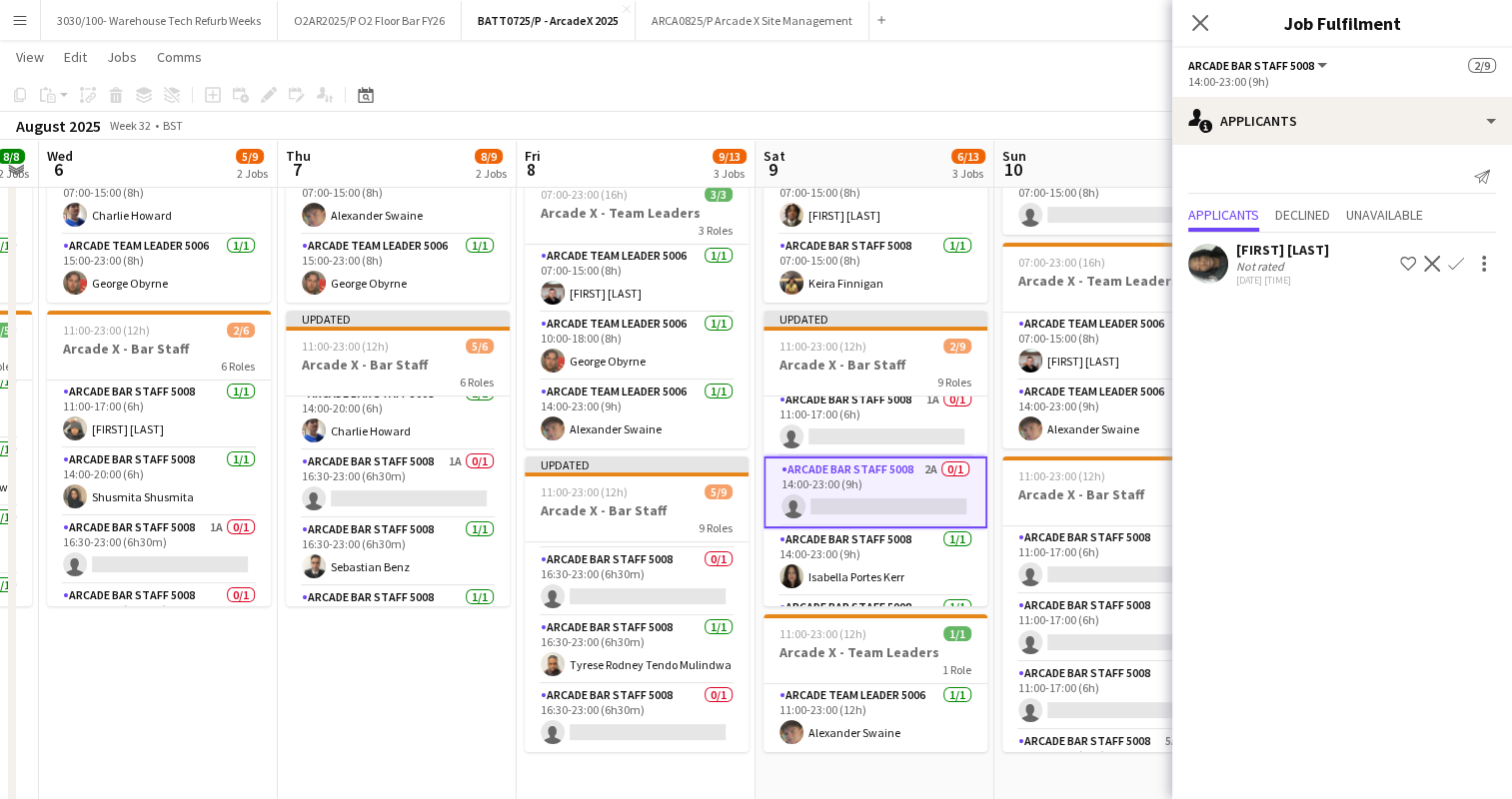 click on "Confirm" 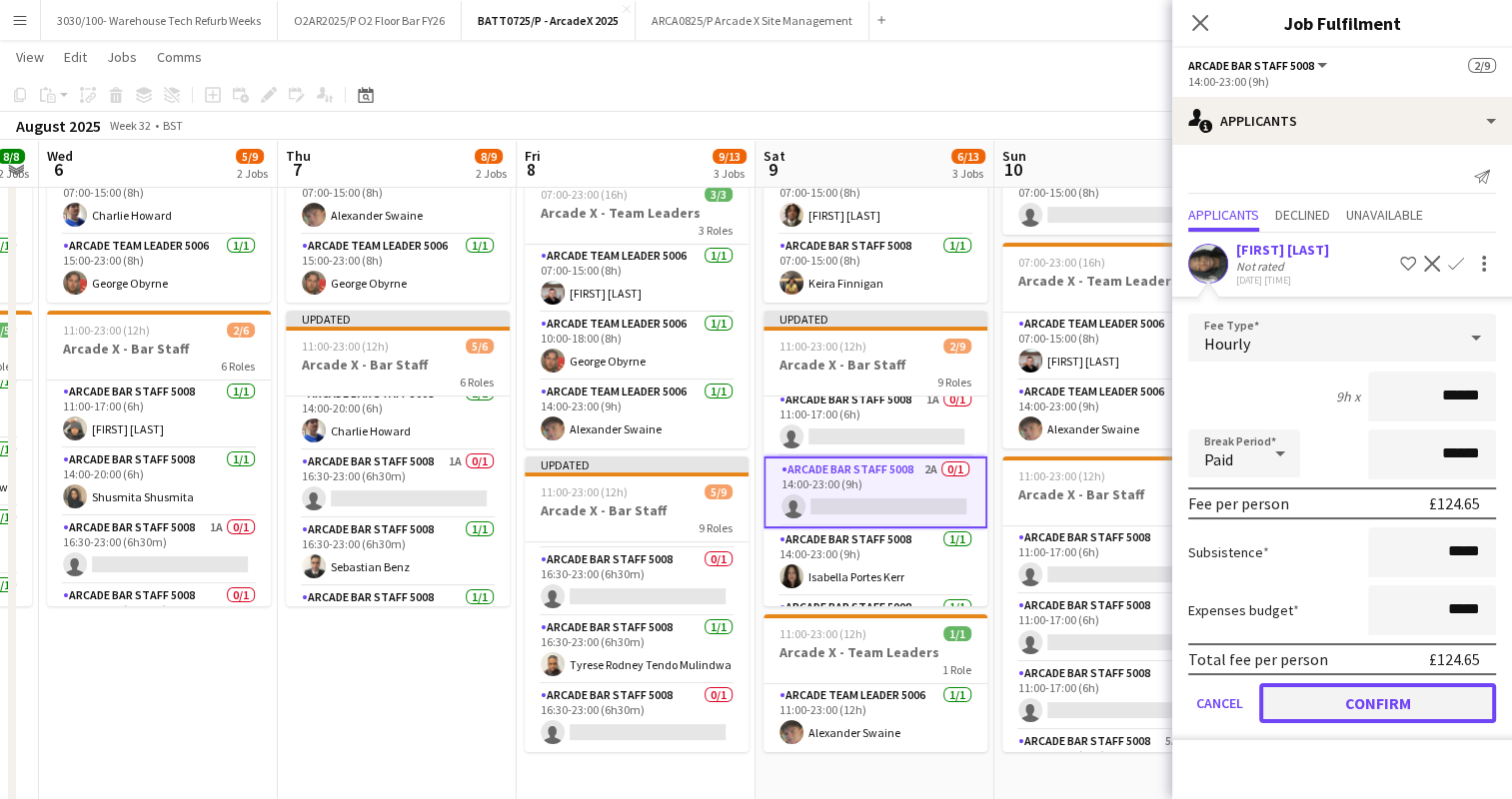 click on "Confirm" 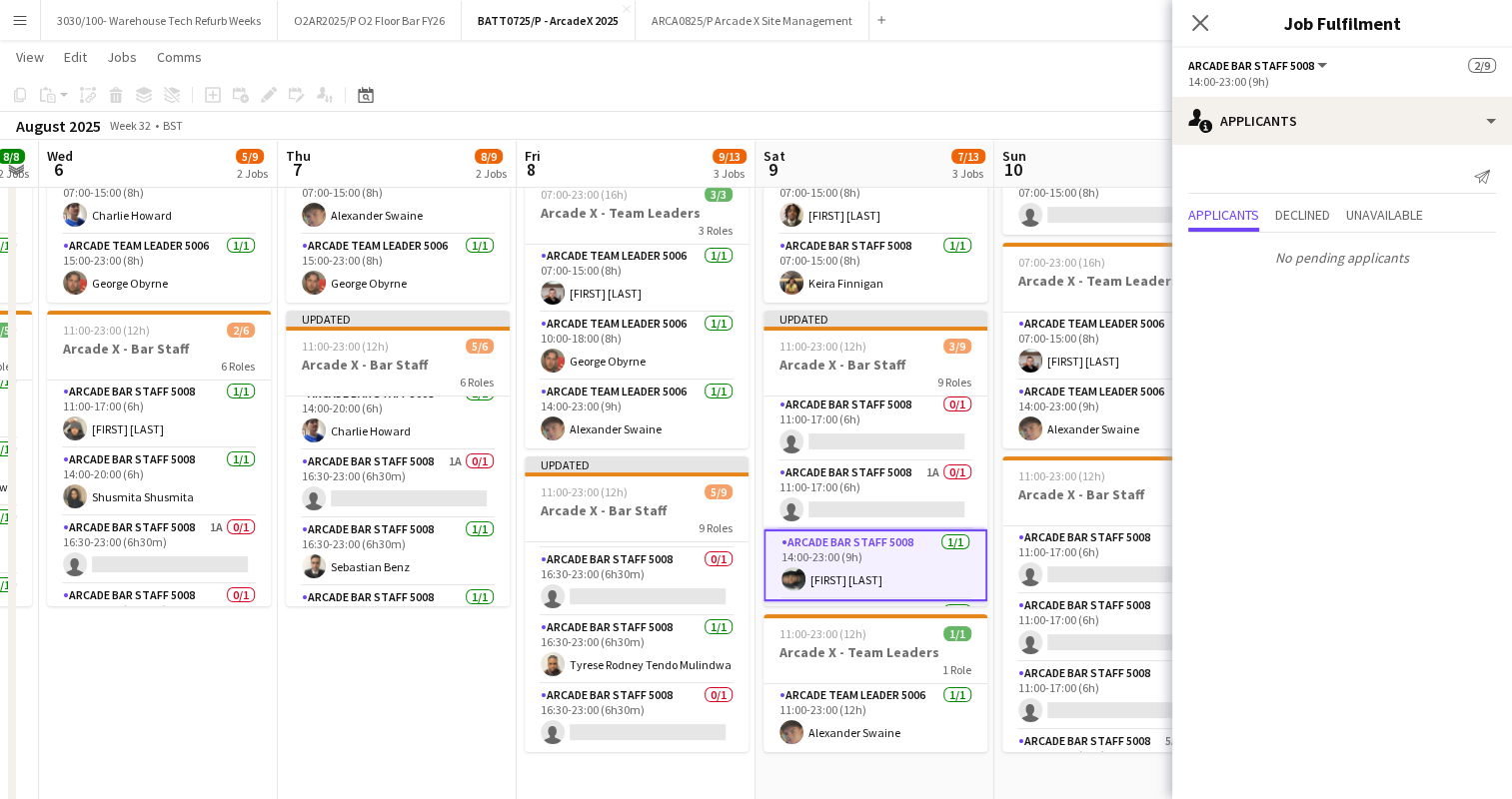 scroll, scrollTop: 62, scrollLeft: 0, axis: vertical 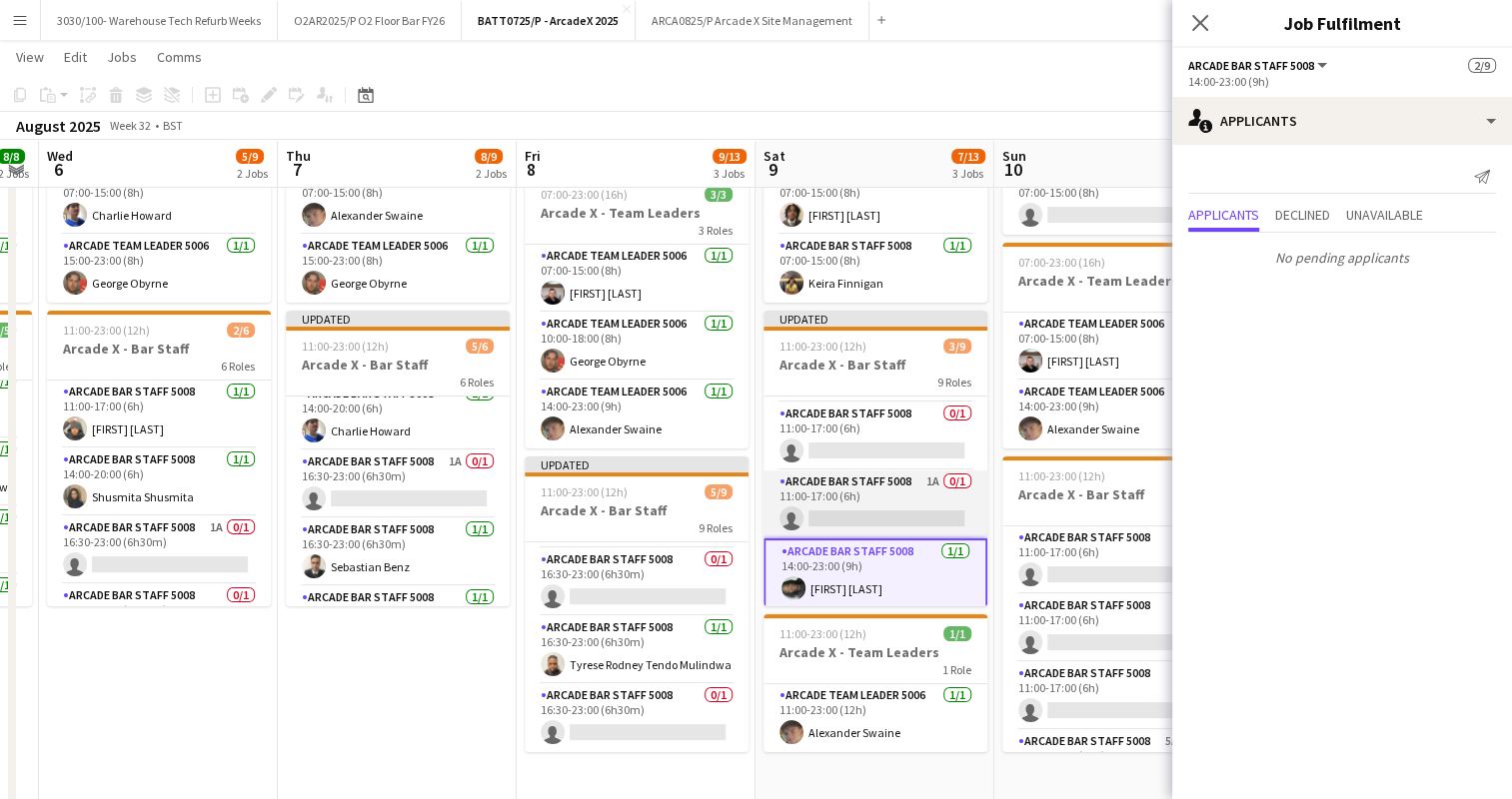 click on "Arcade Bar Staff 5008   1A   0/1   11:00-17:00 (6h)
single-neutral-actions" at bounding box center (875, 504) 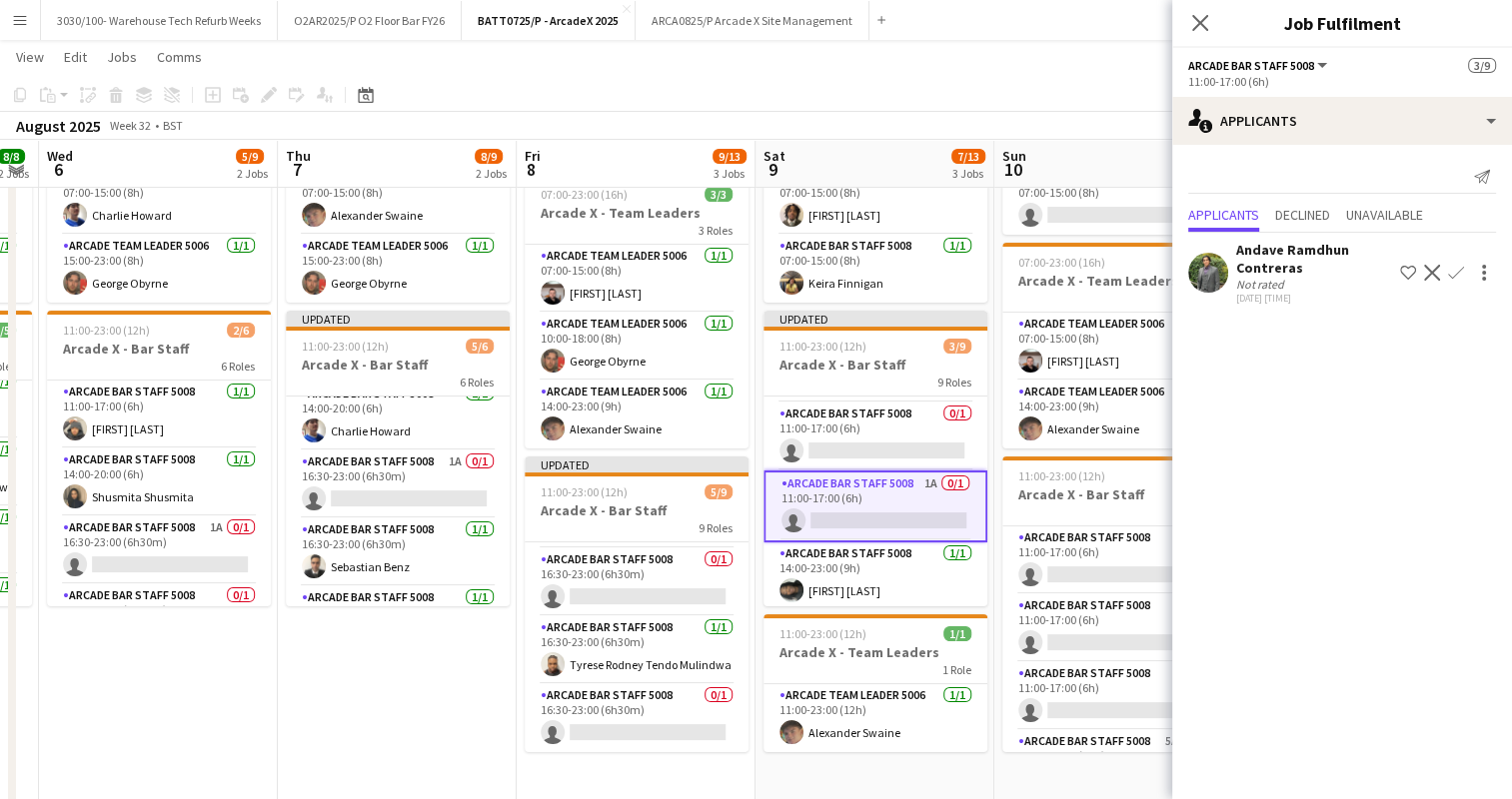click on "Confirm" 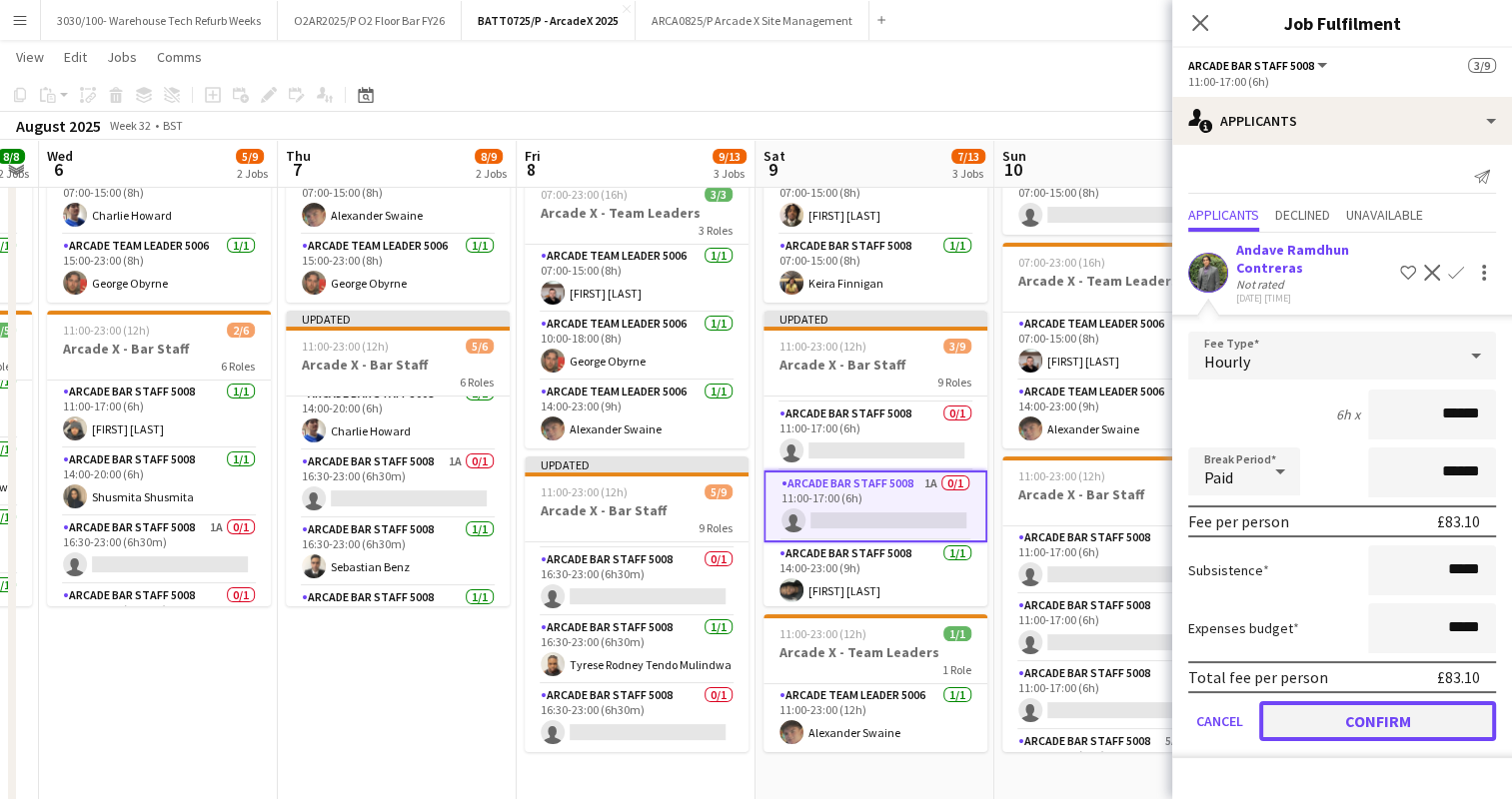 click on "Confirm" 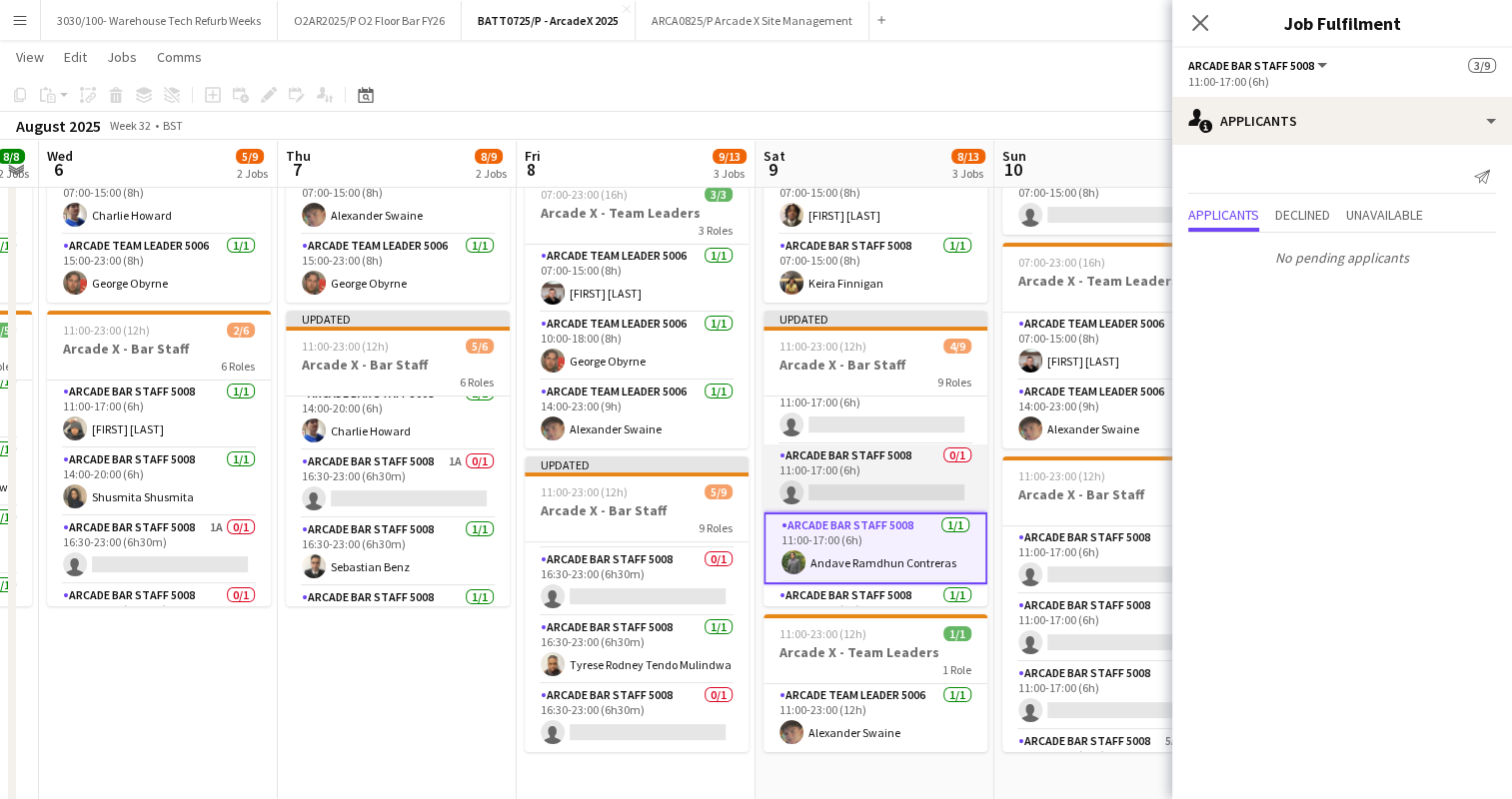 scroll, scrollTop: 19, scrollLeft: 0, axis: vertical 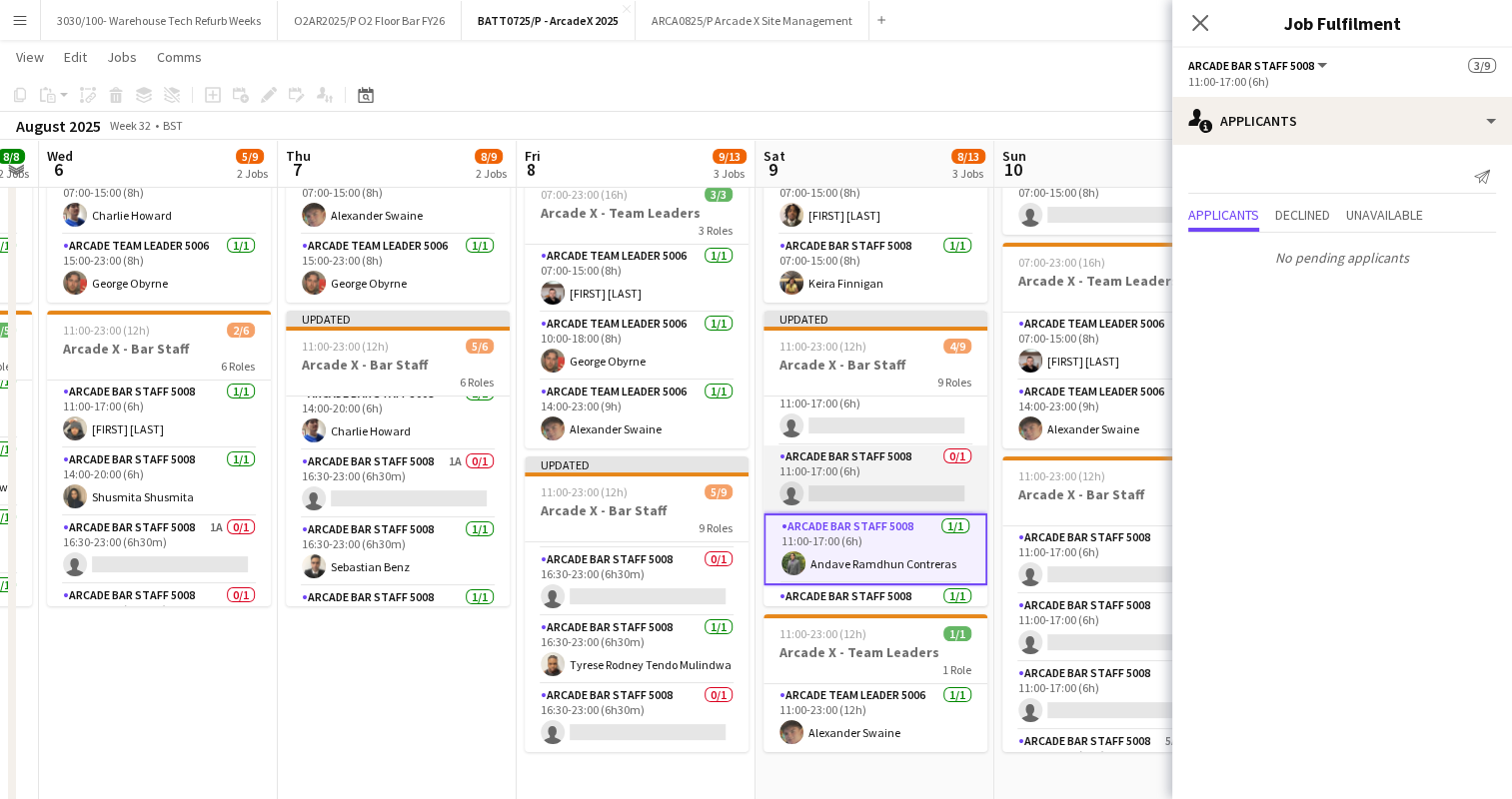 click on "Arcade Bar Staff 5008   0/1   11:00-17:00 (6h)
single-neutral-actions" at bounding box center [875, 479] 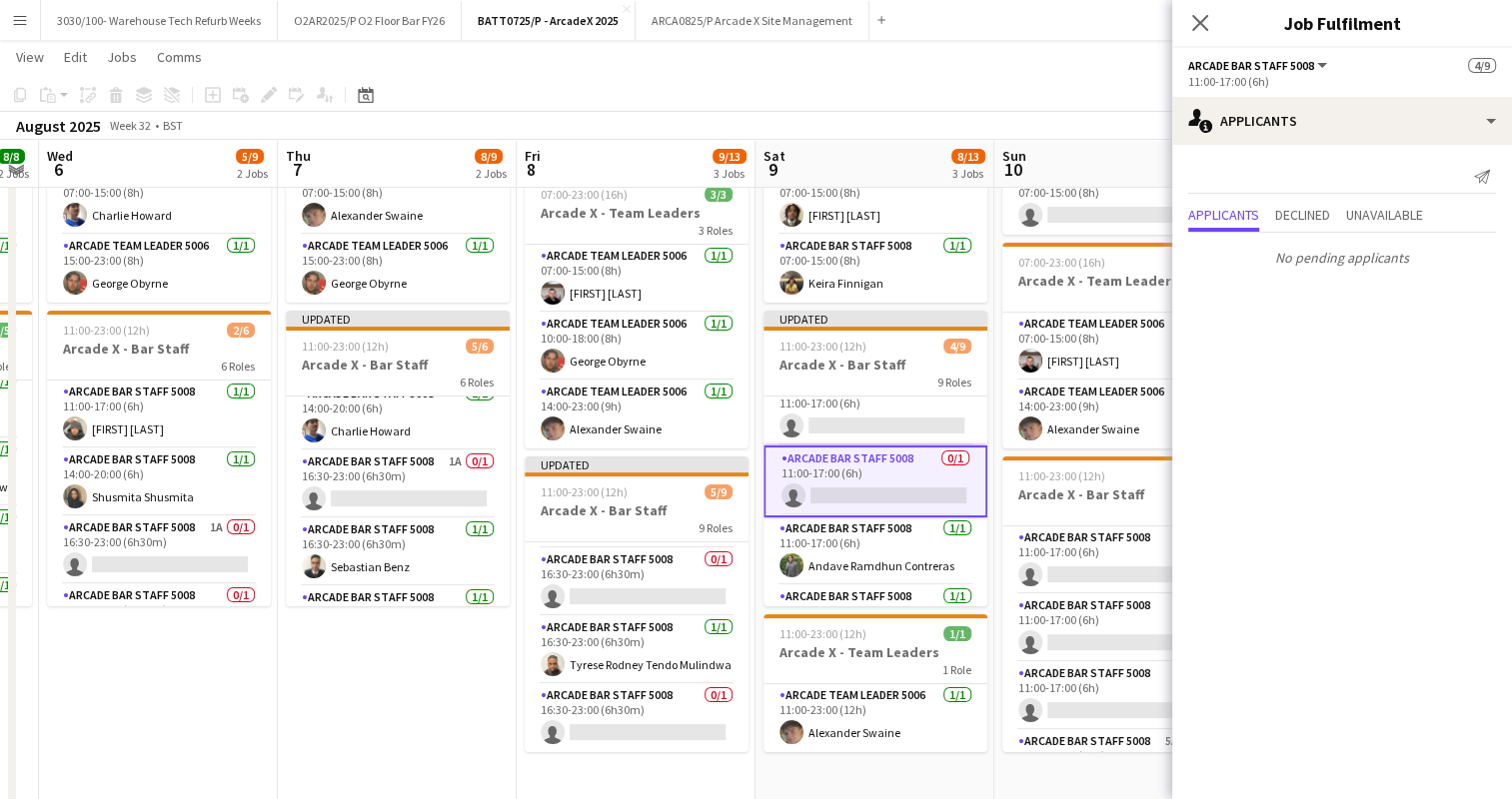 scroll, scrollTop: 0, scrollLeft: 0, axis: both 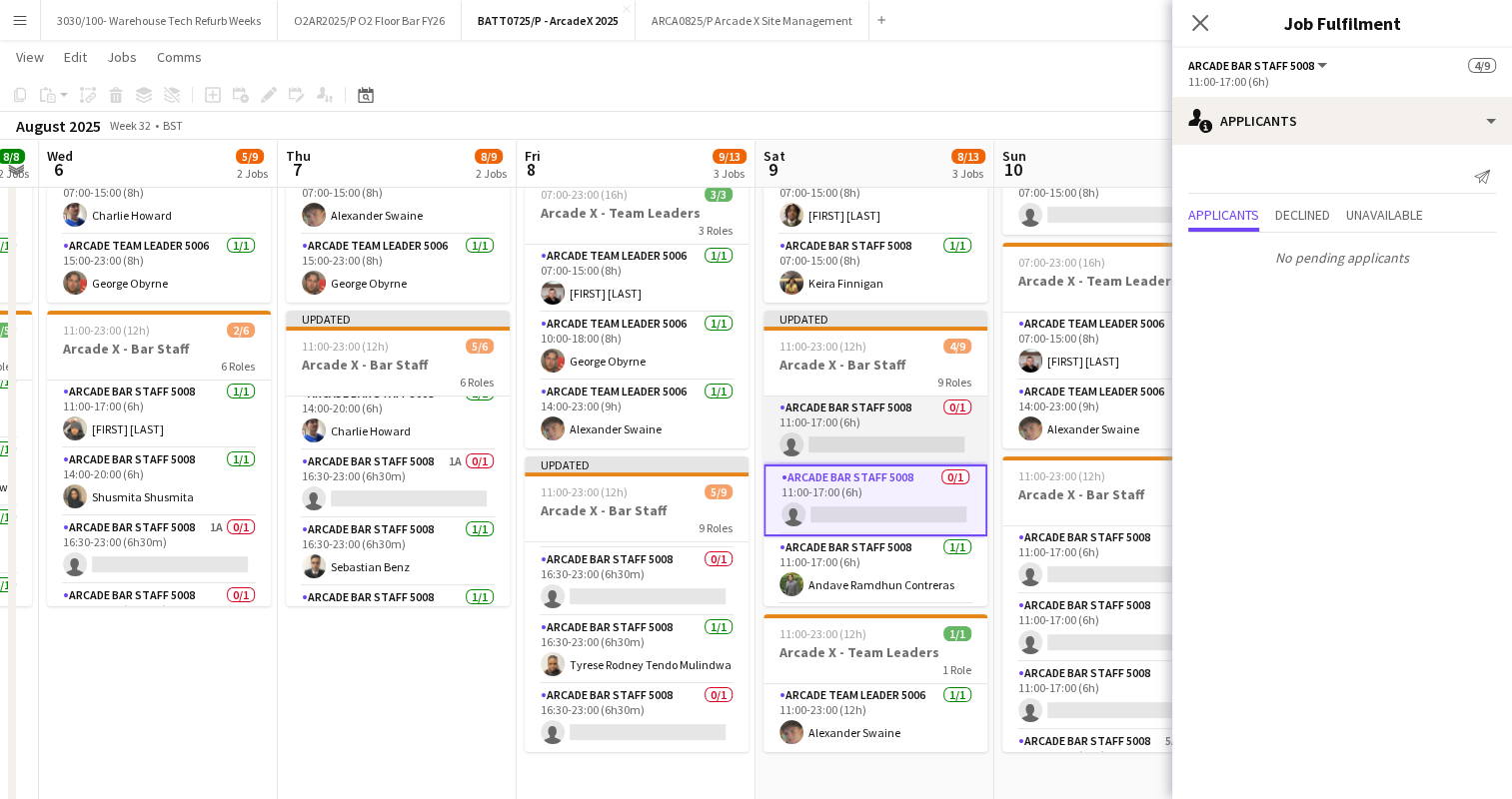 click on "Arcade Bar Staff 5008   0/1   11:00-17:00 (6h)
single-neutral-actions" at bounding box center (875, 430) 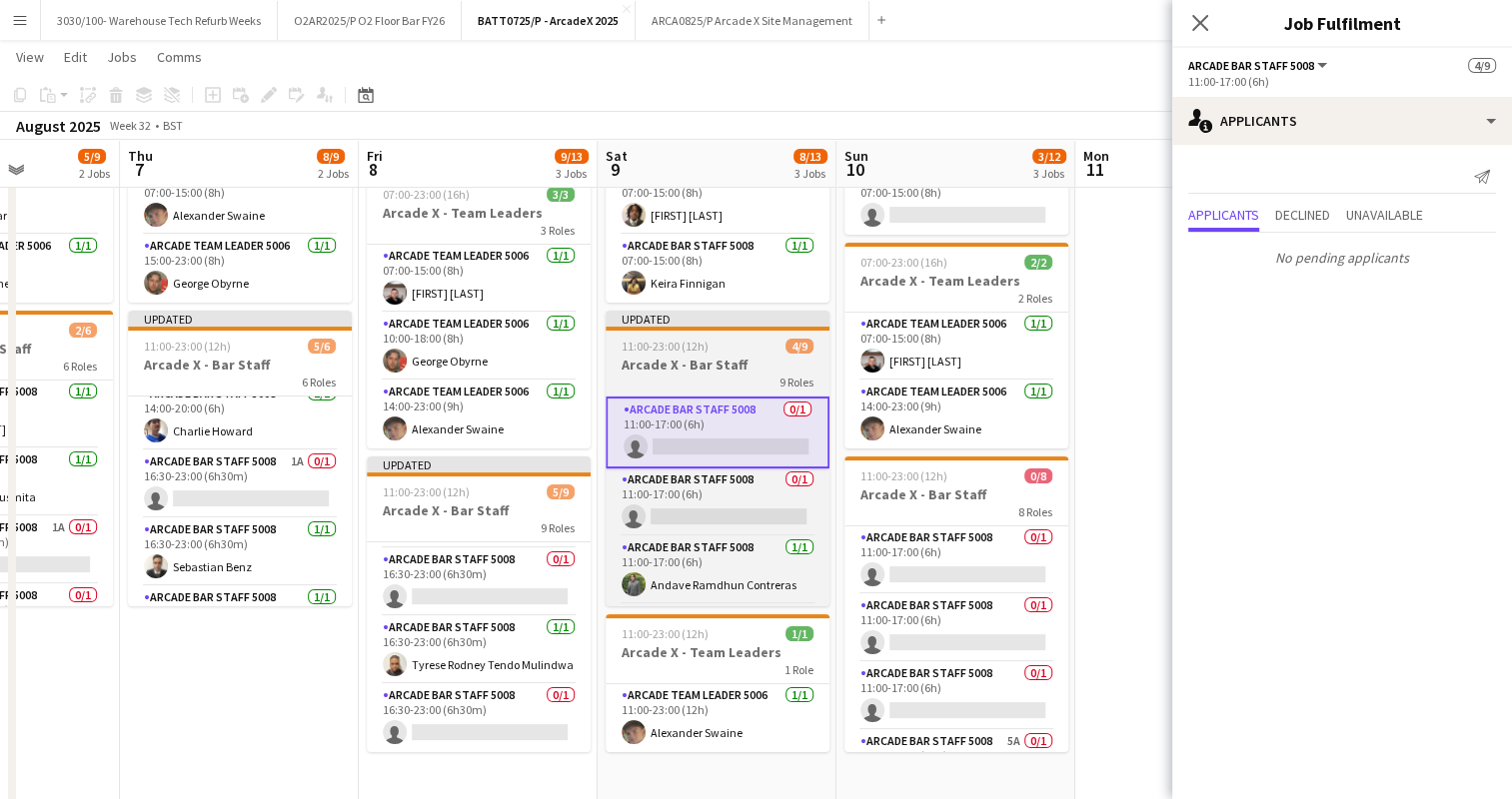 scroll, scrollTop: 0, scrollLeft: 836, axis: horizontal 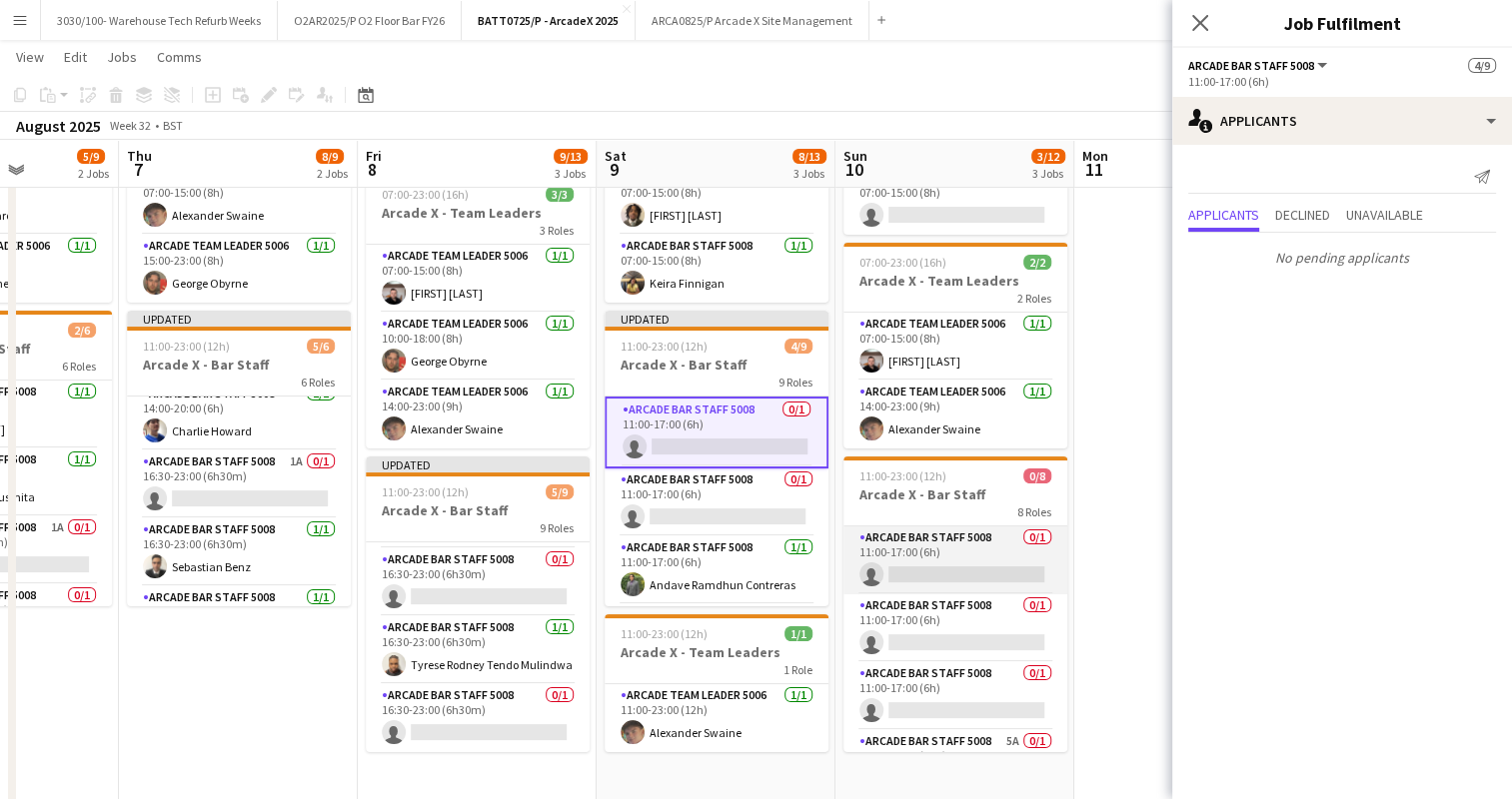 click on "Arcade Bar Staff 5008   0/1   11:00-17:00 (6h)
single-neutral-actions" at bounding box center [955, 560] 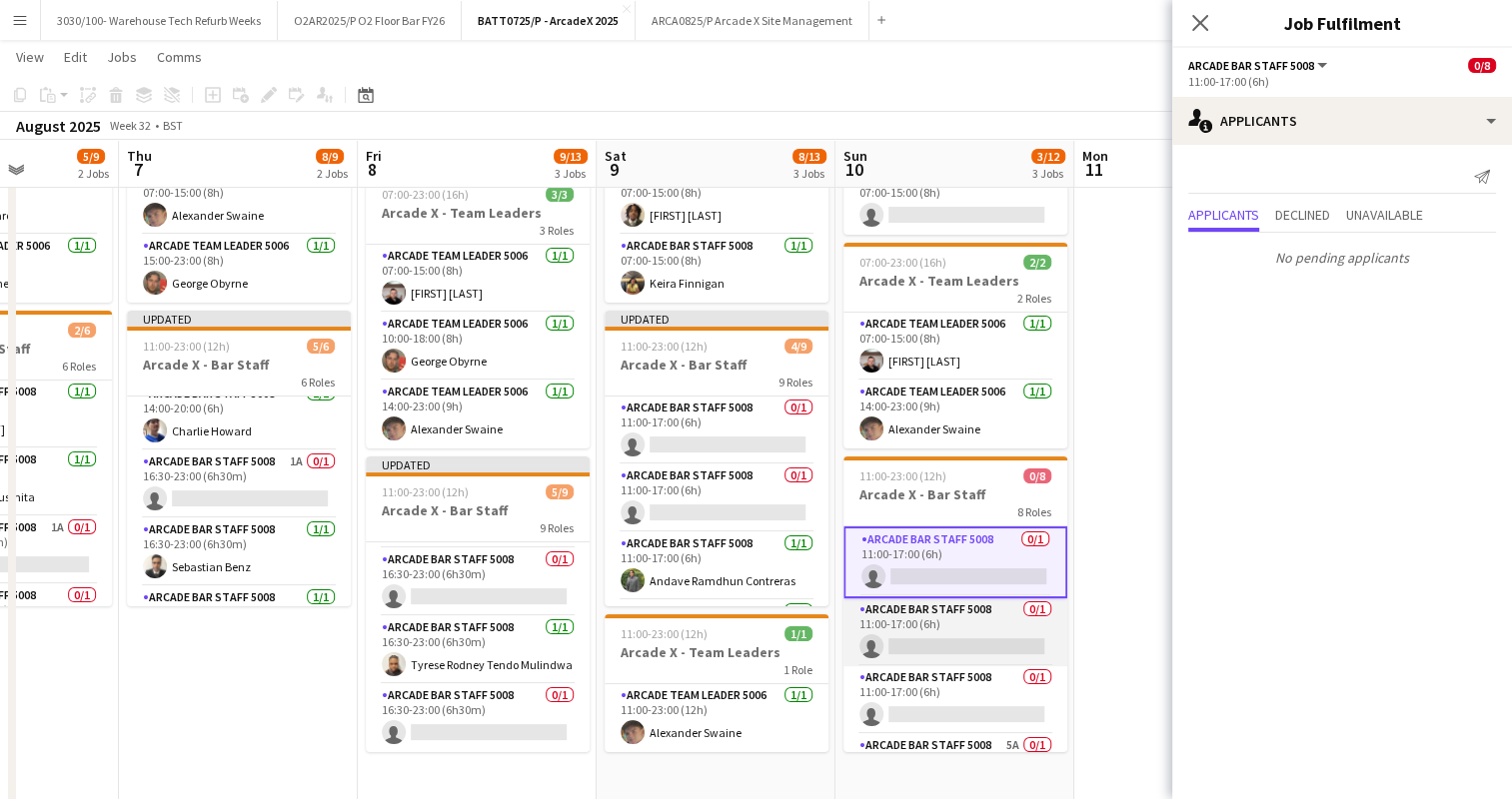 click on "Arcade Bar Staff 5008   0/1   11:00-17:00 (6h)
single-neutral-actions" at bounding box center [955, 632] 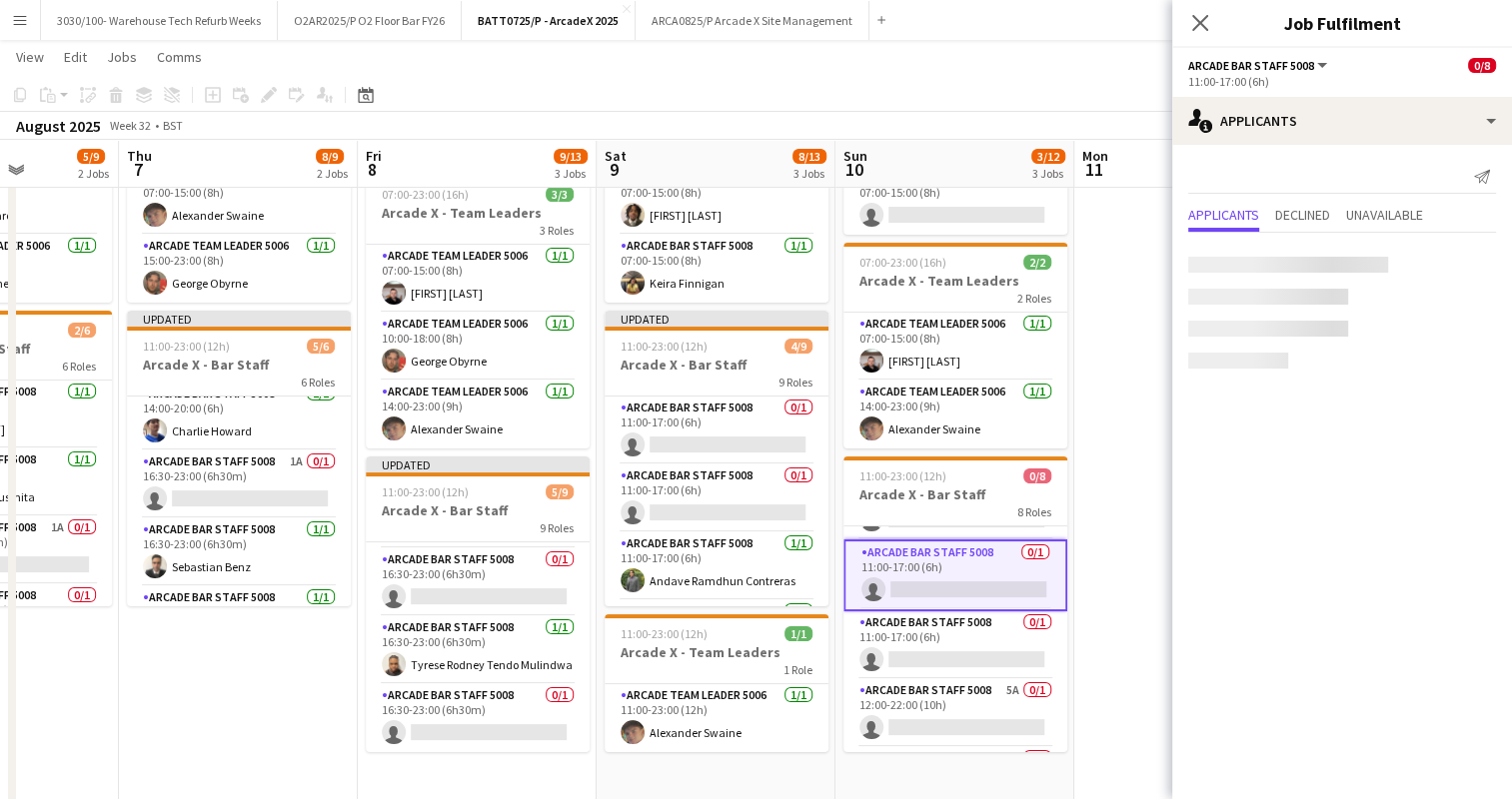 scroll, scrollTop: 64, scrollLeft: 0, axis: vertical 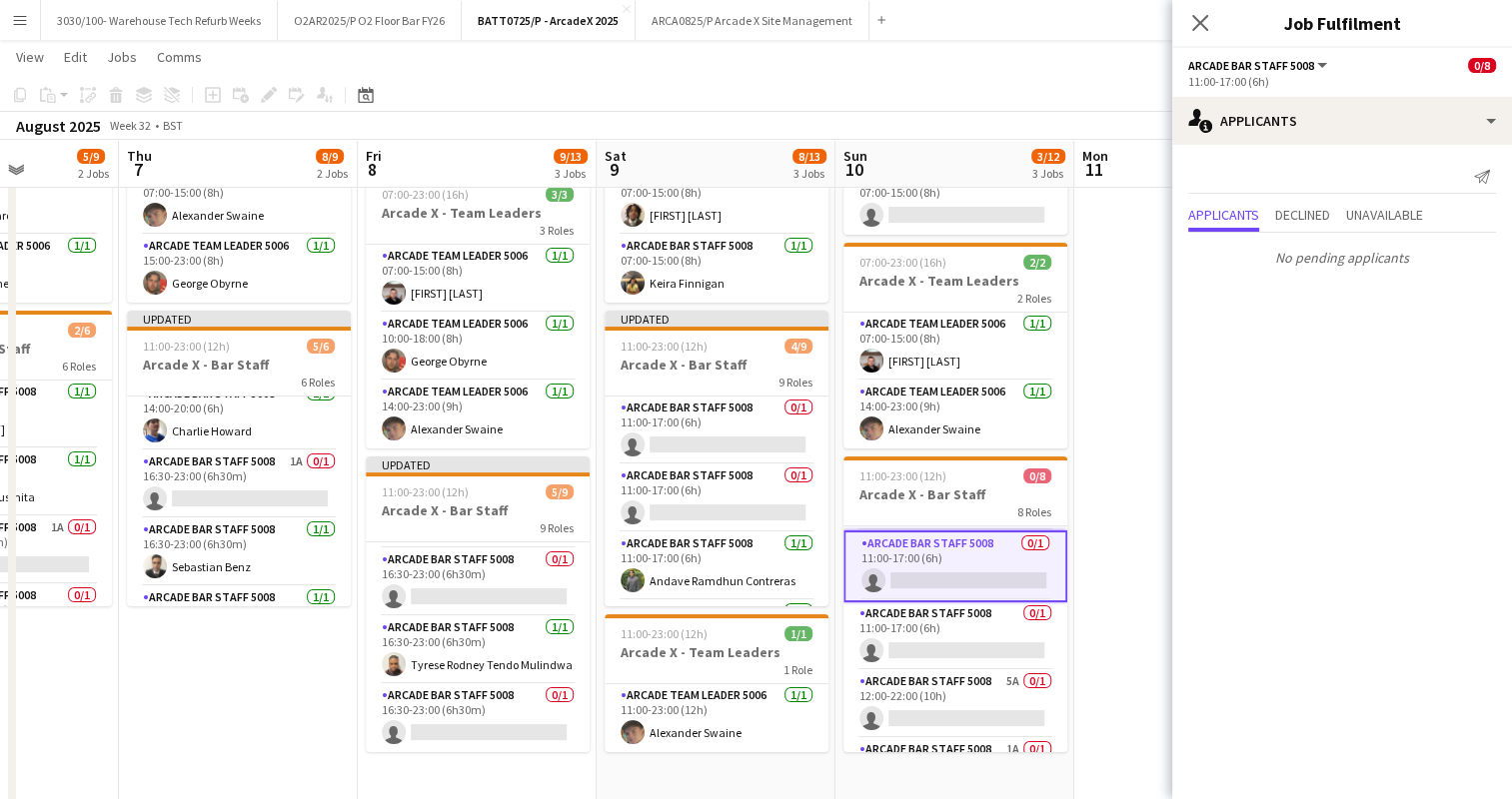 click on "Arcade Bar Staff 5008   0/1   11:00-17:00 (6h)
single-neutral-actions" at bounding box center [955, 636] 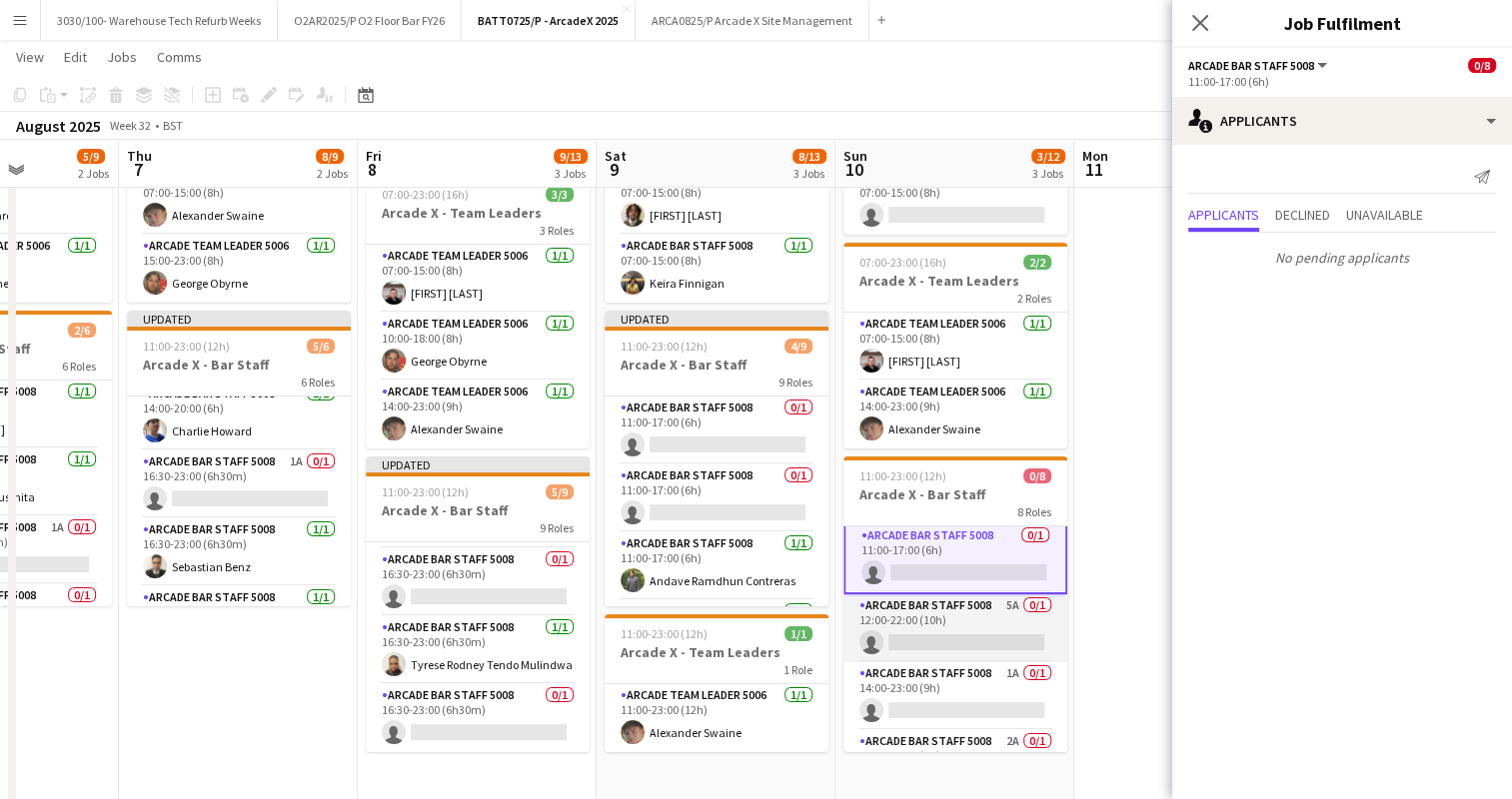 click on "Arcade Bar Staff 5008   5A   0/1   12:00-22:00 (10h)
single-neutral-actions" at bounding box center [955, 628] 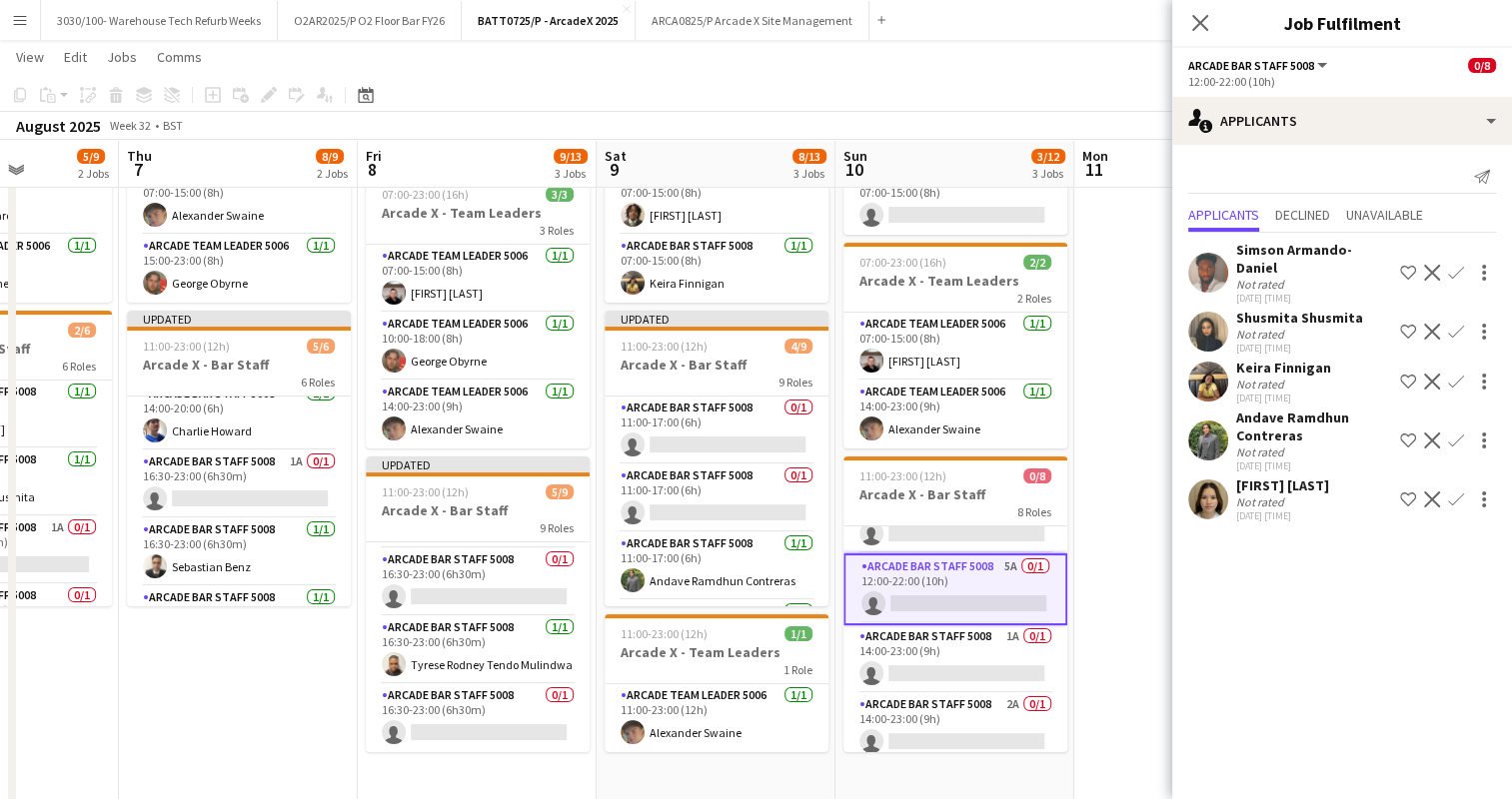 scroll, scrollTop: 183, scrollLeft: 0, axis: vertical 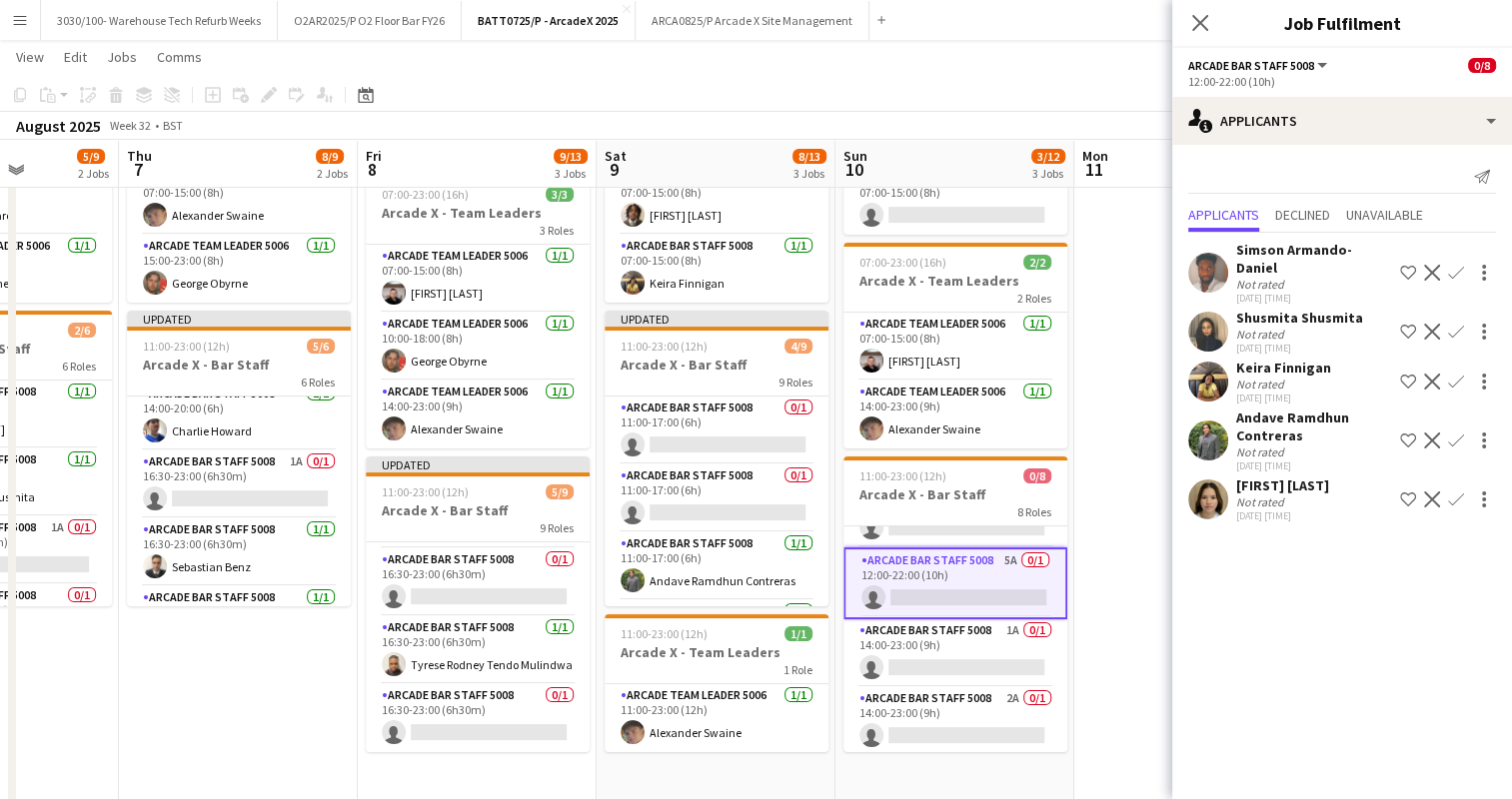 click on "Confirm" at bounding box center (1456, 440) 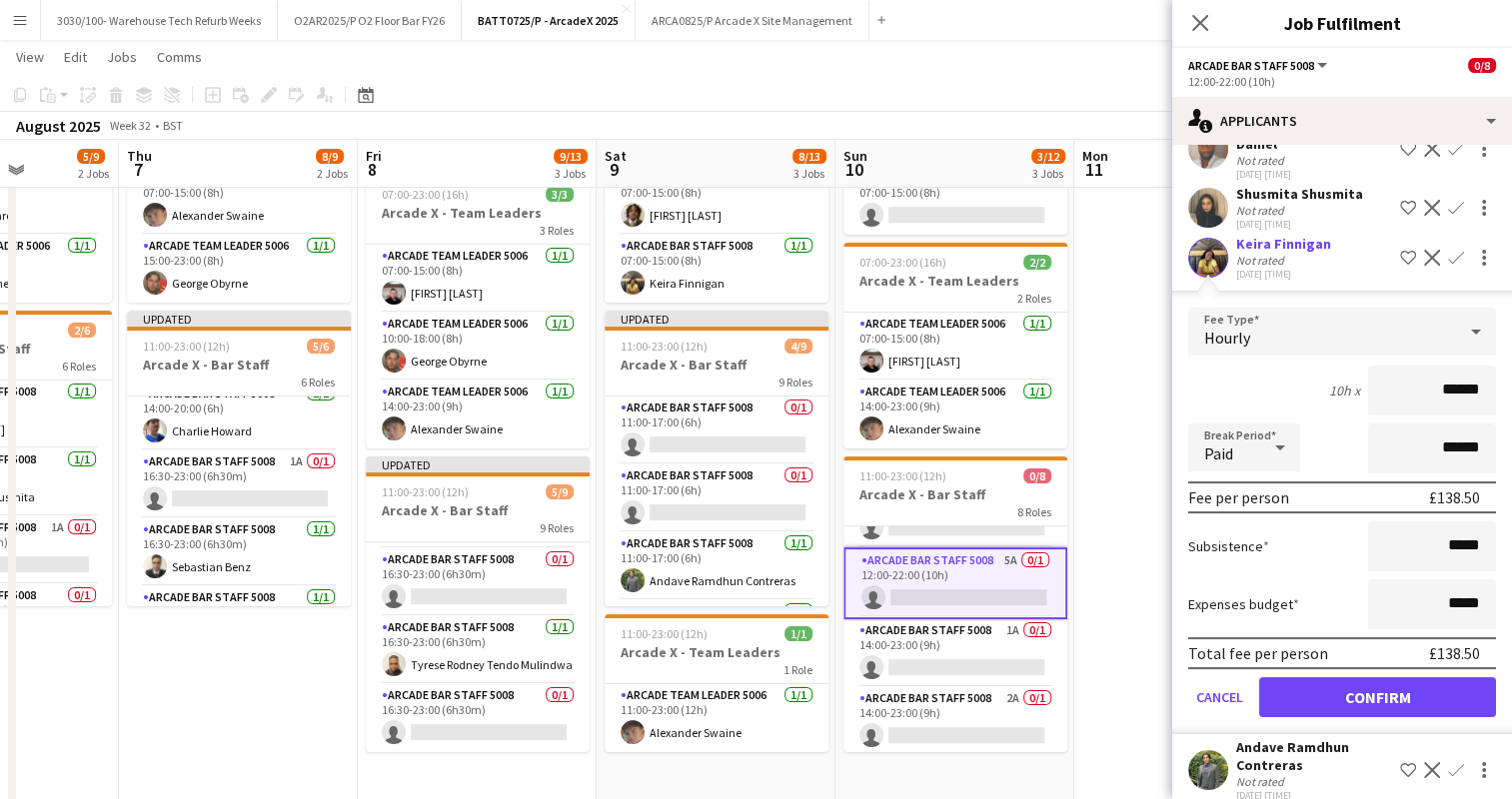 scroll, scrollTop: 140, scrollLeft: 0, axis: vertical 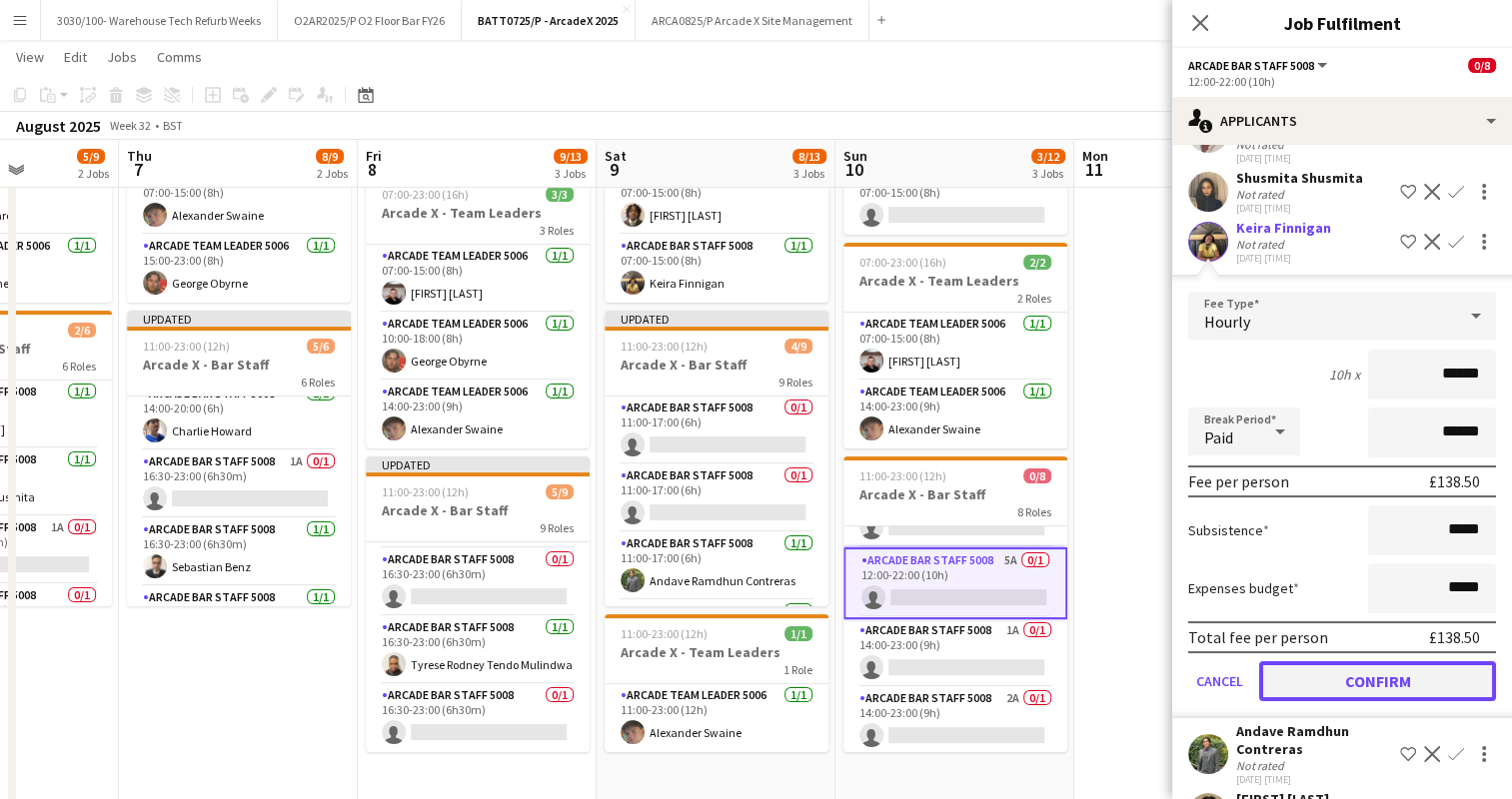 click on "Confirm" 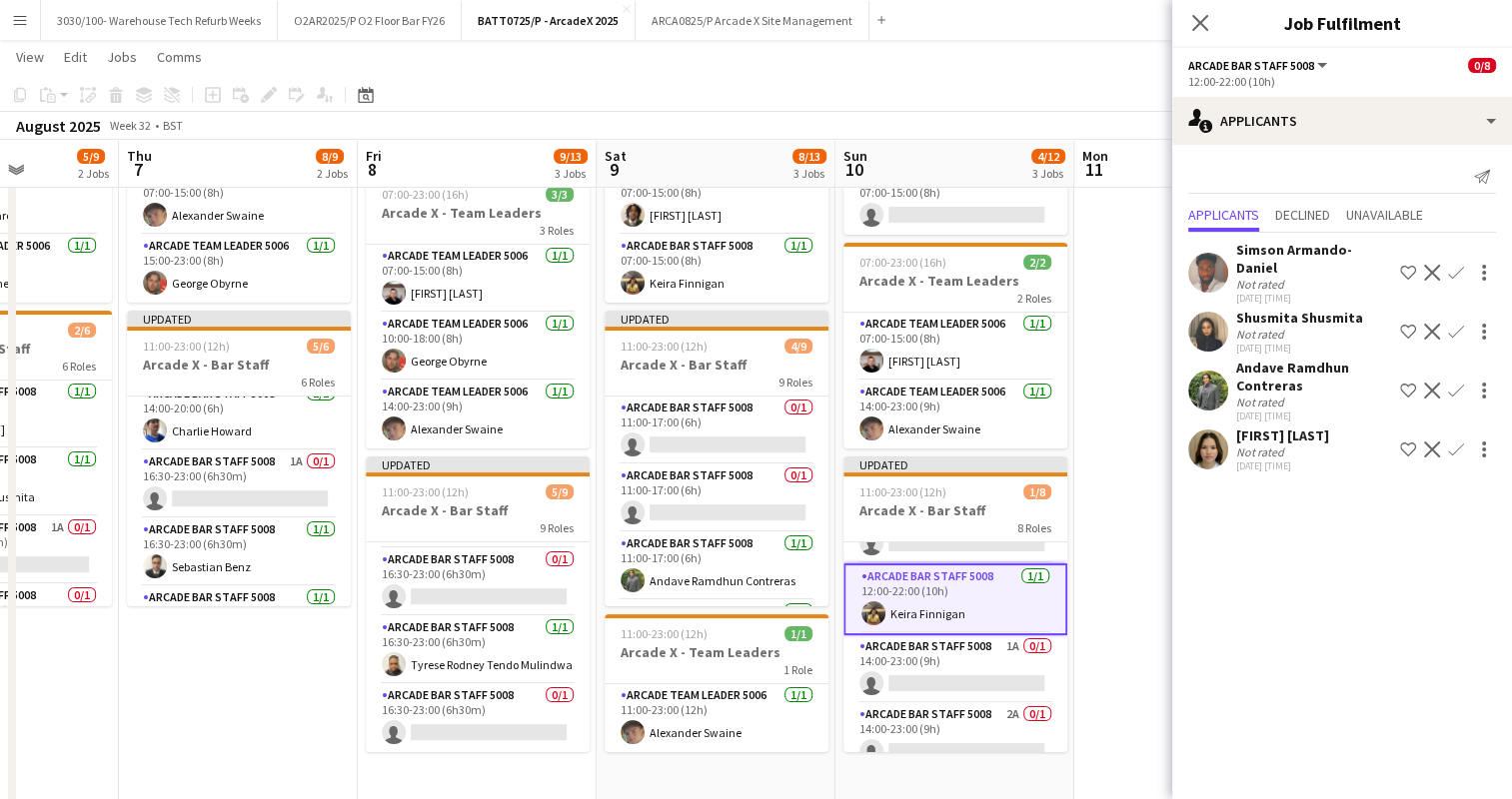 scroll, scrollTop: 0, scrollLeft: 0, axis: both 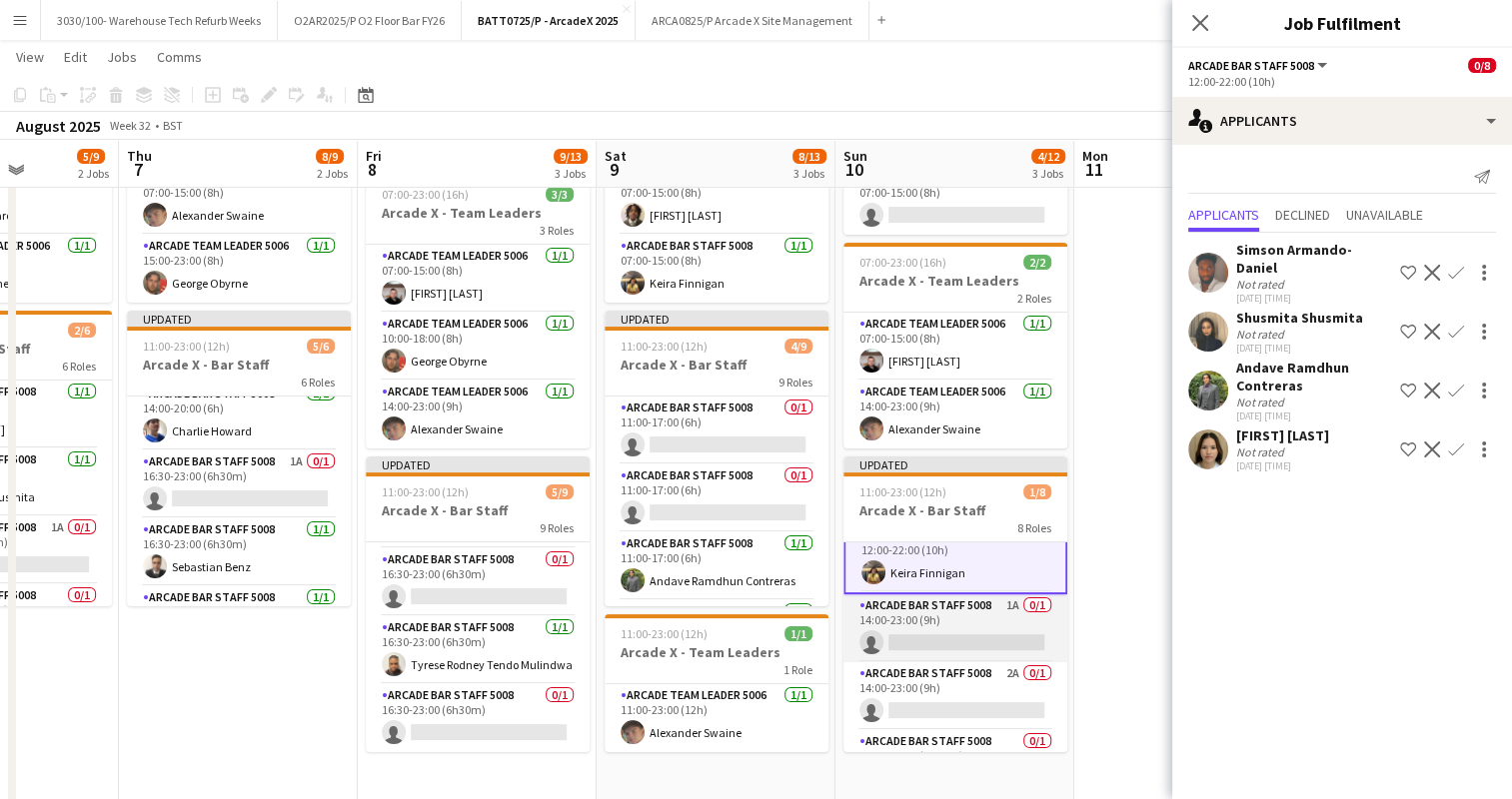 click on "Arcade Bar Staff 5008   1A   0/1   14:00-23:00 (9h)
single-neutral-actions" at bounding box center [955, 628] 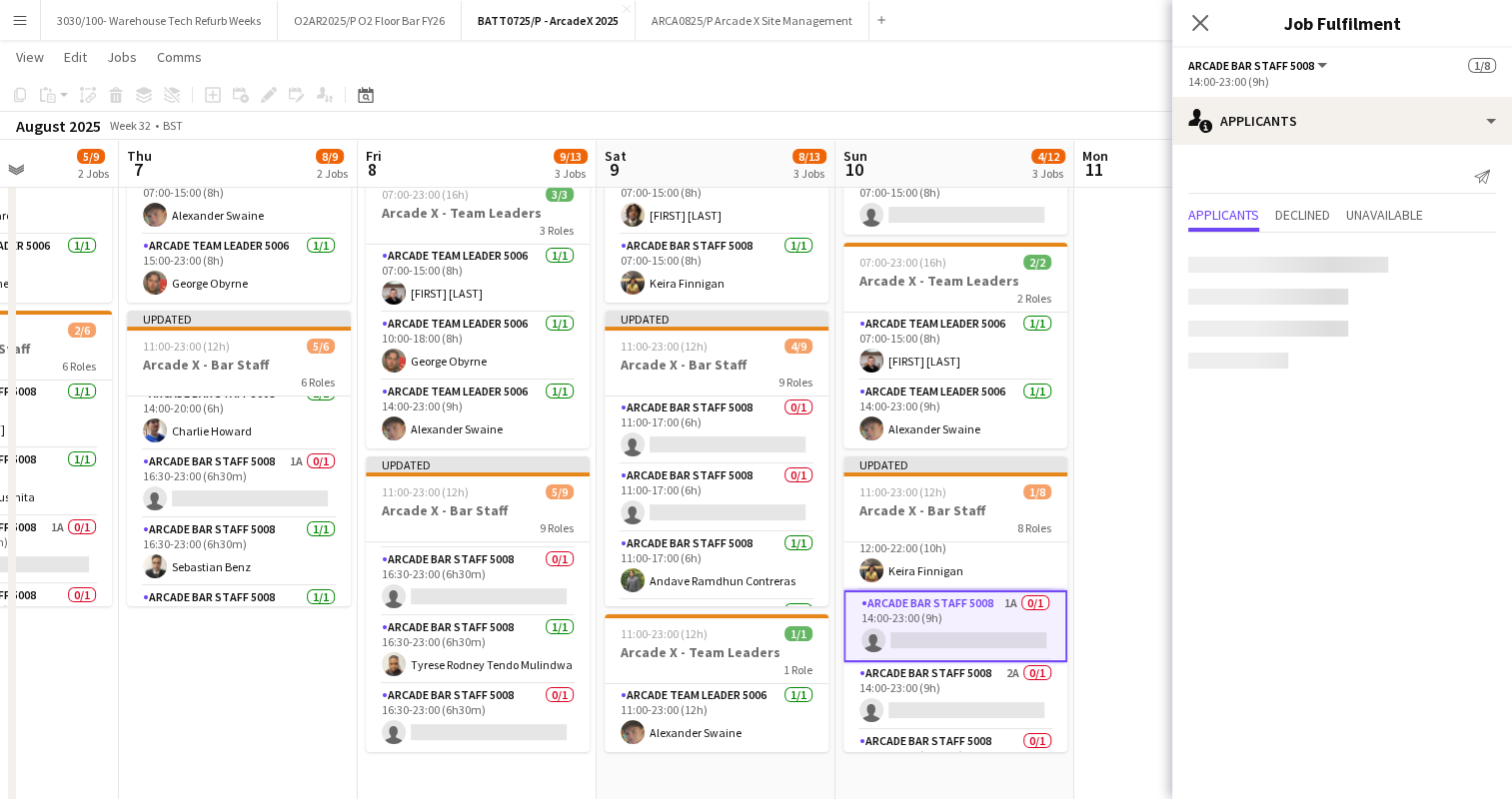 scroll, scrollTop: 223, scrollLeft: 0, axis: vertical 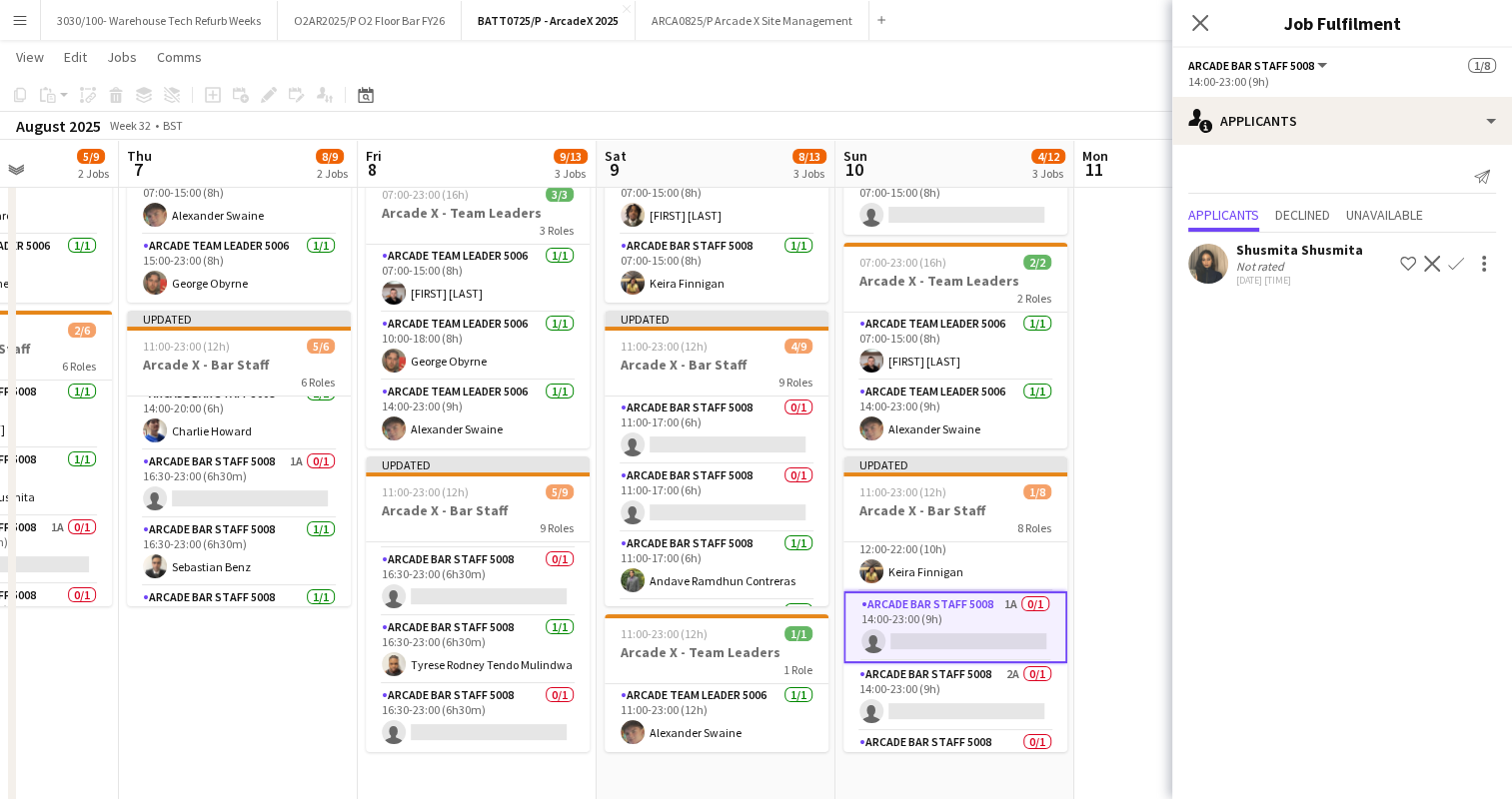 click on "Confirm" 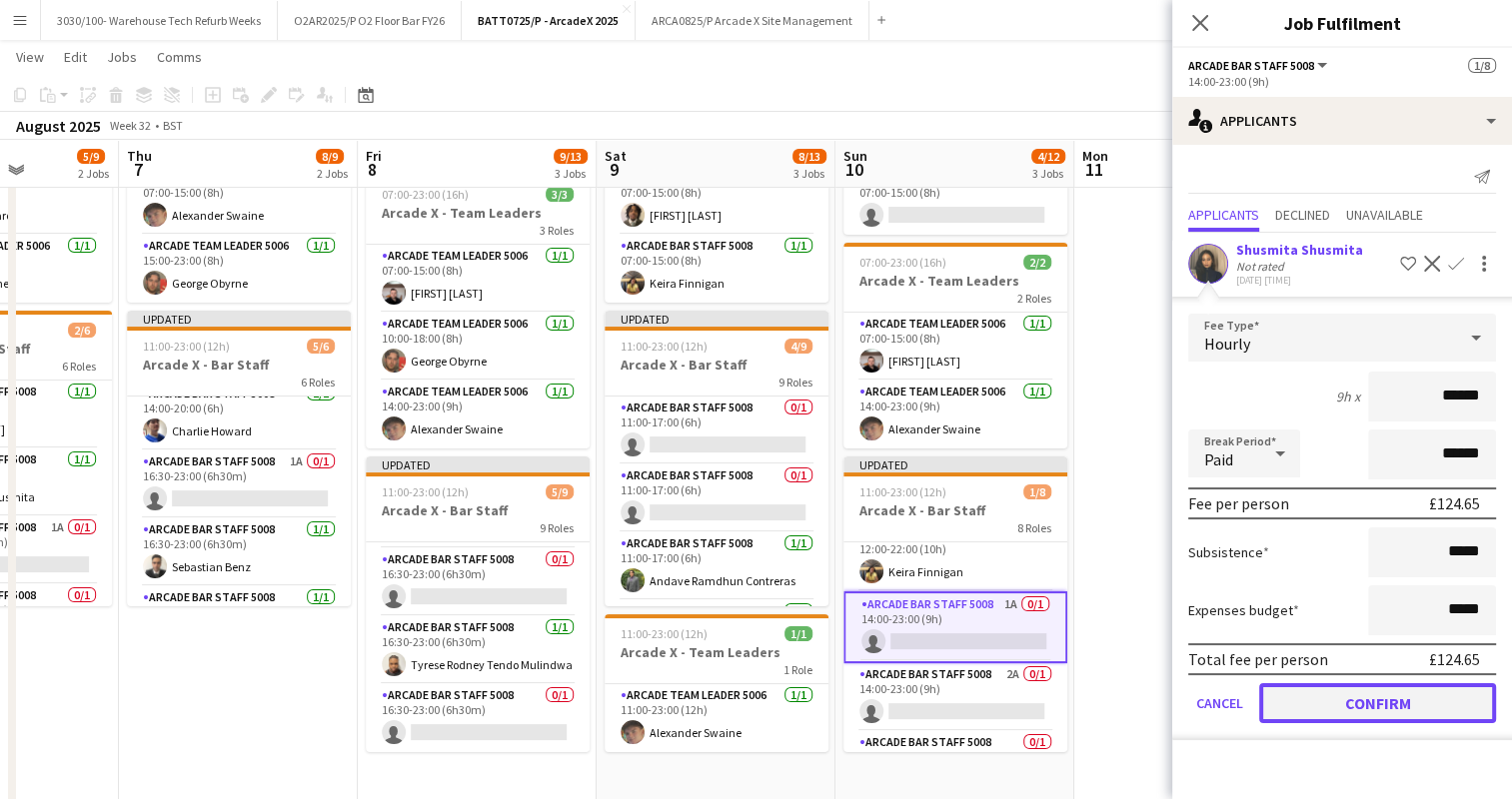 click on "Confirm" 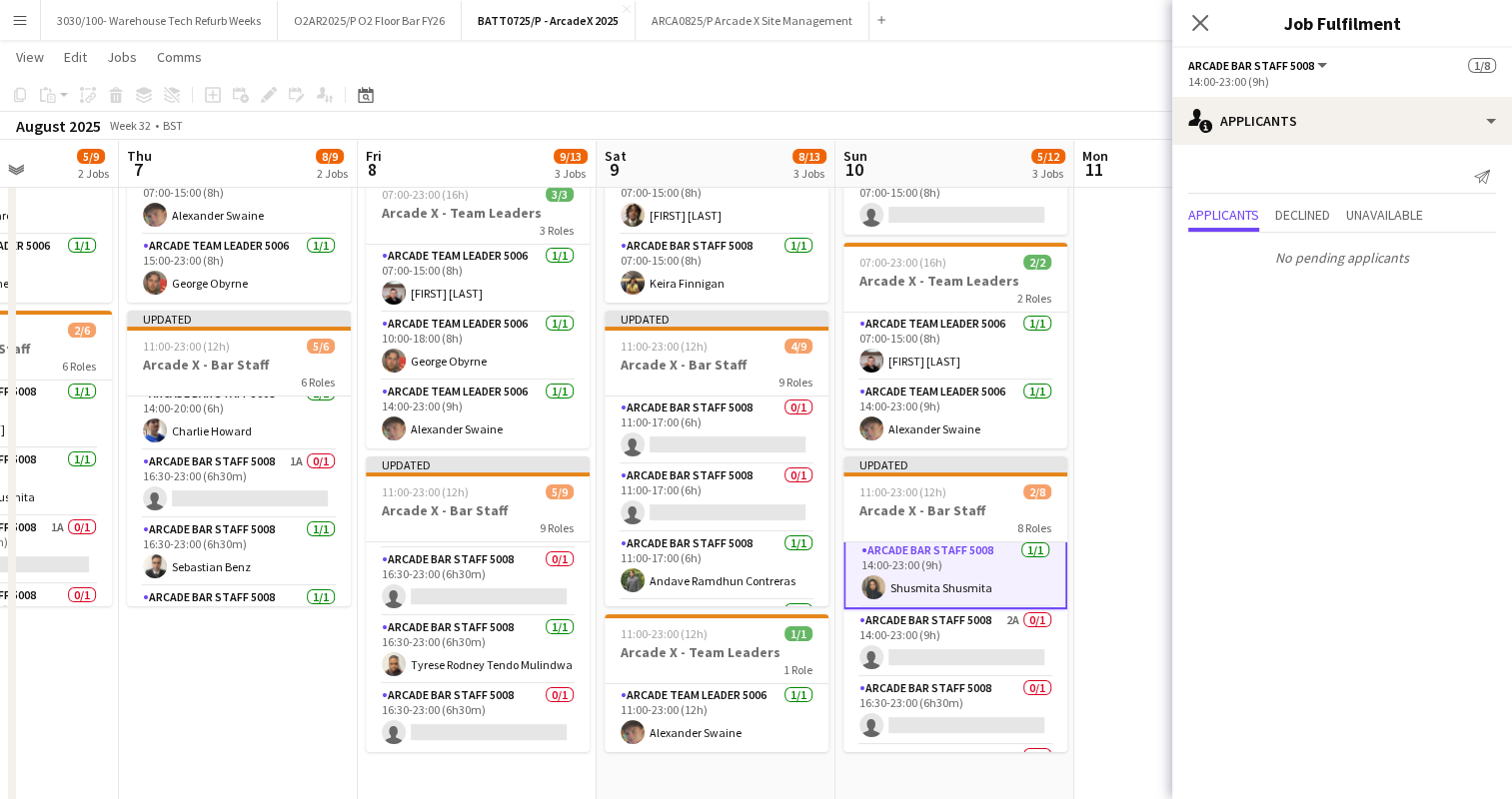 scroll, scrollTop: 279, scrollLeft: 0, axis: vertical 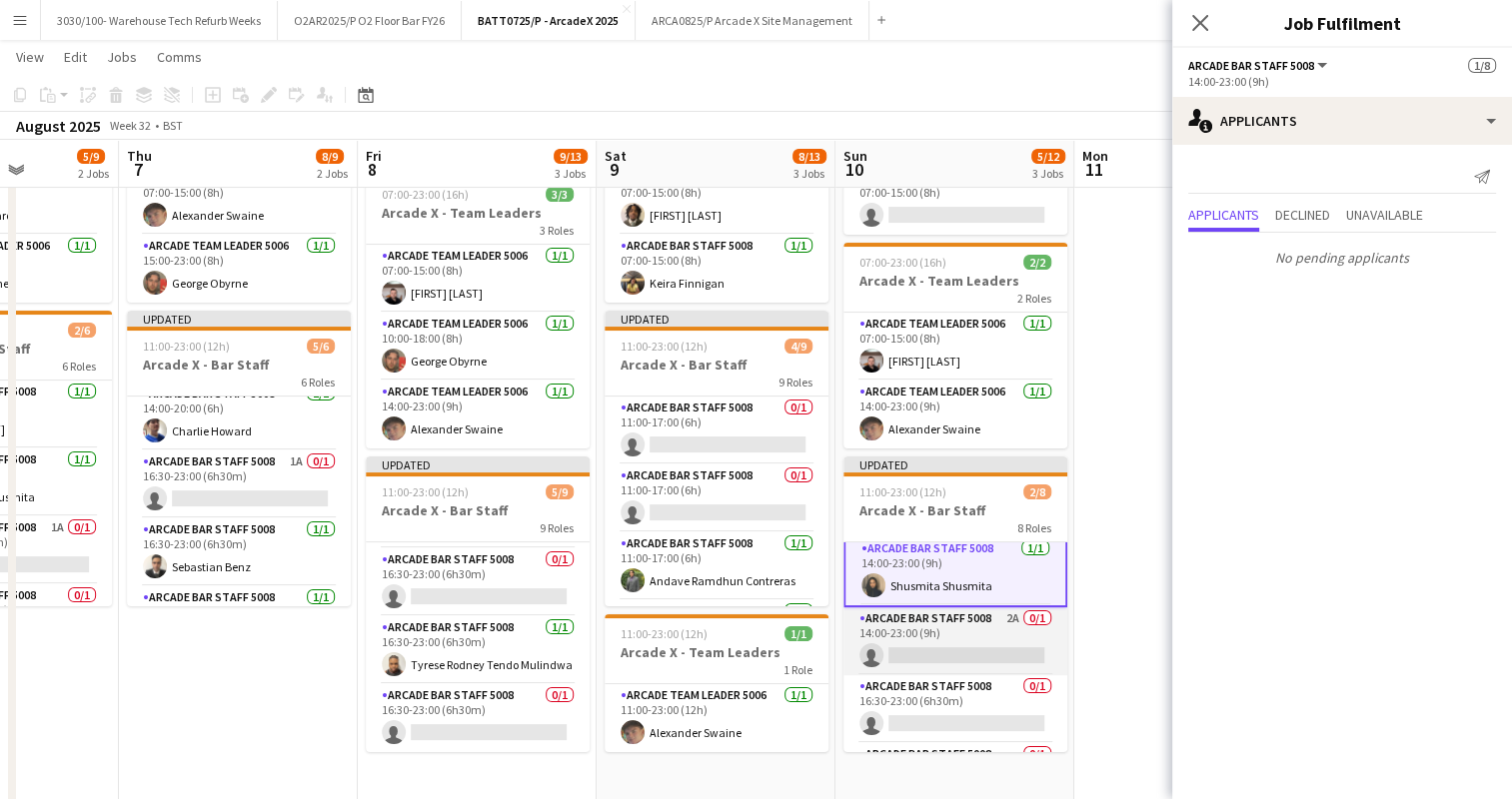 click on "Arcade Bar Staff 5008   2A   0/1   14:00-23:00 (9h)
single-neutral-actions" at bounding box center [955, 641] 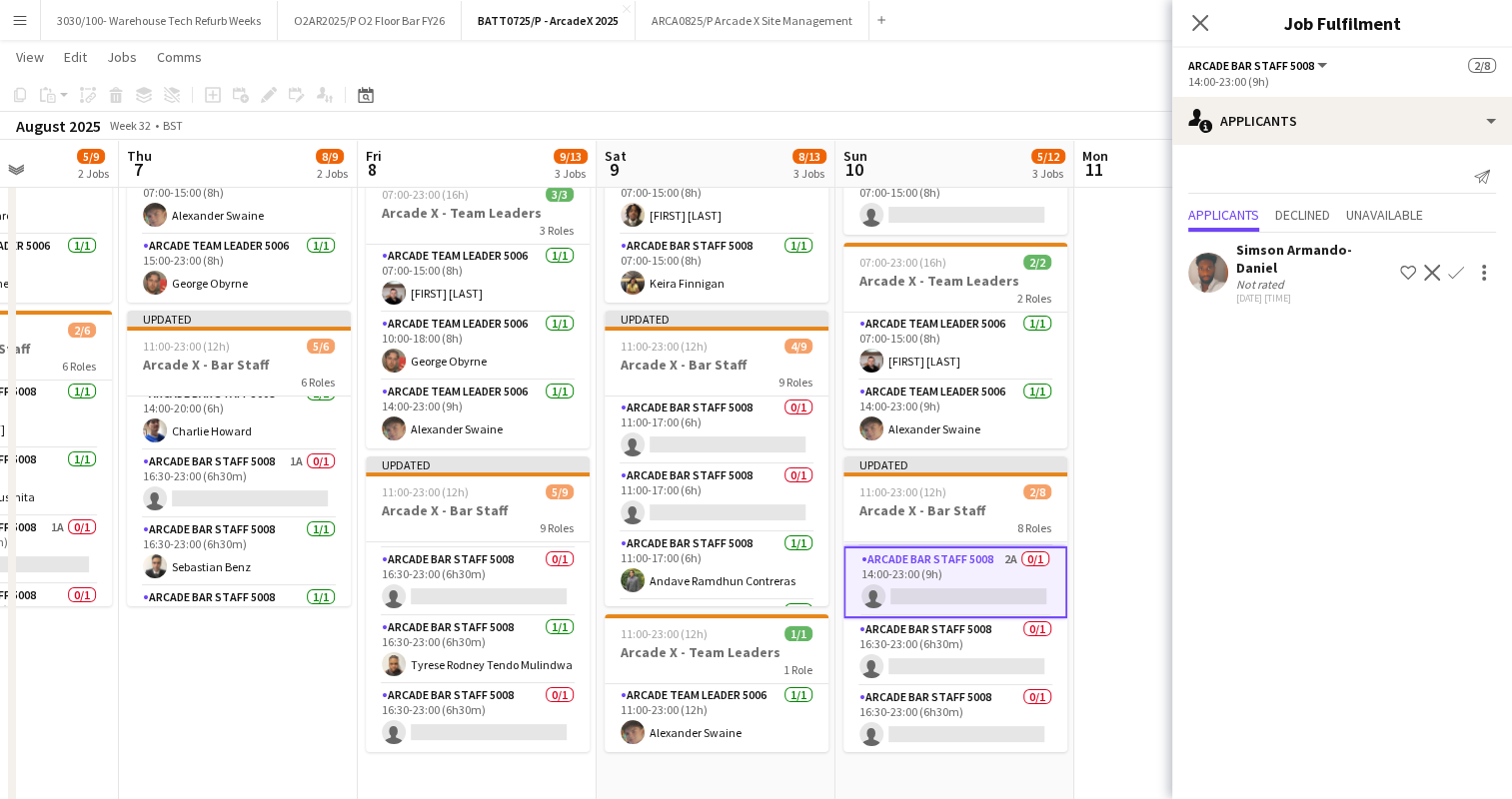 scroll, scrollTop: 336, scrollLeft: 0, axis: vertical 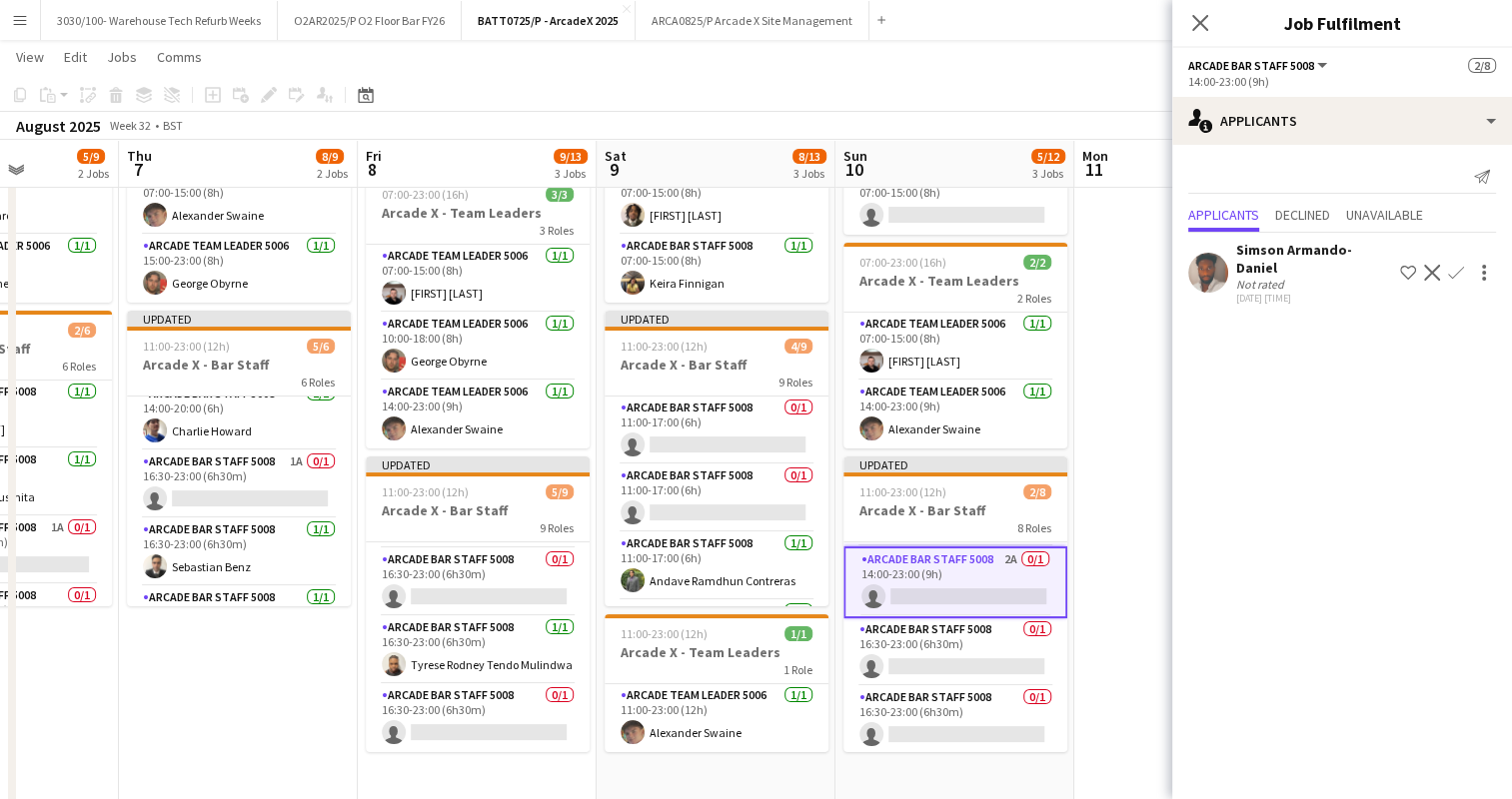 click on "Confirm" 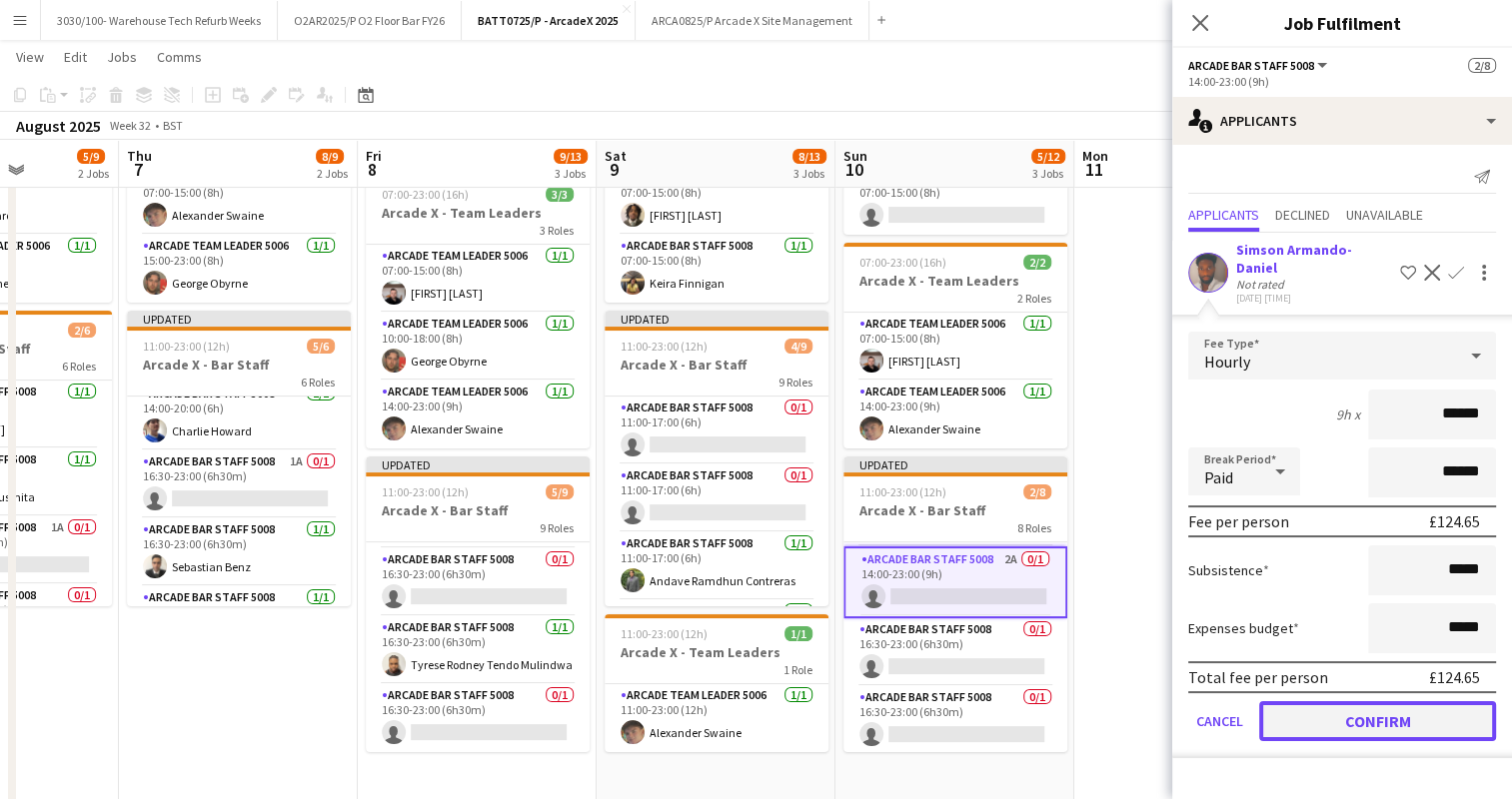 click on "Confirm" 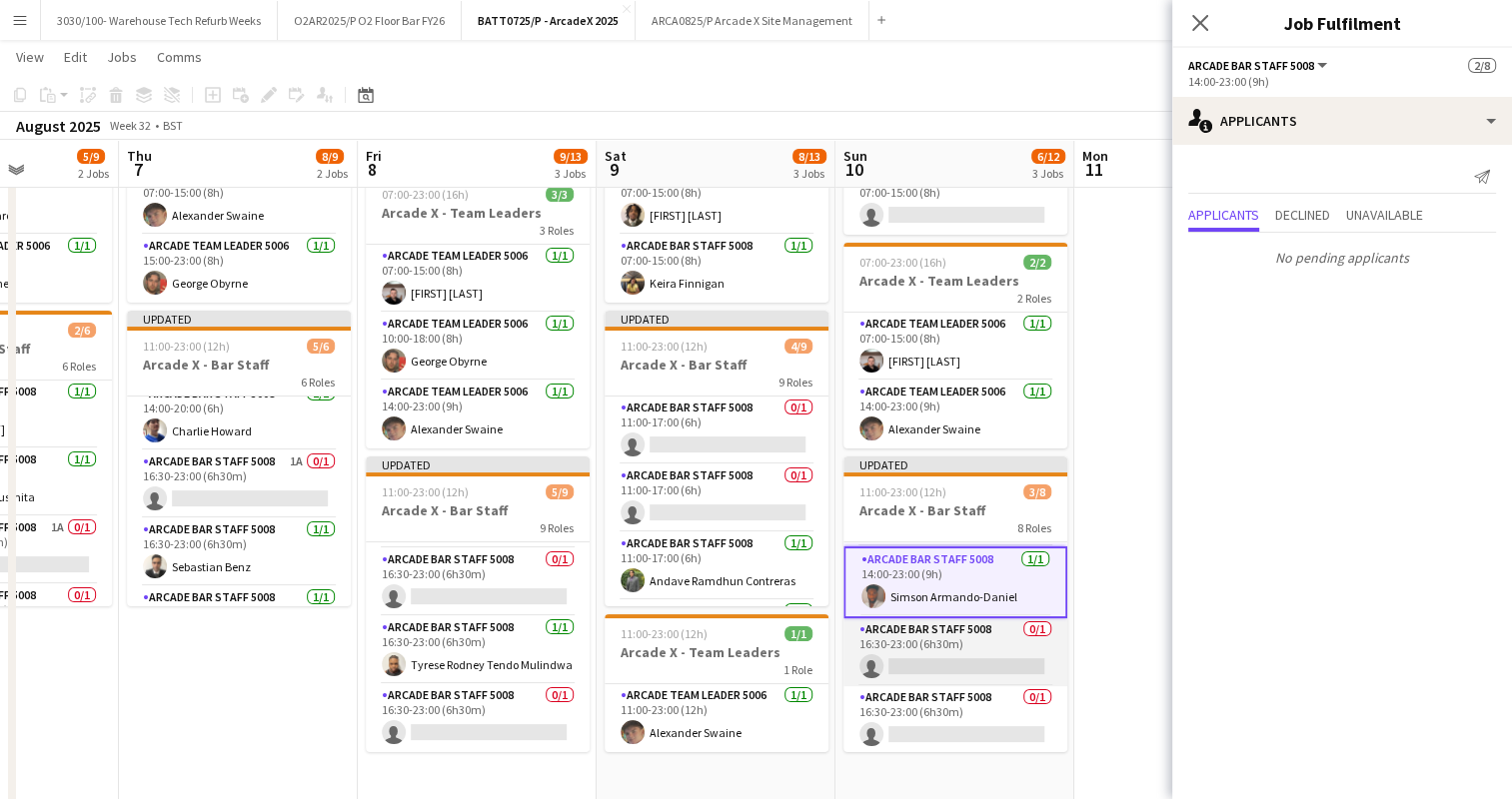 click on "Arcade Bar Staff 5008   0/1   16:30-23:00 (6h30m)
single-neutral-actions" at bounding box center [955, 652] 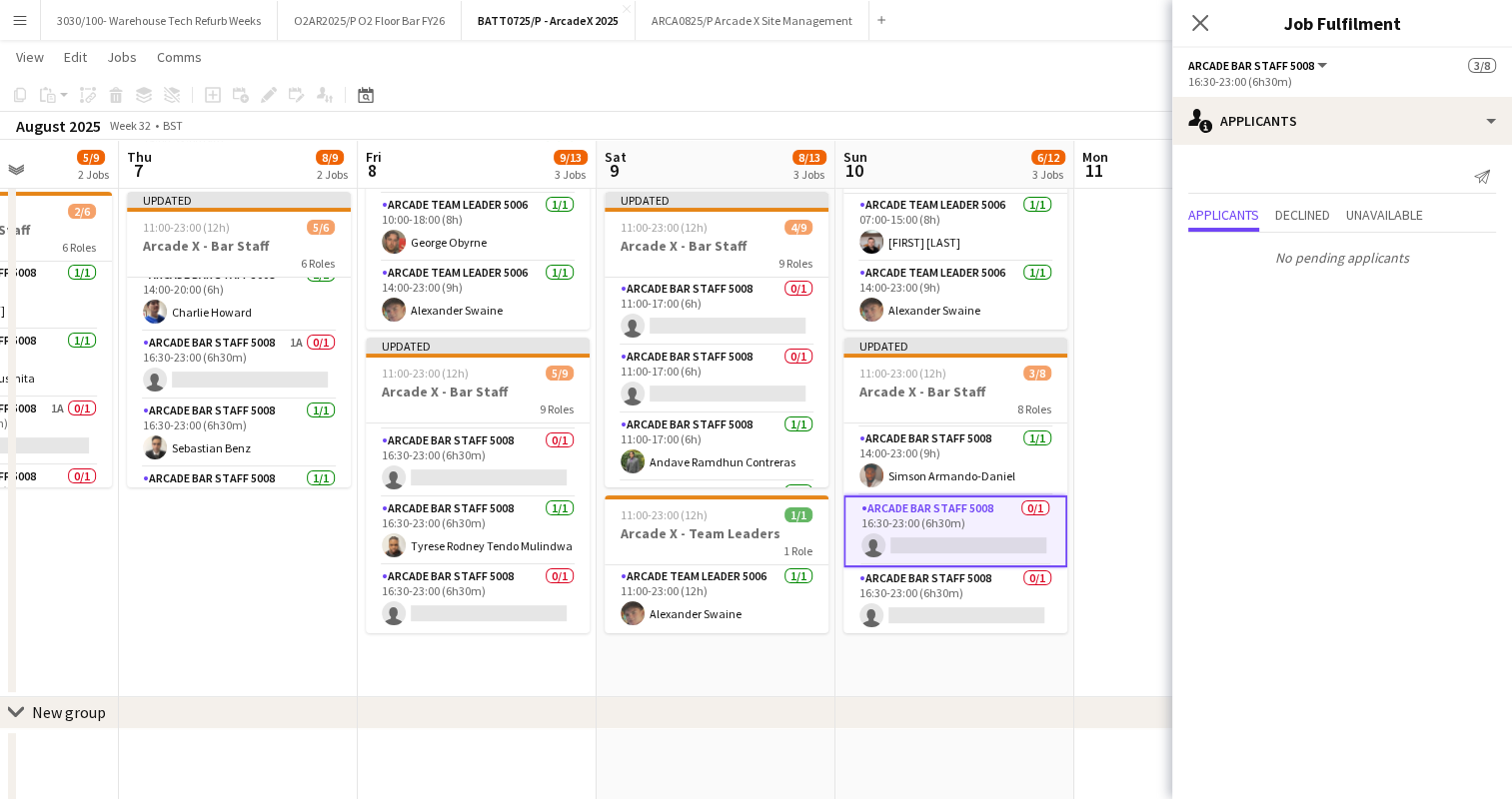 scroll, scrollTop: 323, scrollLeft: 0, axis: vertical 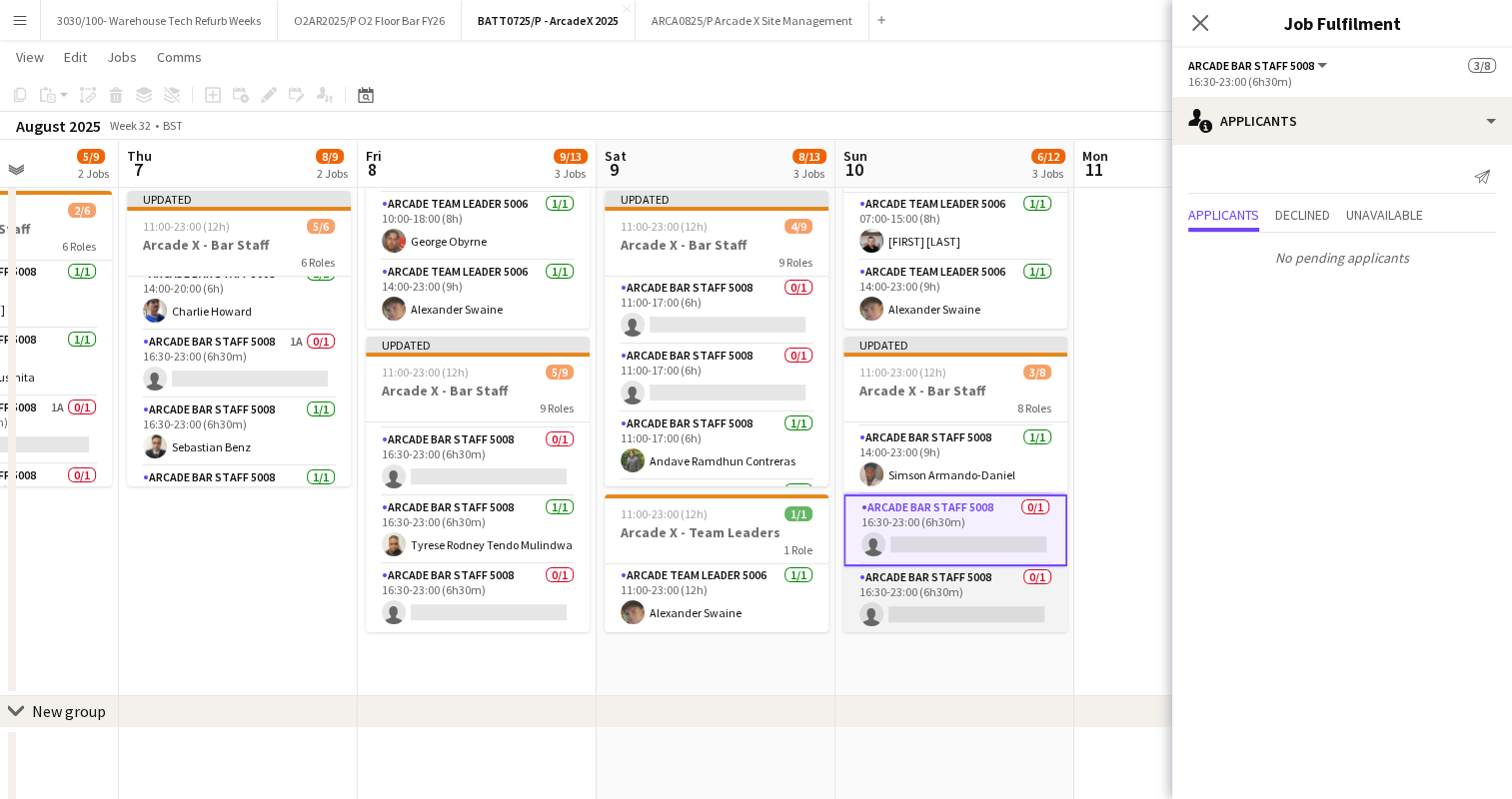 click on "Arcade Bar Staff 5008   0/1   16:30-23:00 (6h30m)
single-neutral-actions" at bounding box center [955, 600] 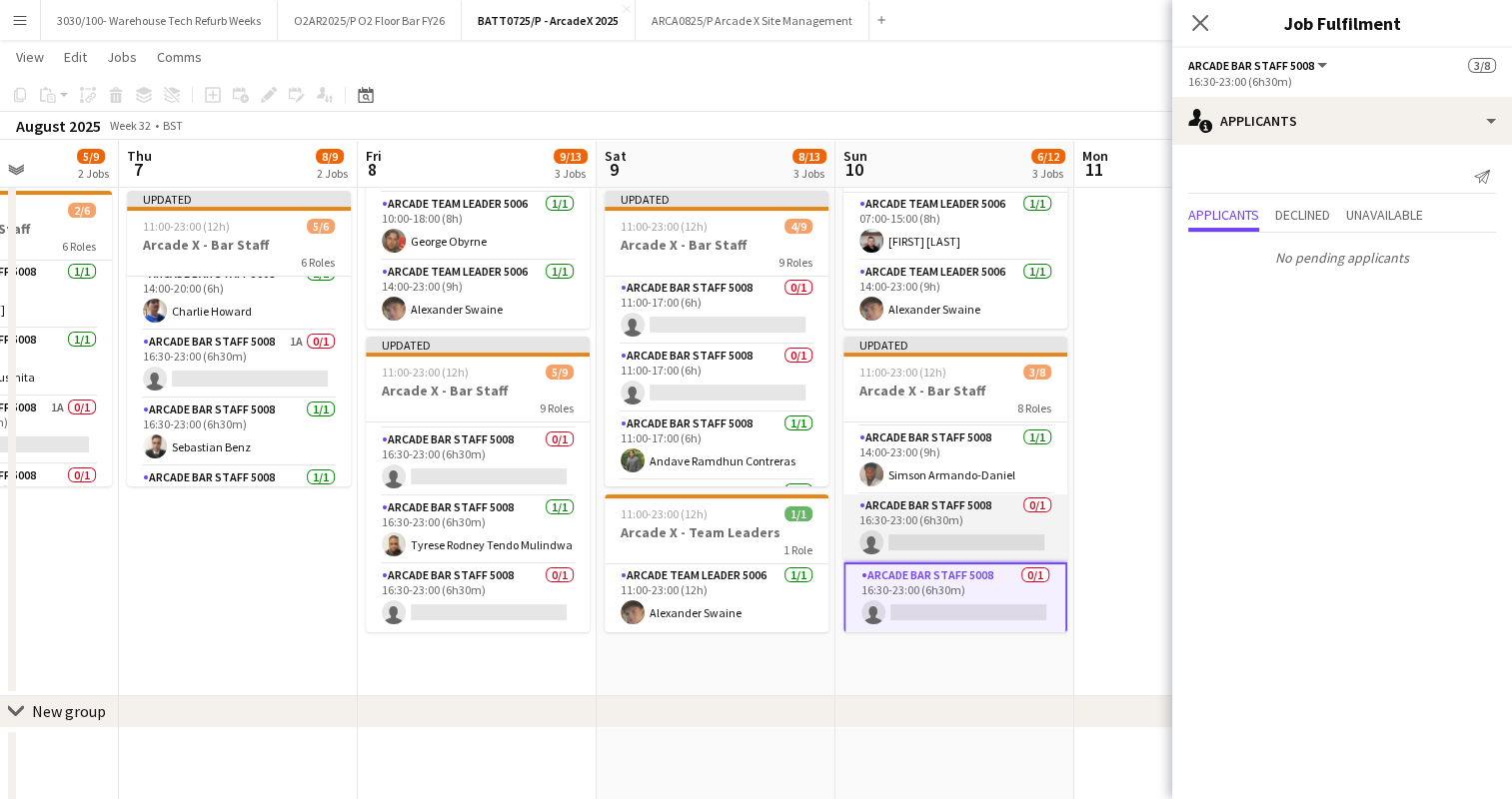 scroll, scrollTop: 0, scrollLeft: 0, axis: both 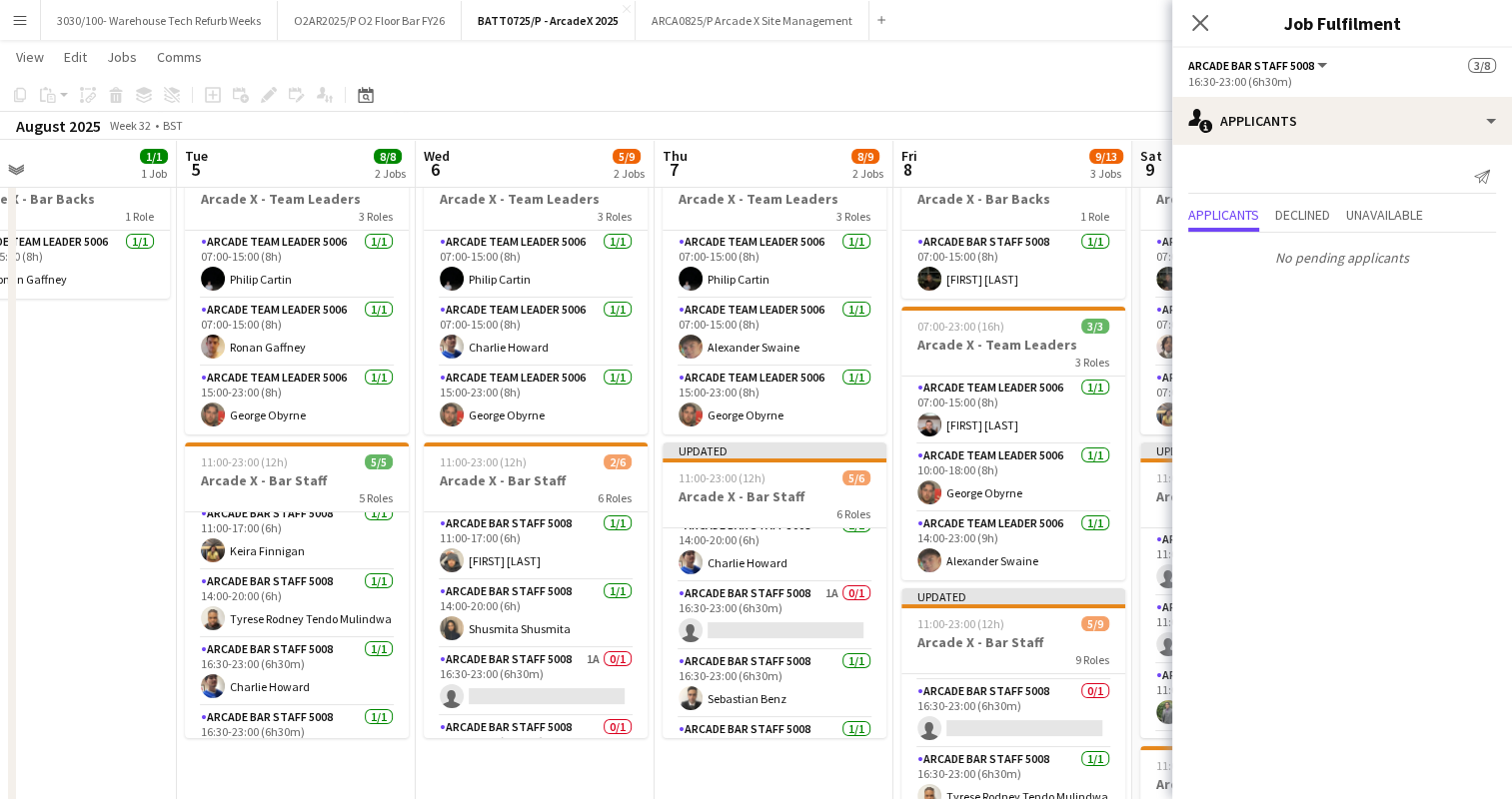 click on "07:00-15:00 (8h)    1/1   Arcade X - Bar Backs   1 Role   Arcade Team Leader 5006   1/1   07:00-15:00 (8h)
[FIRST] [LAST]" at bounding box center (57, 550) 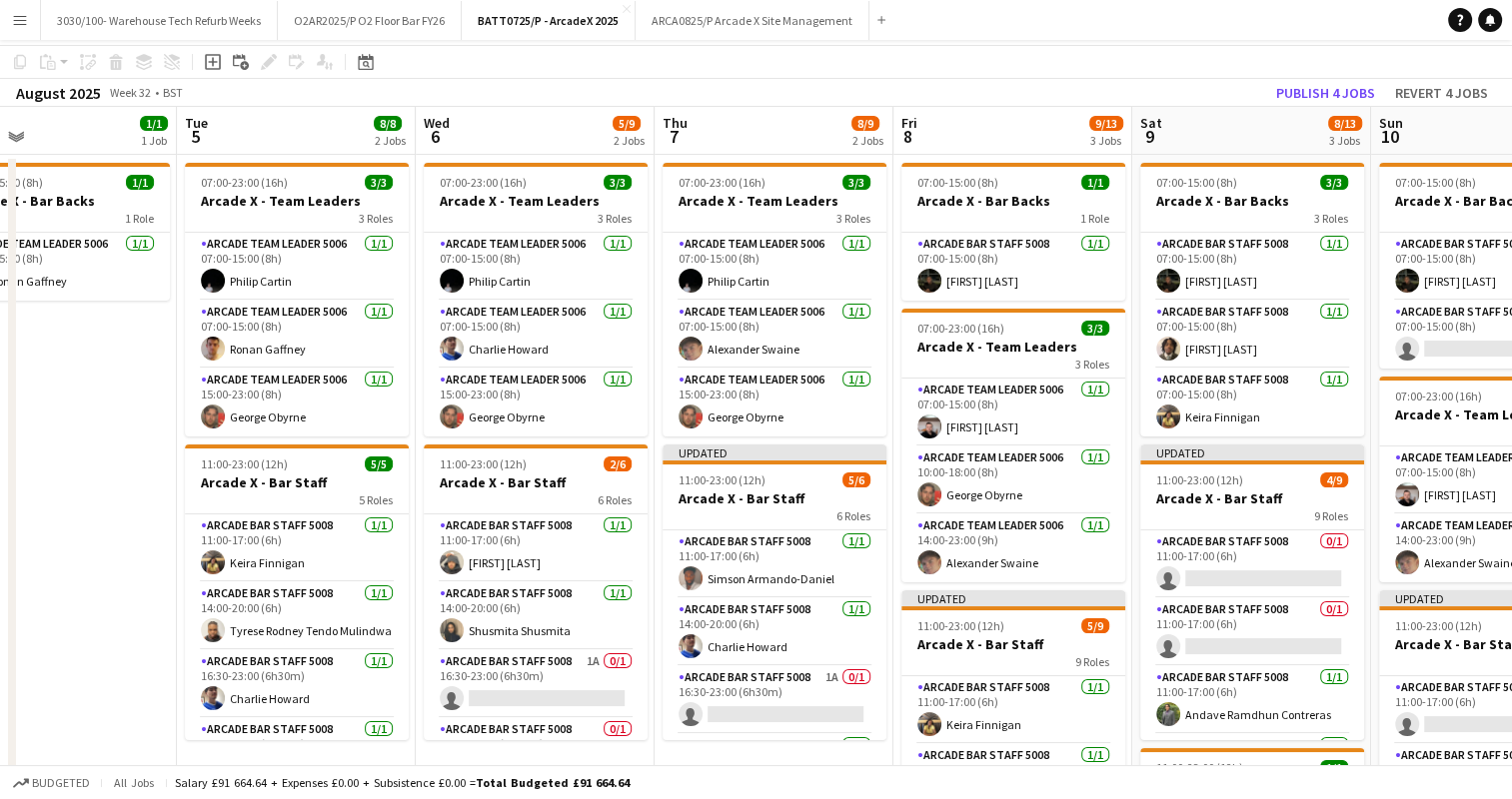 scroll, scrollTop: 0, scrollLeft: 0, axis: both 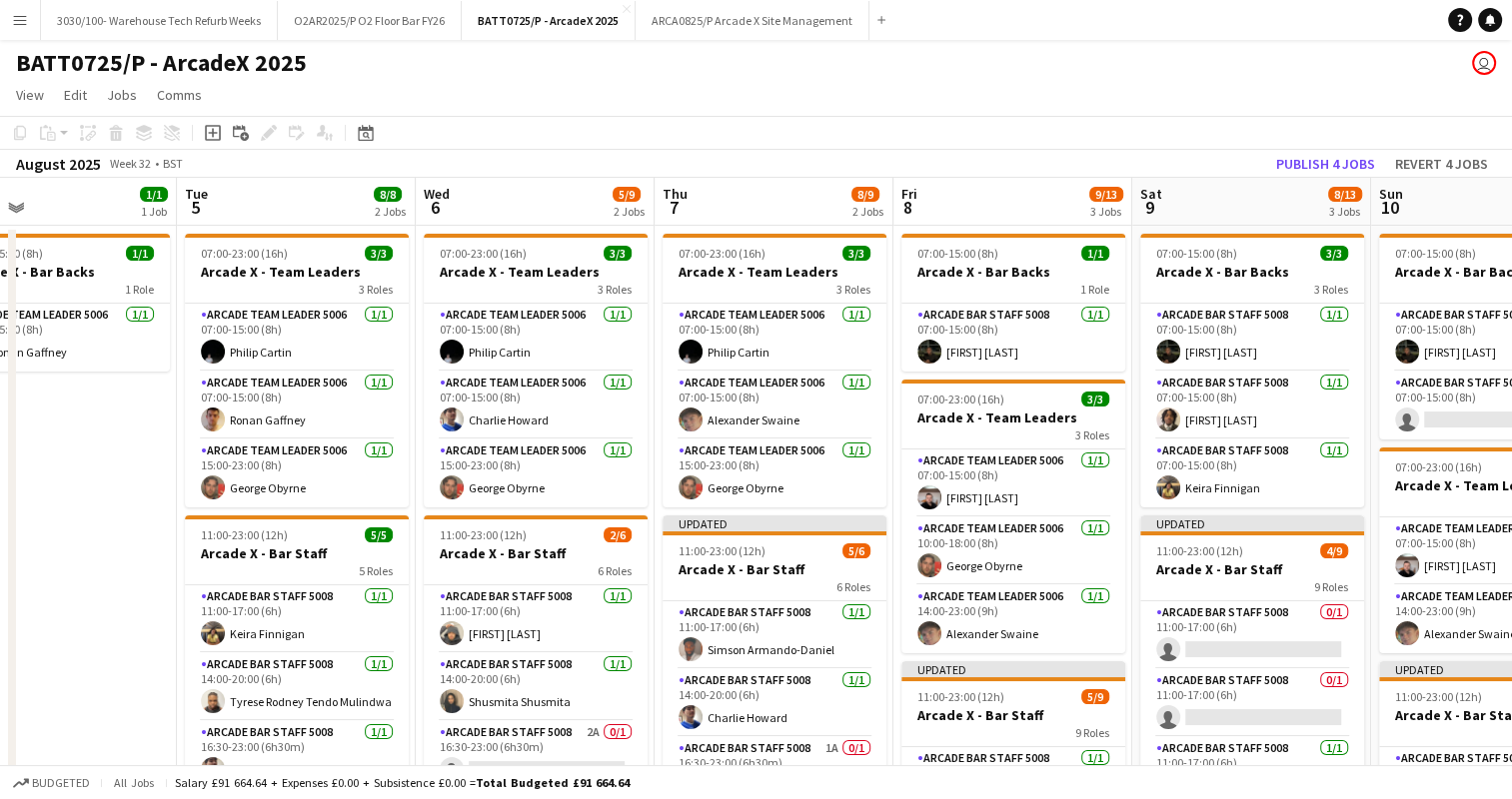 click on "Menu
Boards
Boards   Boards   All jobs   Status
Workforce
Workforce   My Workforce   Recruiting
Comms
Comms
Platform Settings
Platform Settings   Your settings
Training Academy
Training Academy
Knowledge Base
Knowledge Base
Product Updates
Product Updates   Log Out   Privacy   3030/100- Warehouse Tech Refurb Weeks
Close
O2AR2025/P O2 Floor Bar FY26
Close
BATT0725/P - ArcadeX 2025
Close
ARCA0825/P Arcade X Site Management
Close
Add
Help
Notifications" at bounding box center (756, 20) 